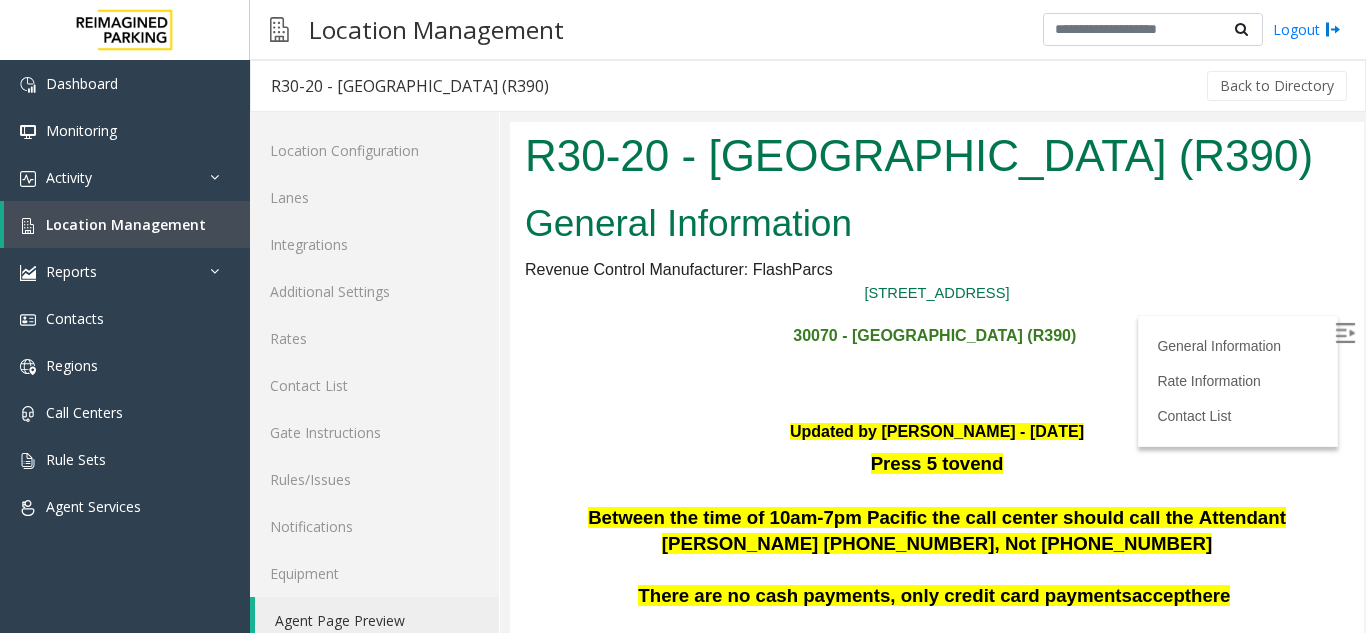 scroll, scrollTop: 600, scrollLeft: 0, axis: vertical 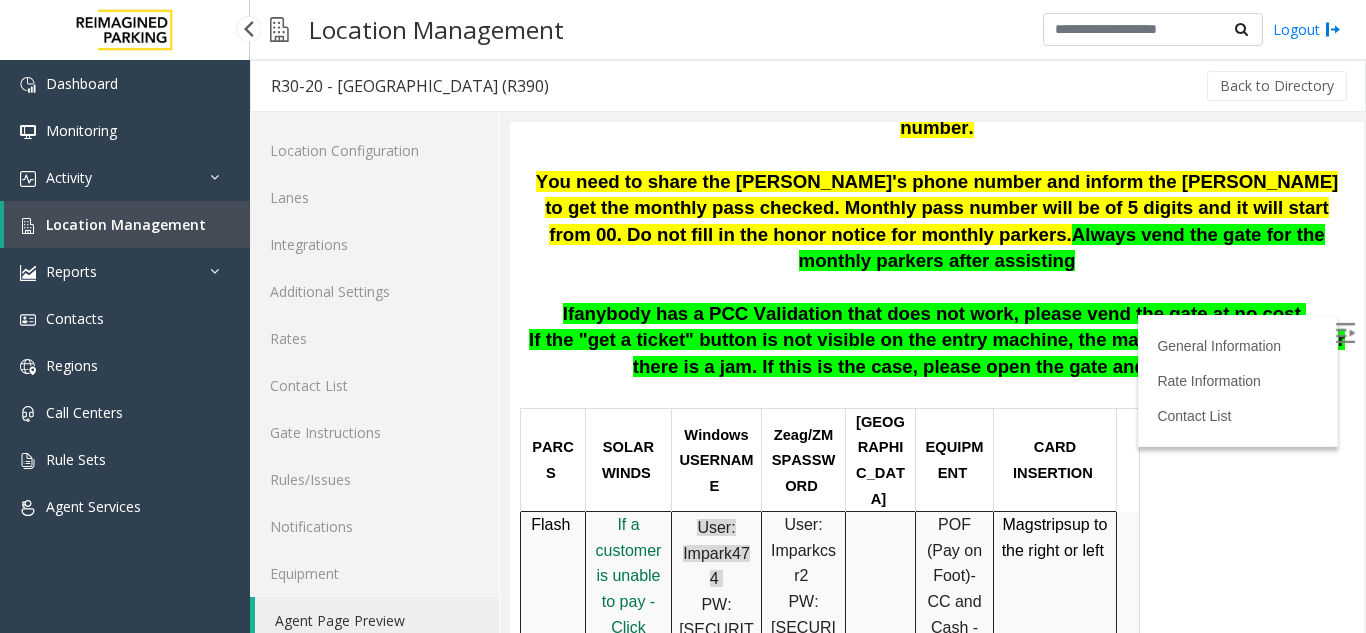 click on "Location Management" at bounding box center (127, 224) 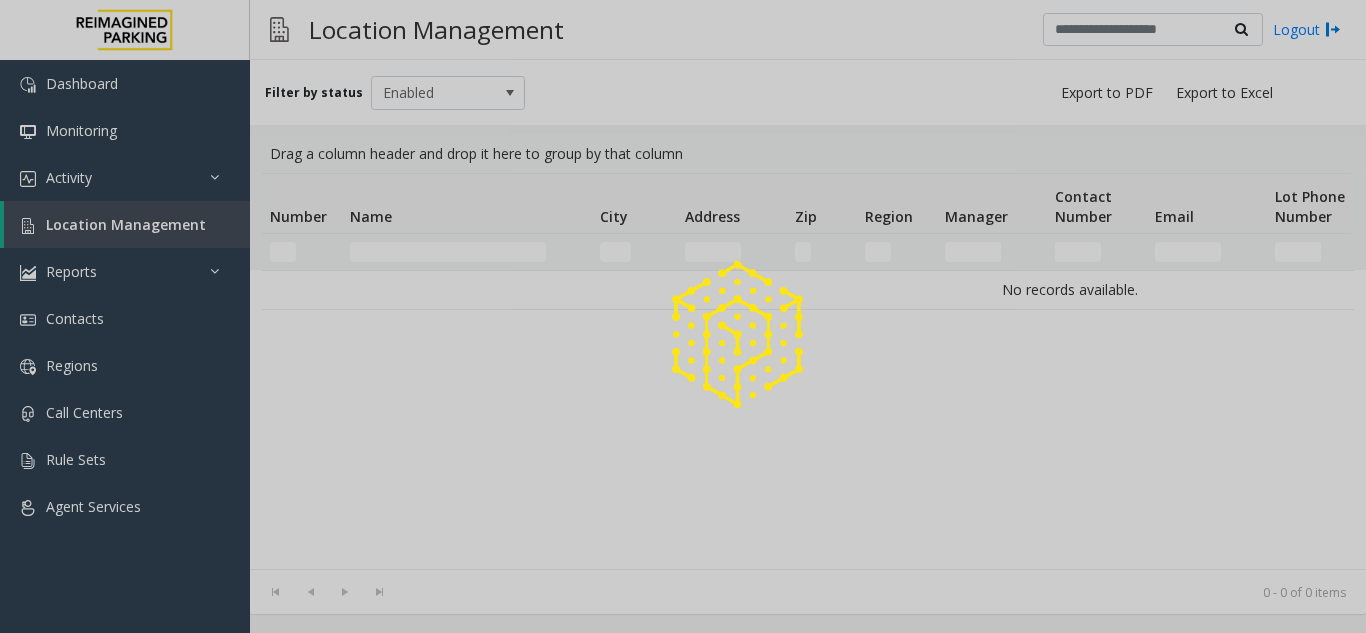 click 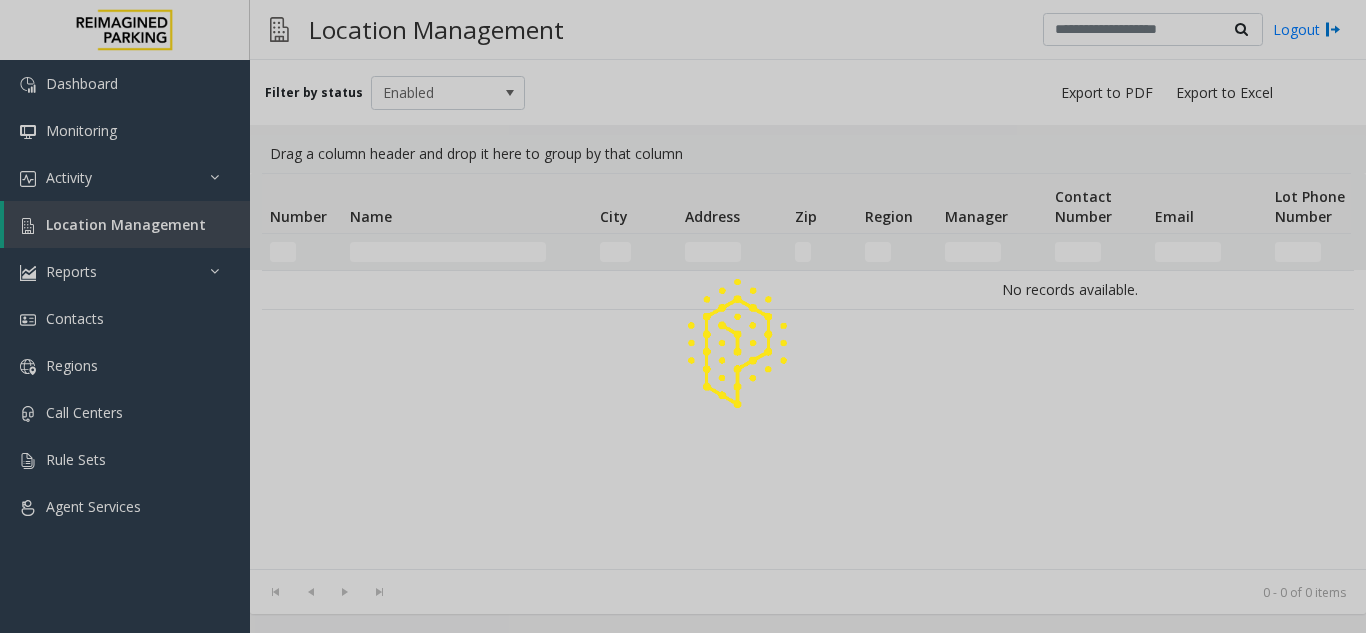 click 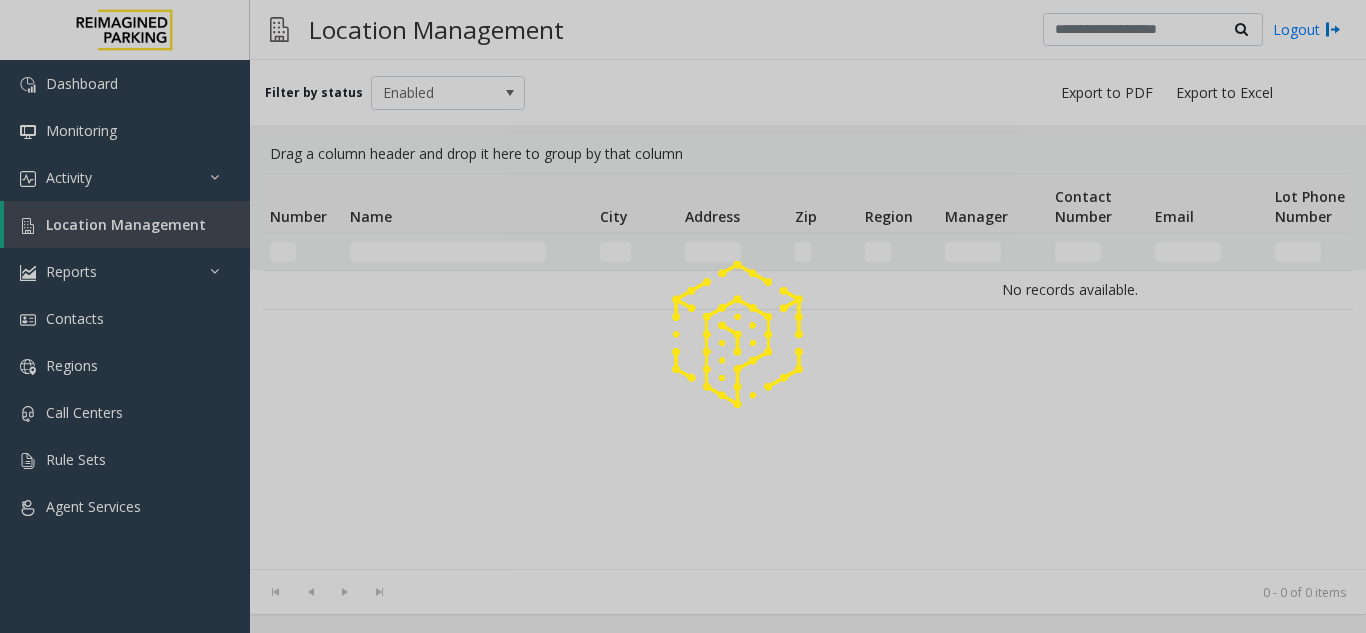 click 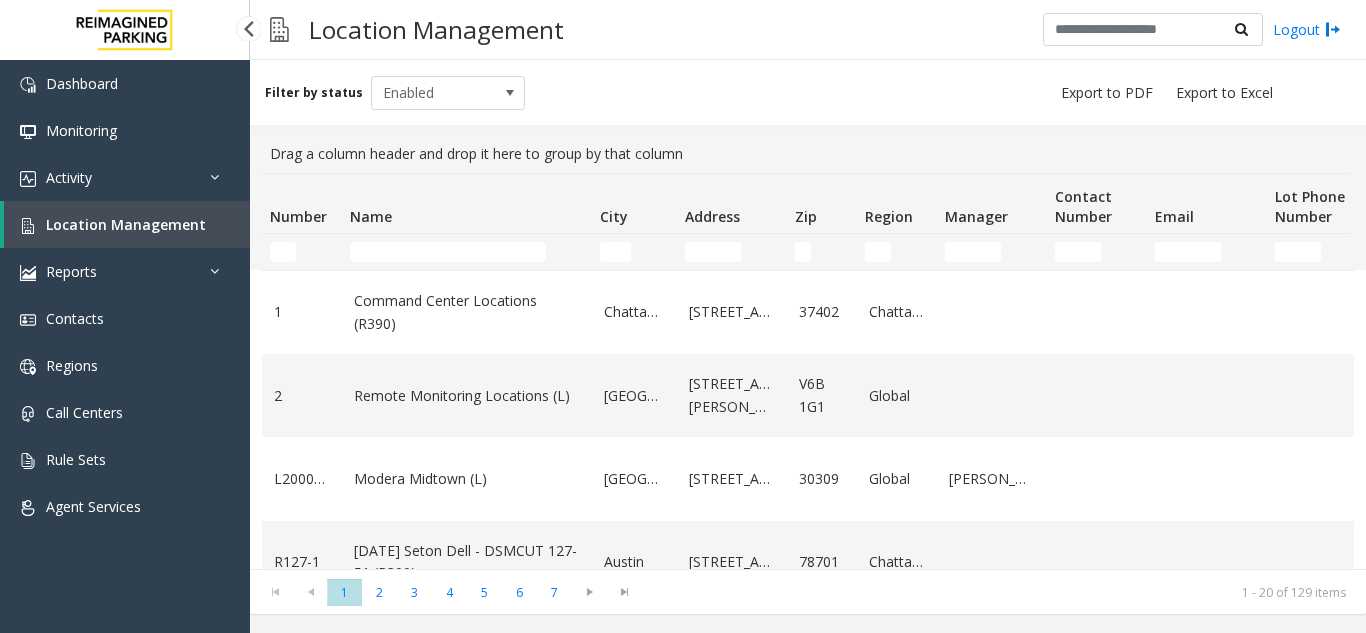 click on "Location Management" at bounding box center [127, 224] 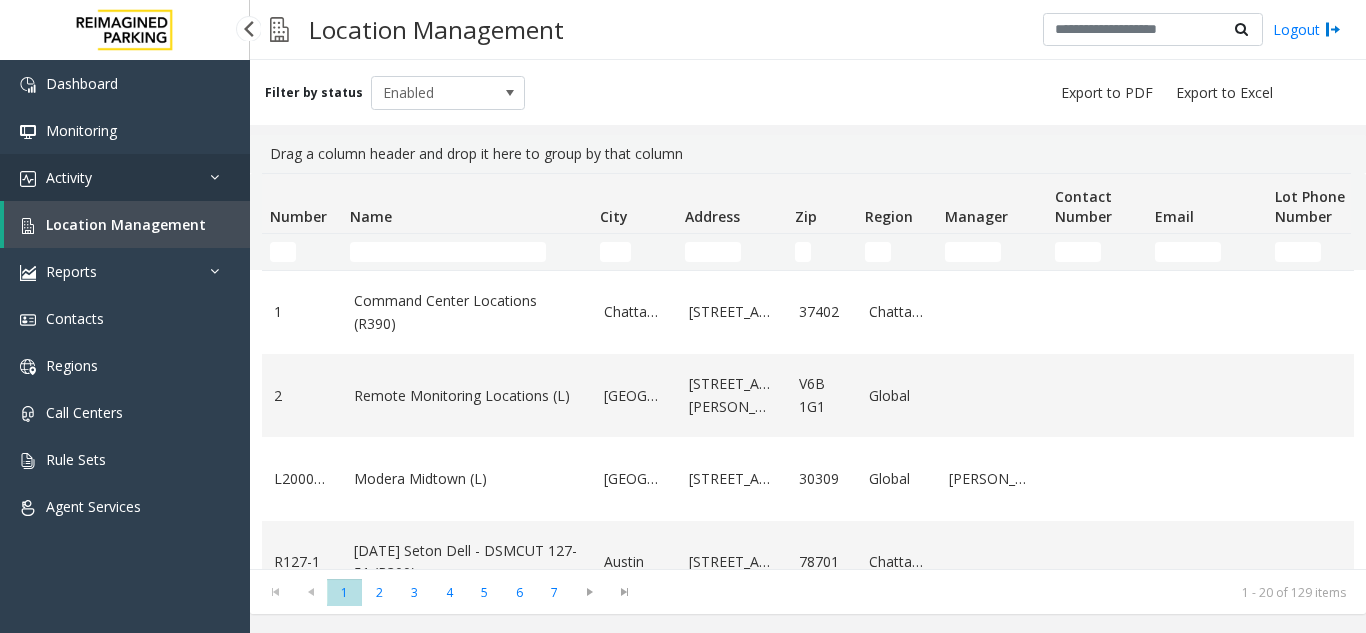 click on "Activity" at bounding box center (125, 177) 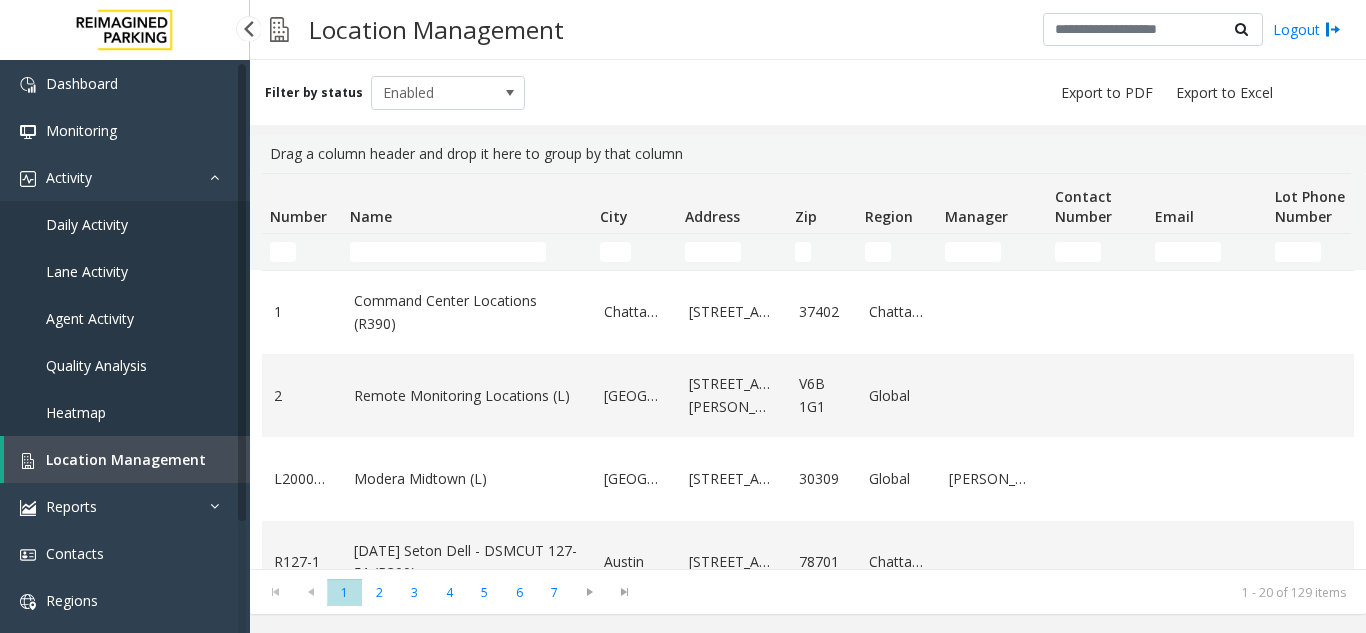 click on "Agent Activity" at bounding box center (125, 318) 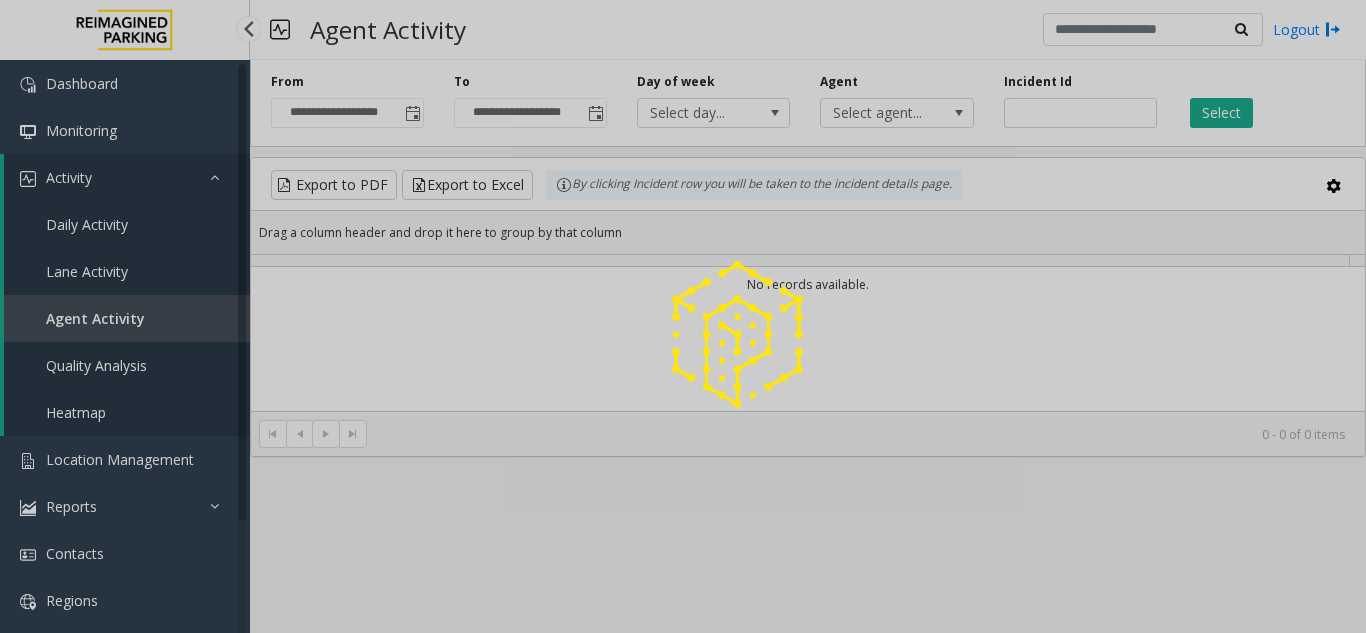 click 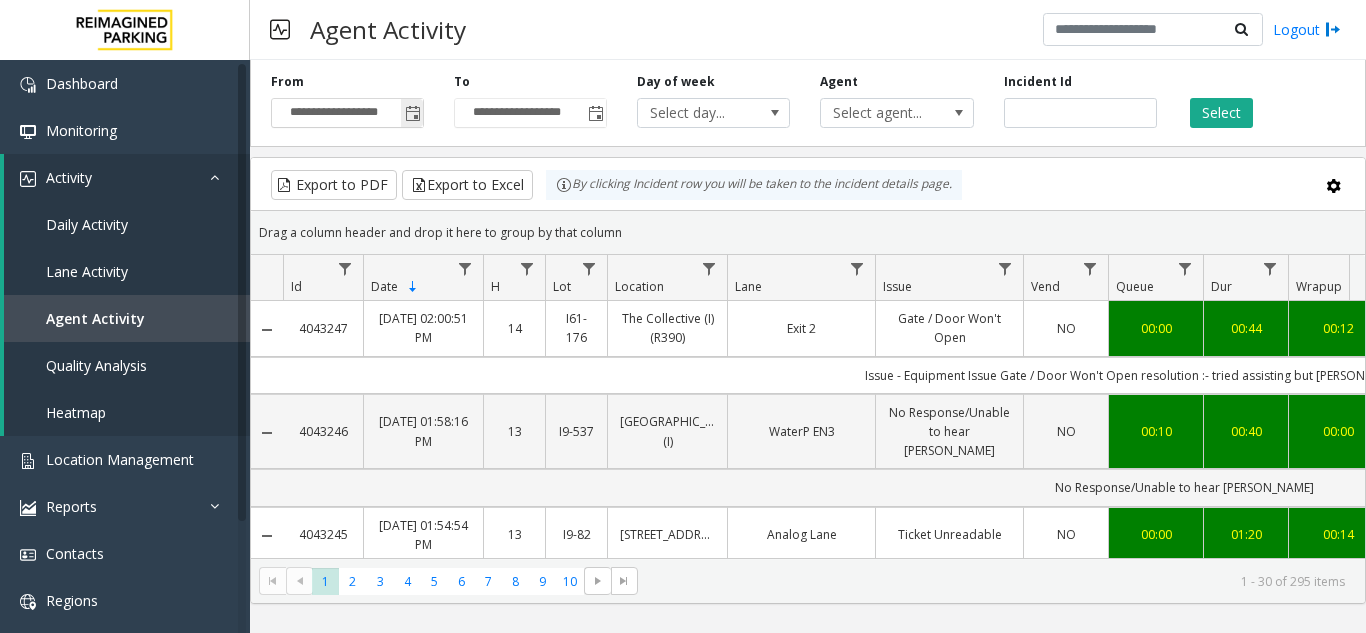 click 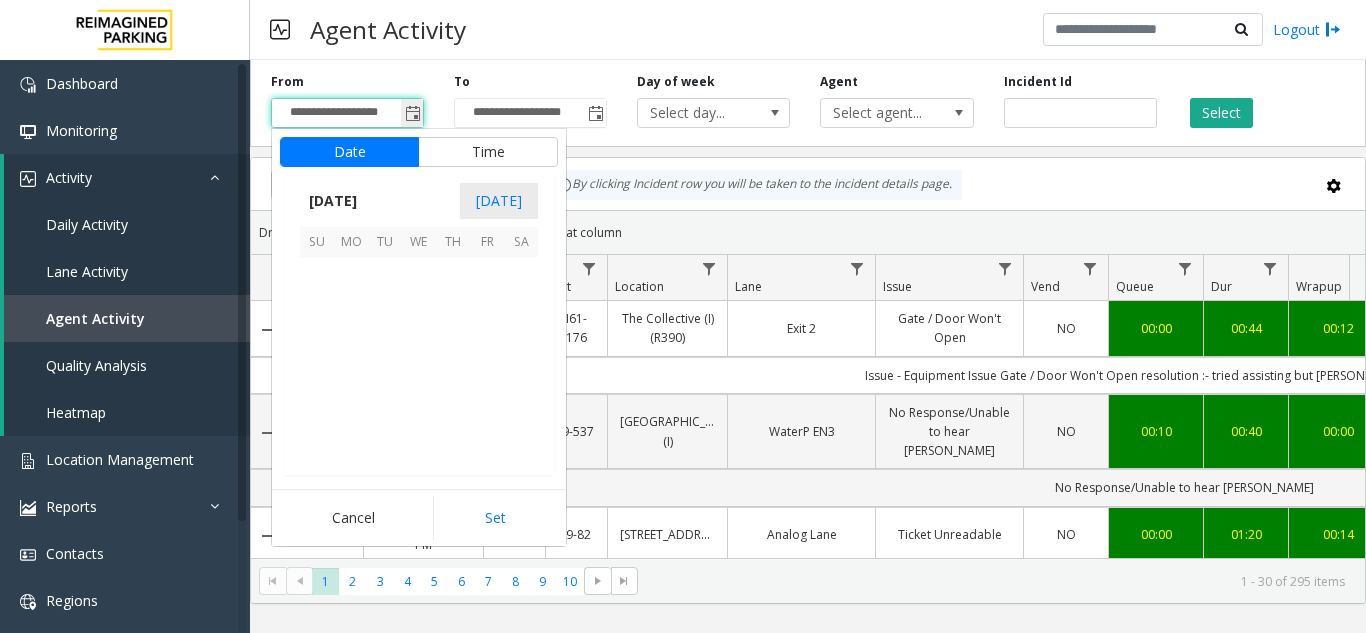 scroll, scrollTop: 358428, scrollLeft: 0, axis: vertical 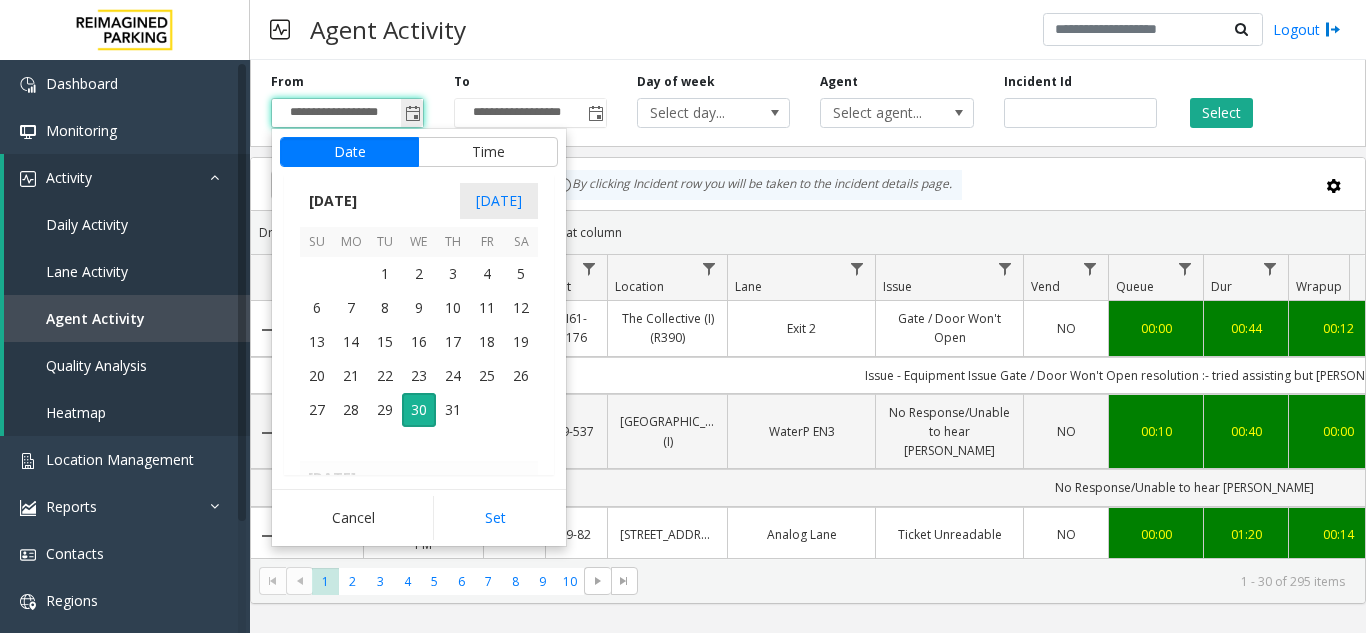 click 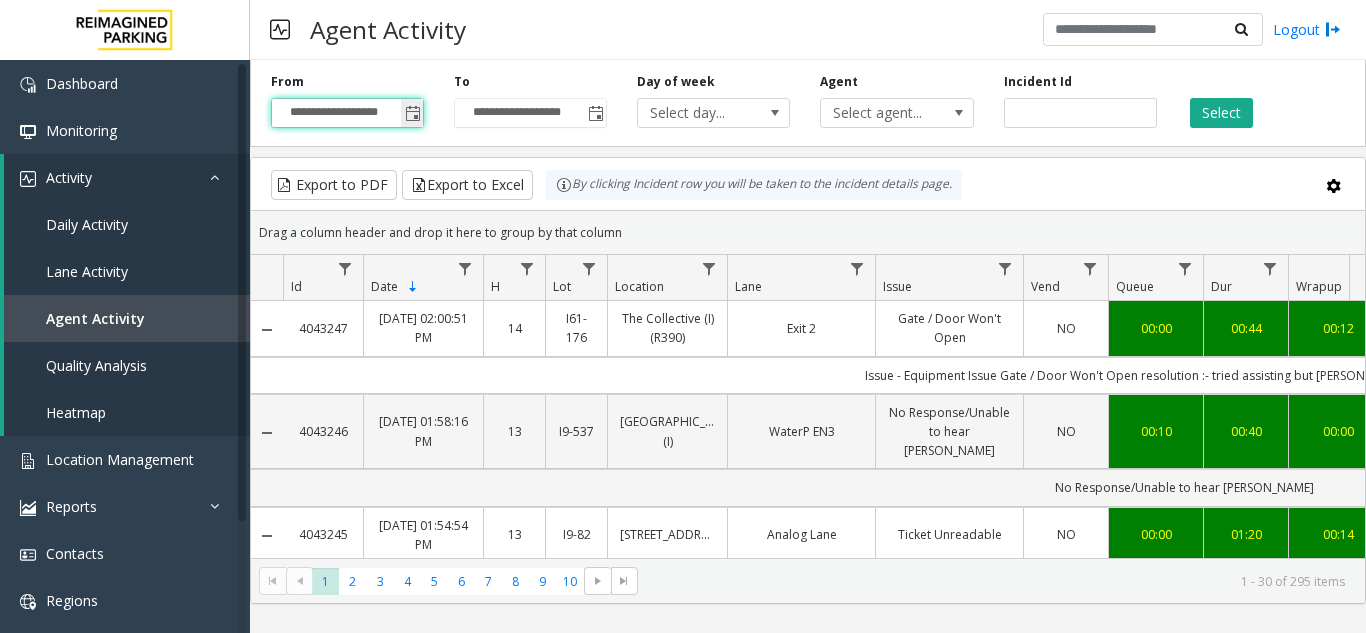 click 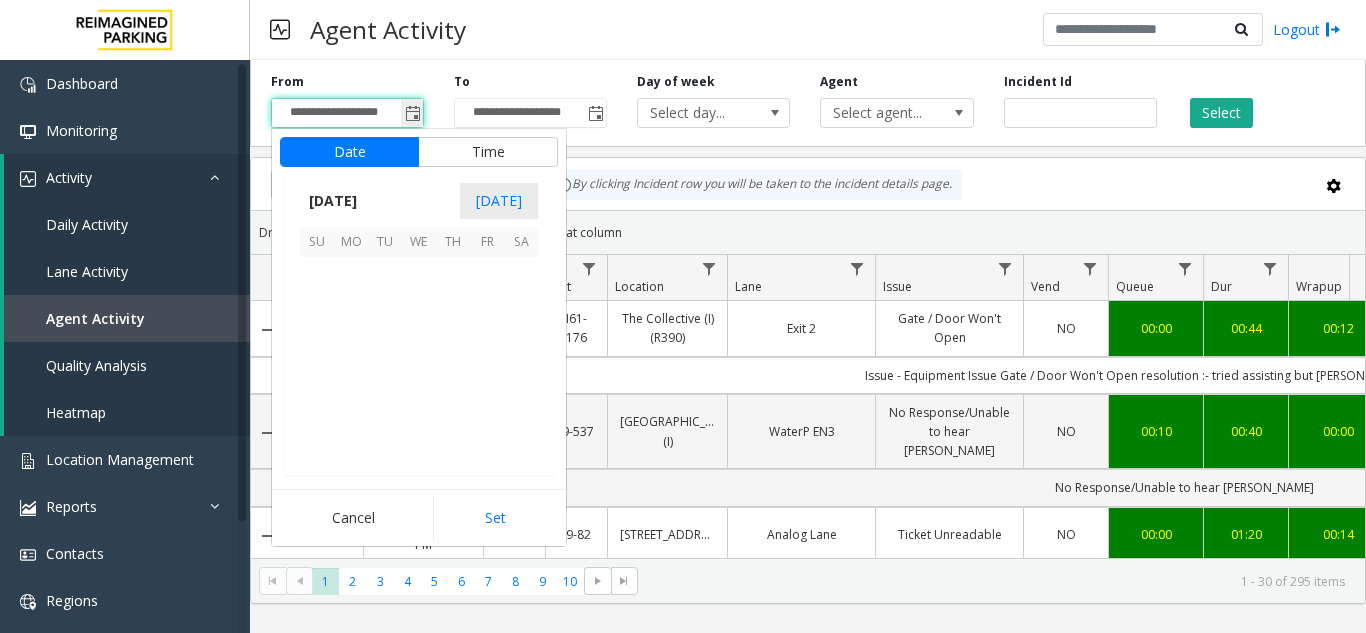 scroll, scrollTop: 358428, scrollLeft: 0, axis: vertical 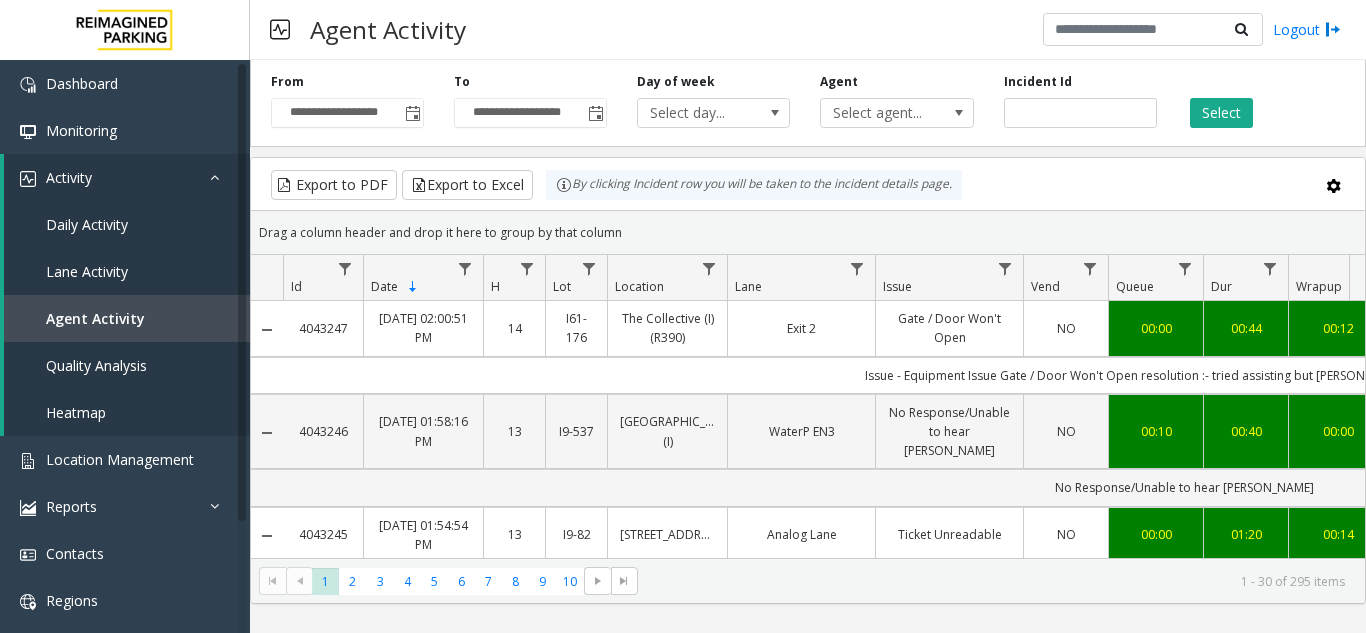 click on "By clicking Incident row you will be taken to the incident details page." 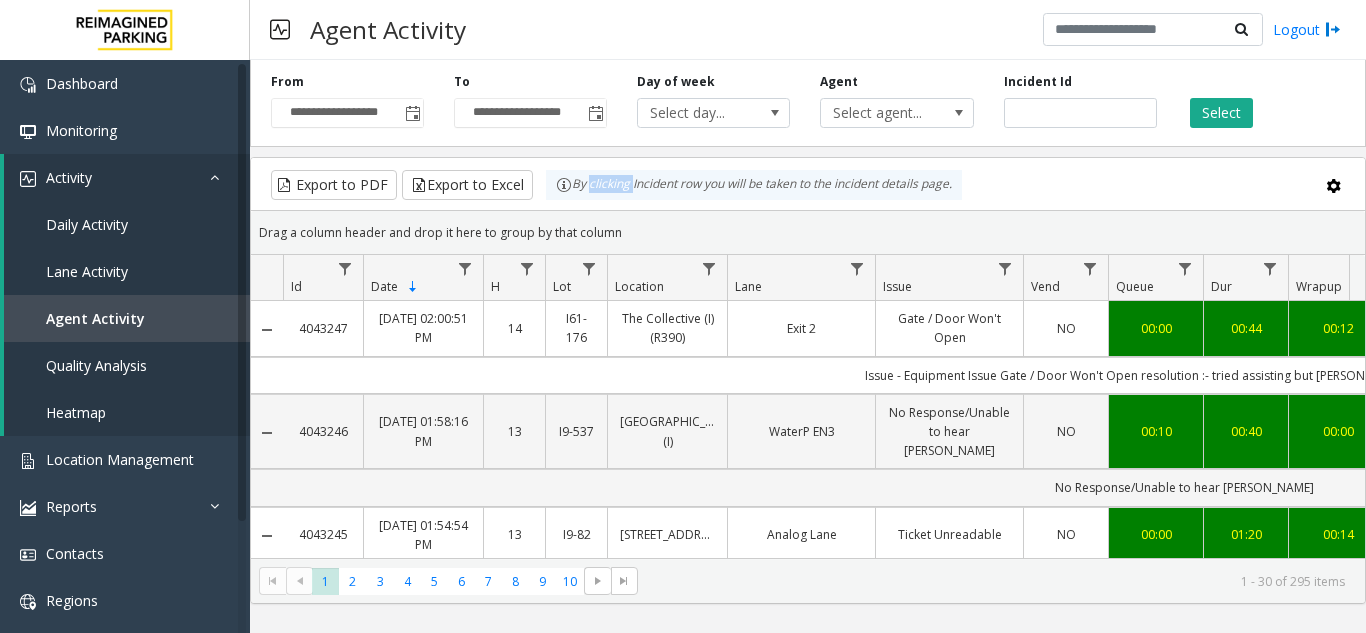click on "By clicking Incident row you will be taken to the incident details page." 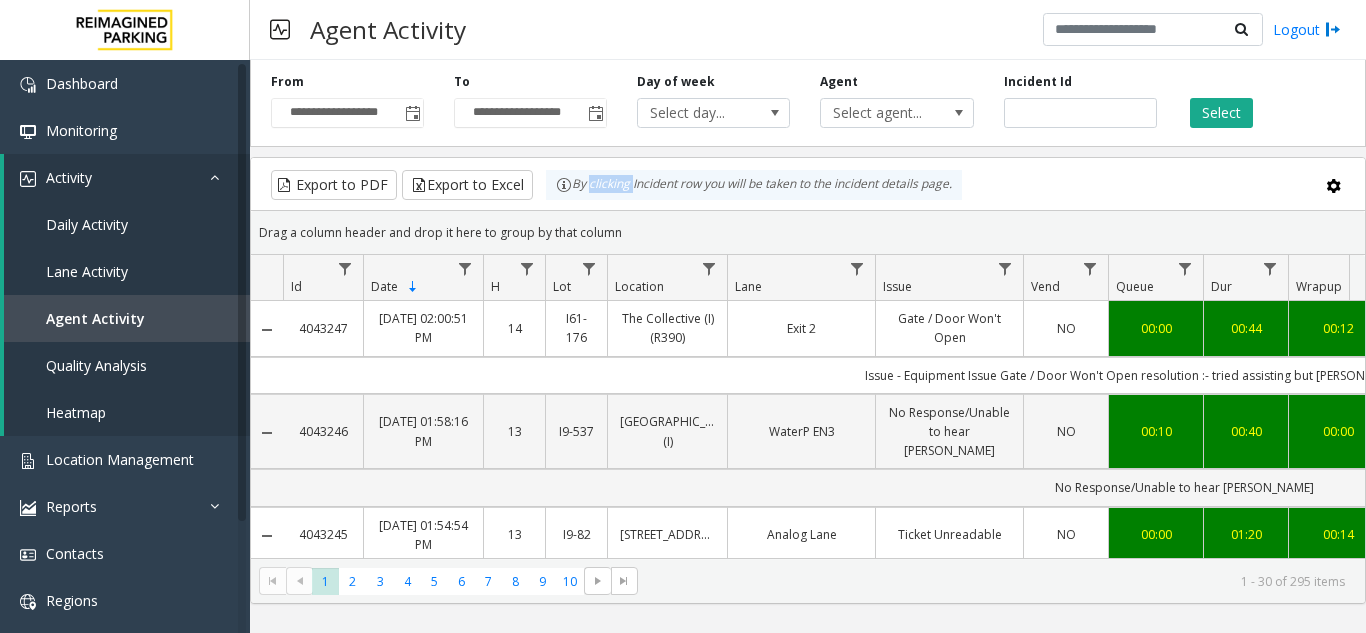 click on "By clicking Incident row you will be taken to the incident details page." 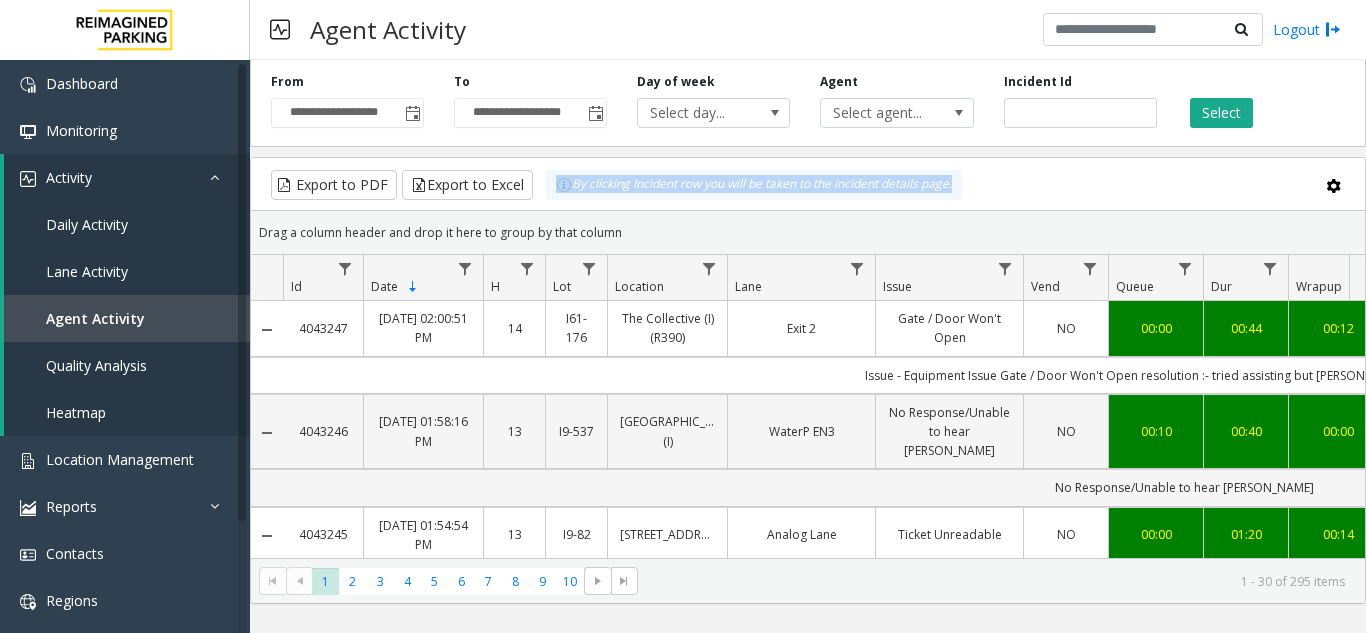 click on "By clicking Incident row you will be taken to the incident details page." 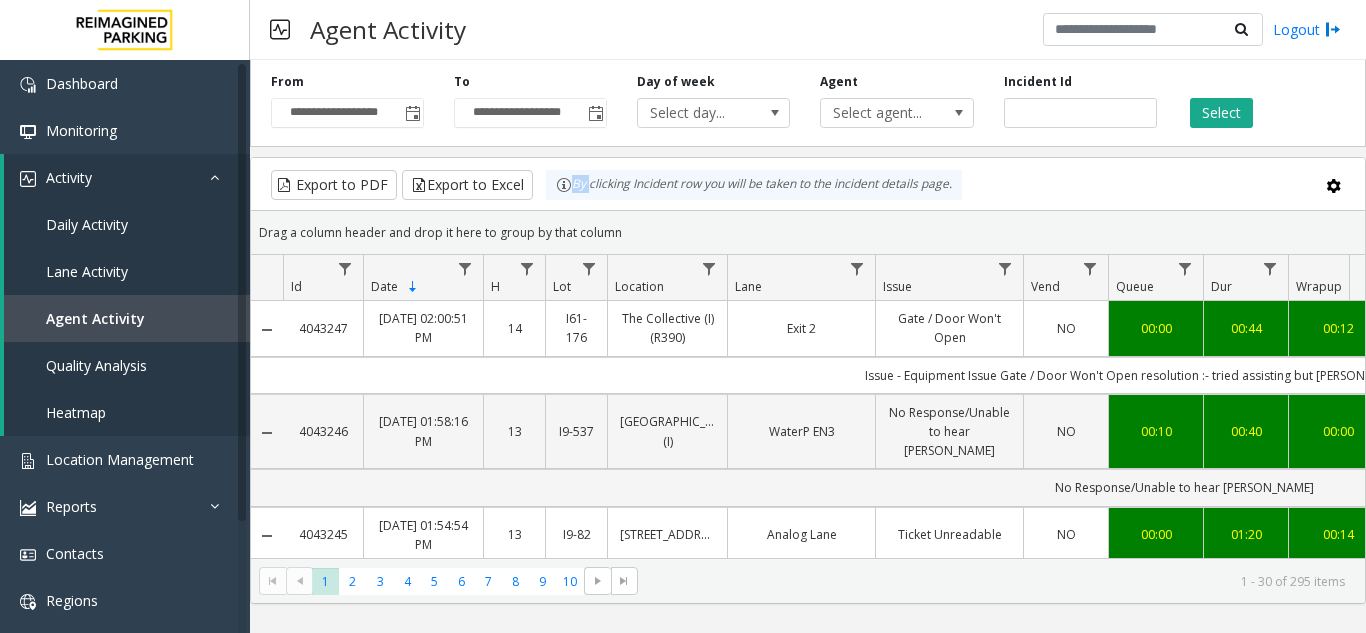 click on "By clicking Incident row you will be taken to the incident details page." 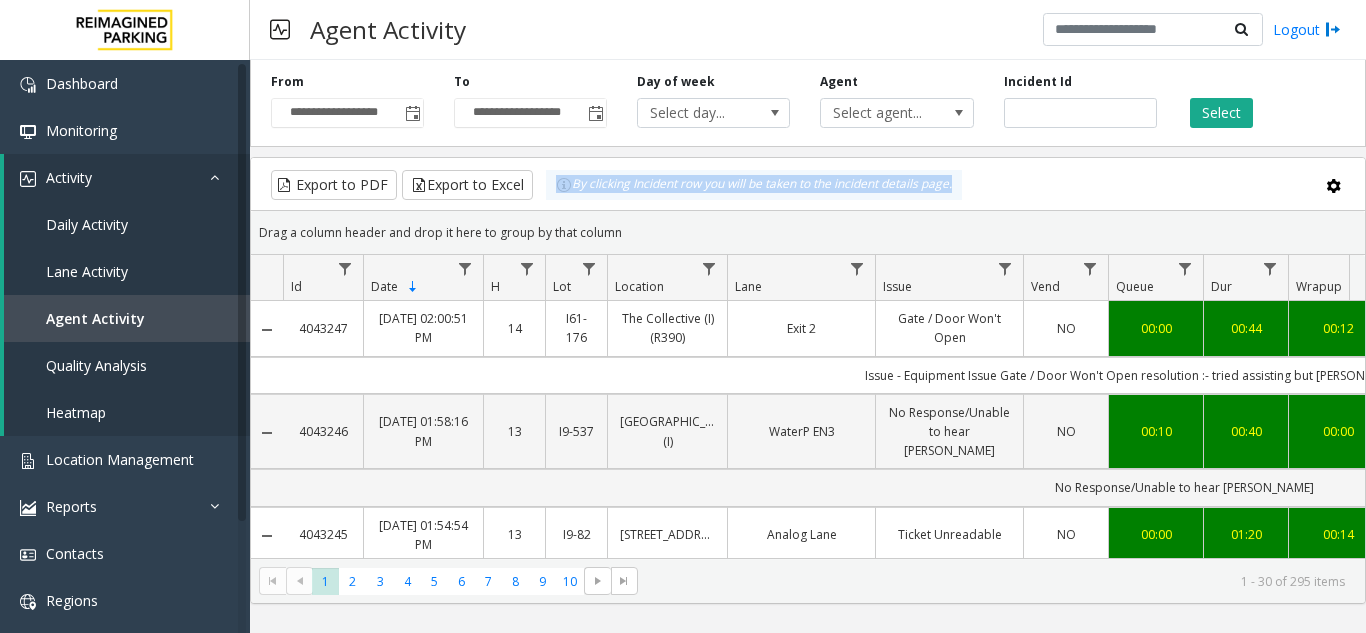 click on "By clicking Incident row you will be taken to the incident details page." 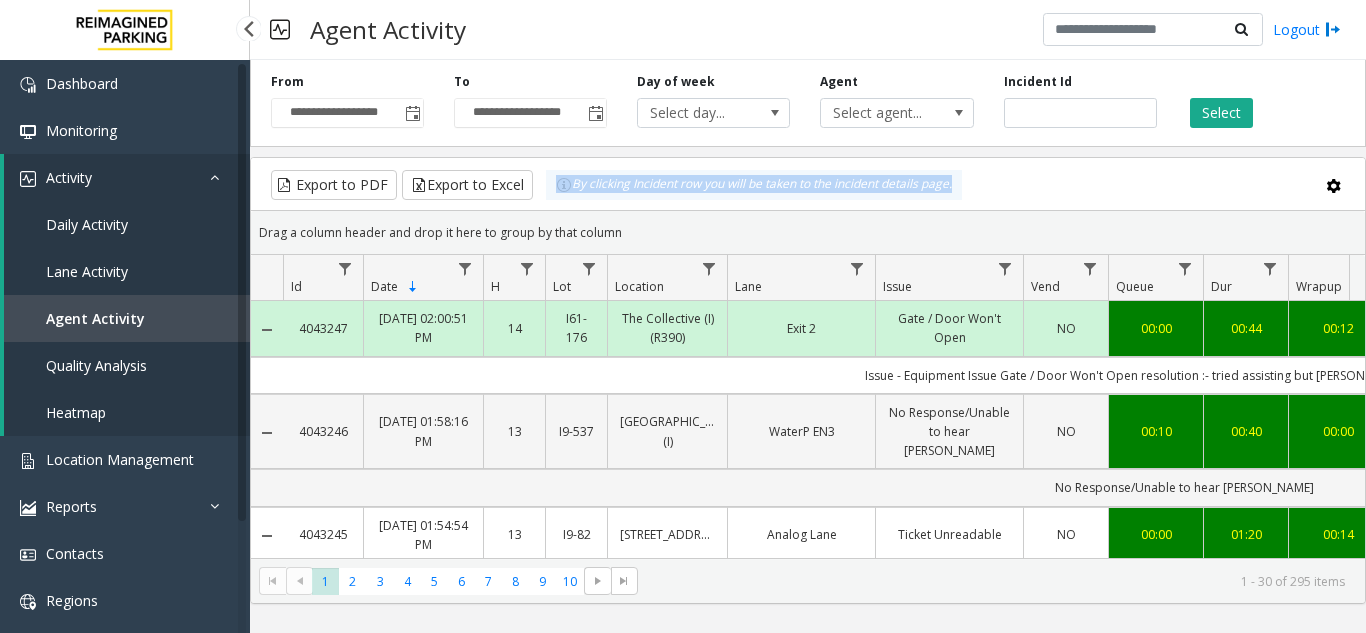 click on "Quality Analysis" at bounding box center [127, 365] 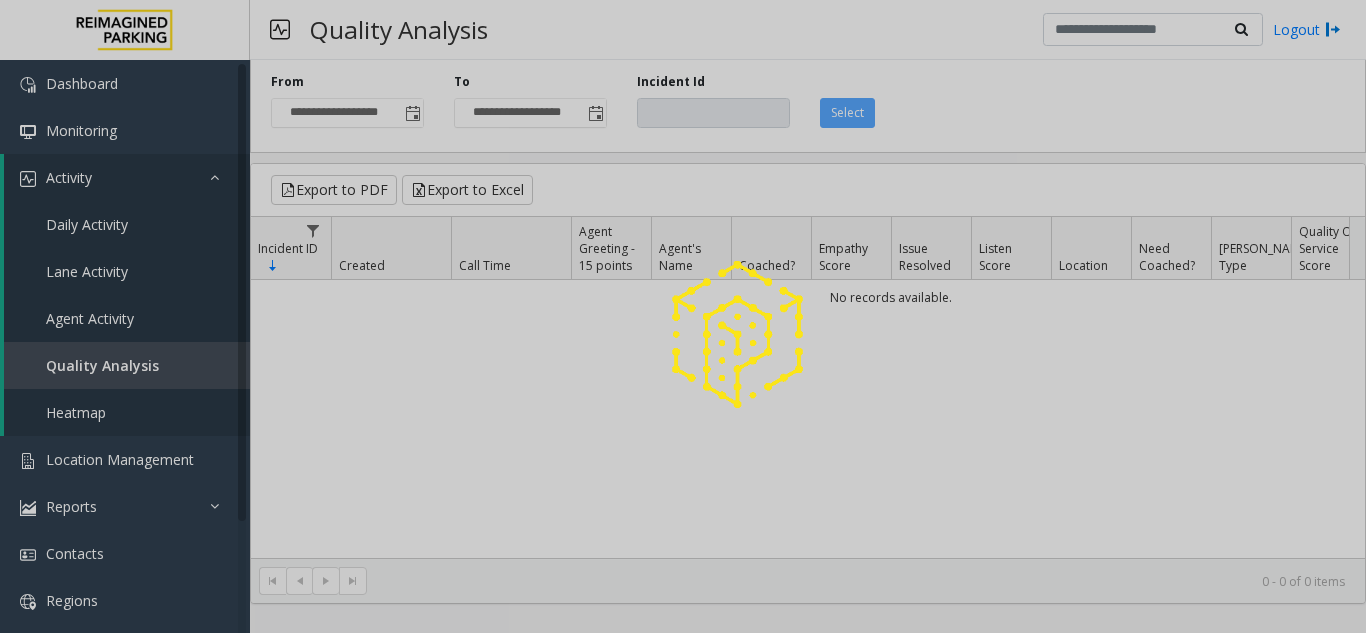 click 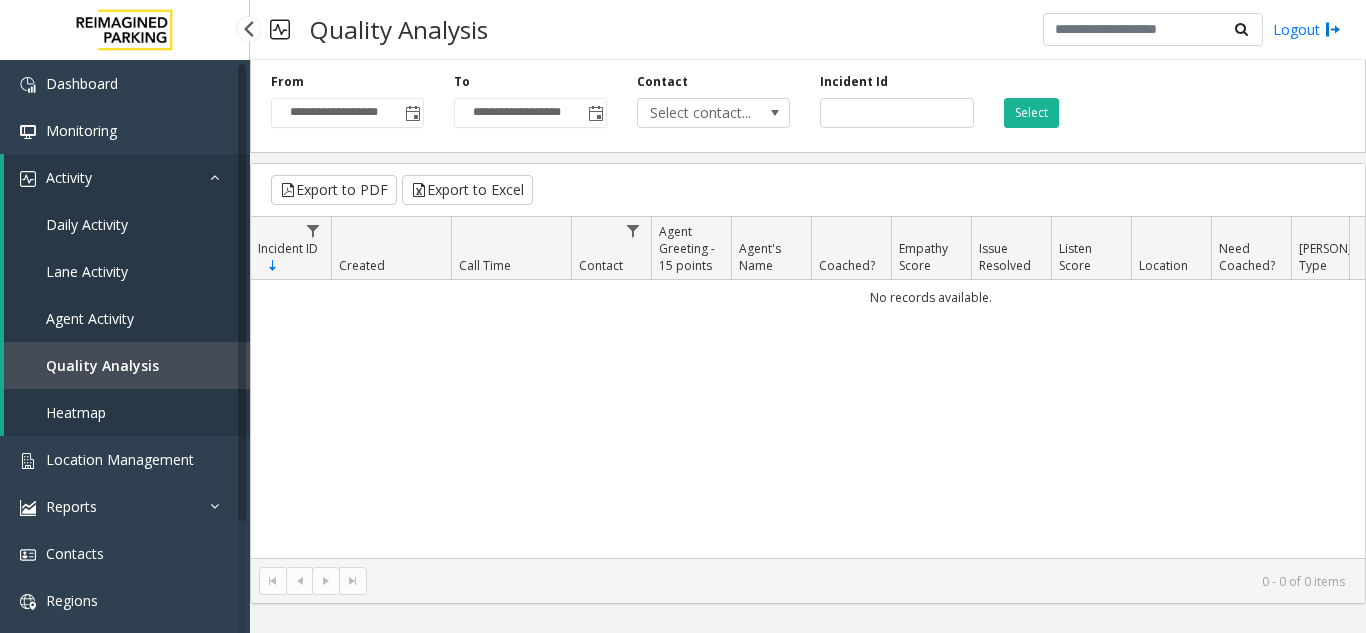 click on "Agent Activity" at bounding box center (127, 318) 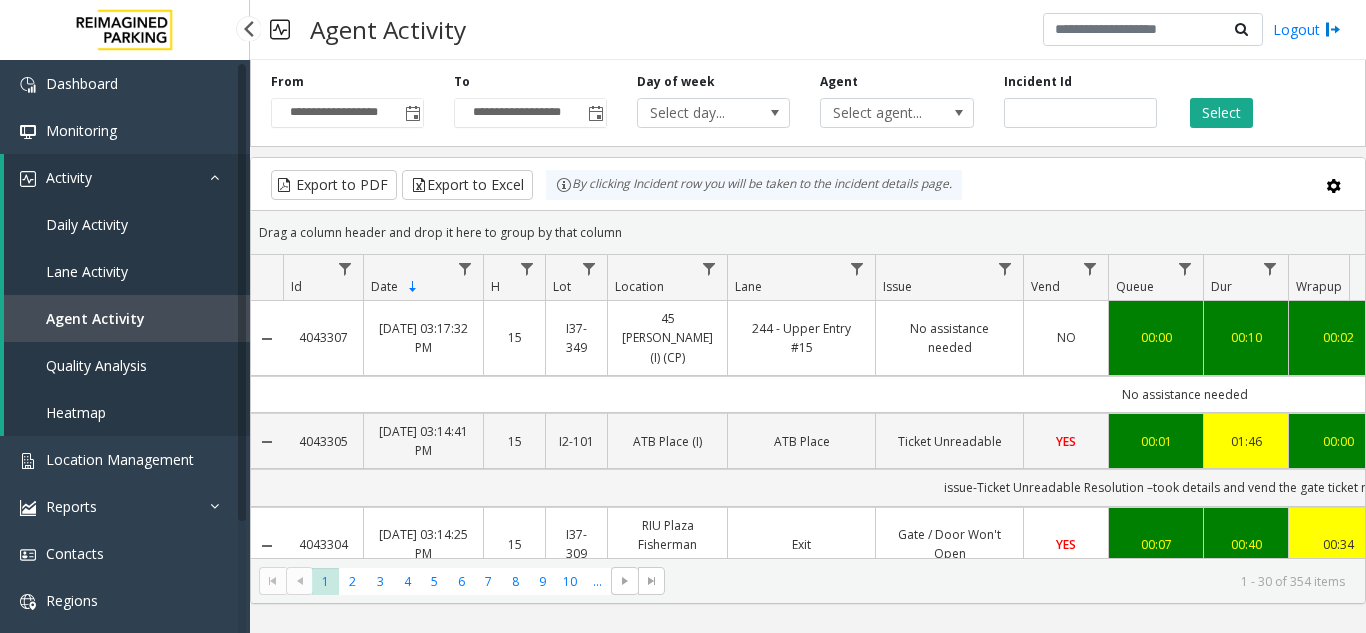 scroll, scrollTop: 0, scrollLeft: 0, axis: both 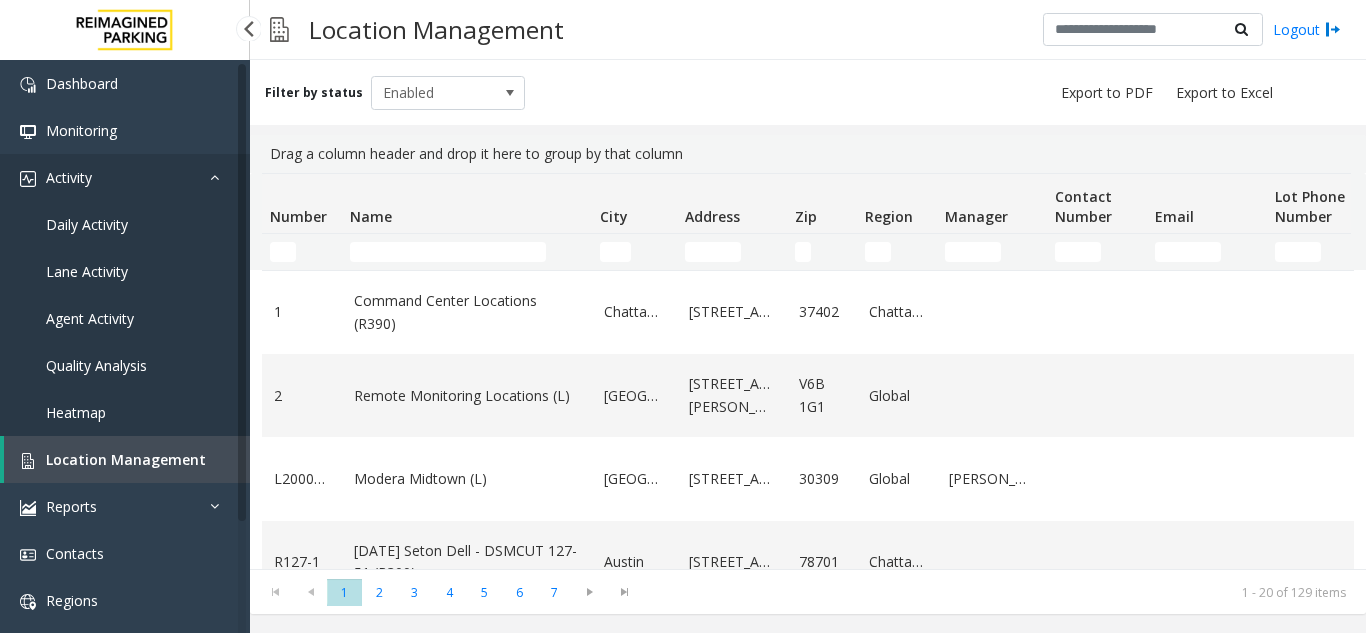 click on "Activity" at bounding box center [125, 177] 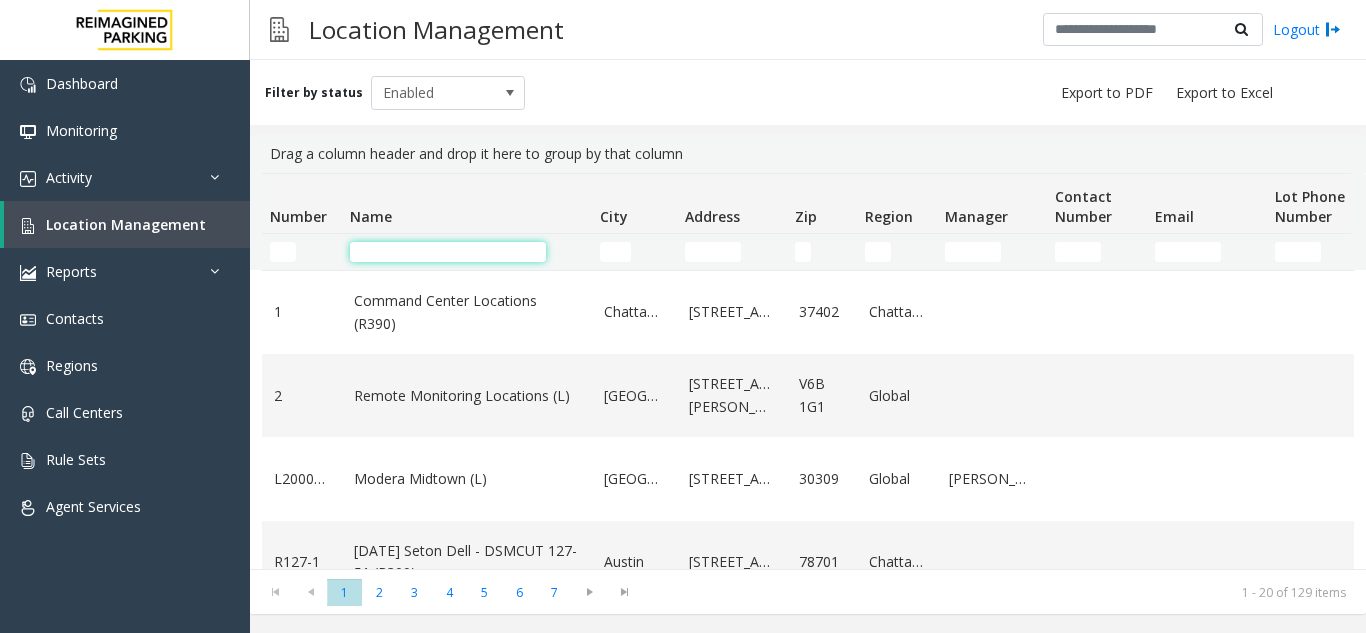 click 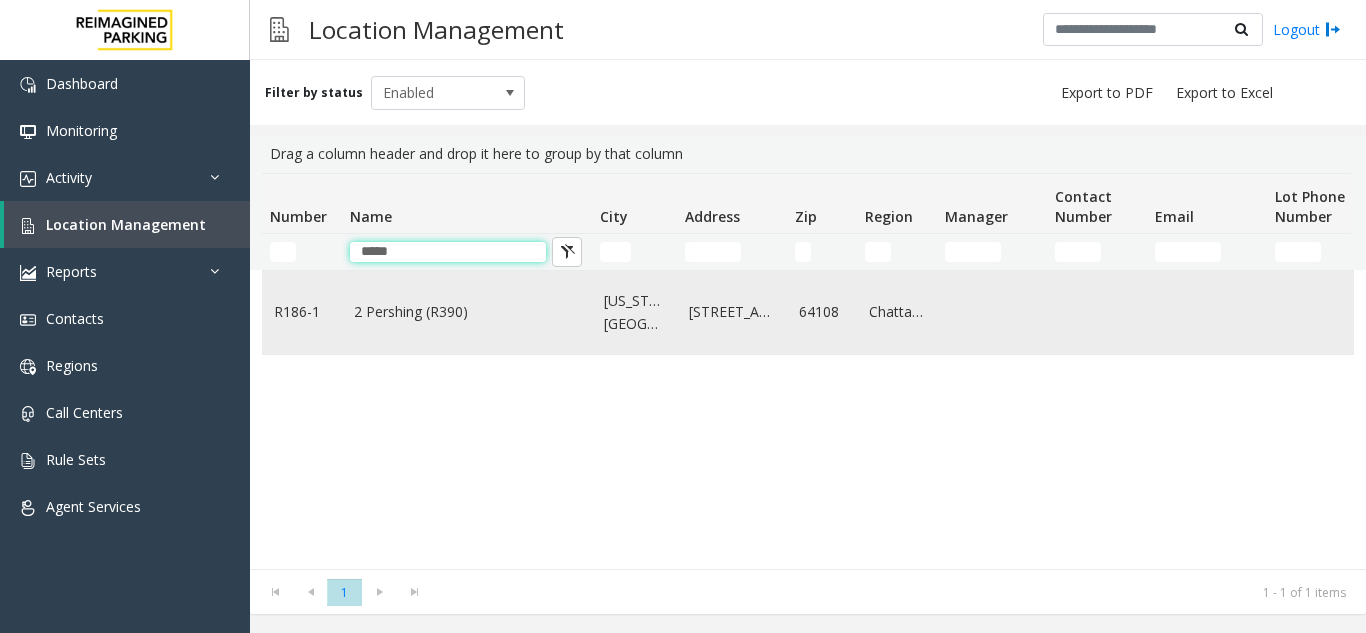 type on "*****" 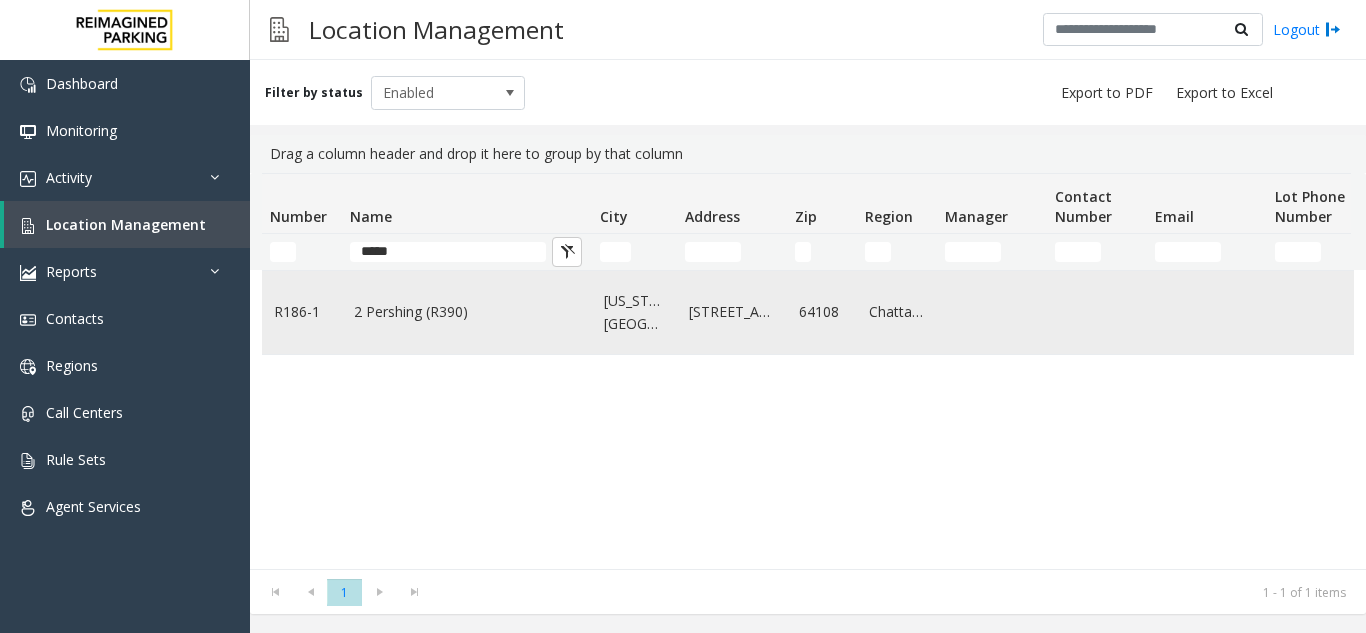 click on "2 Pershing (R390)" 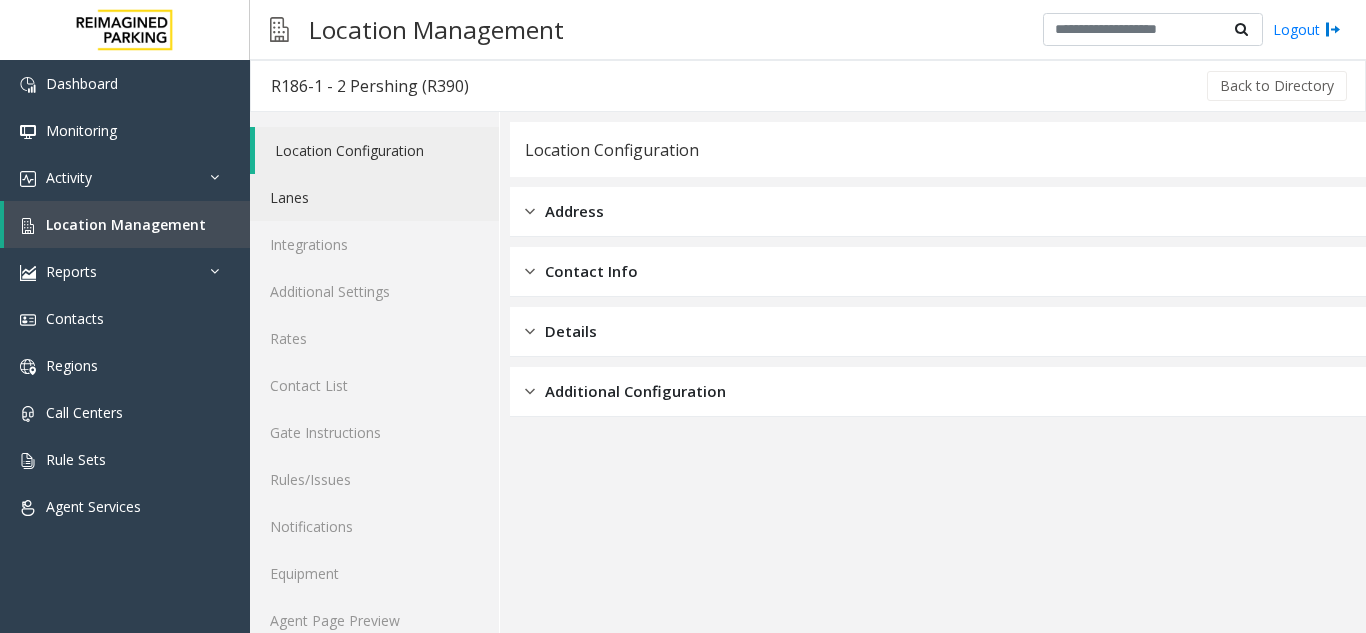 click on "Lanes" 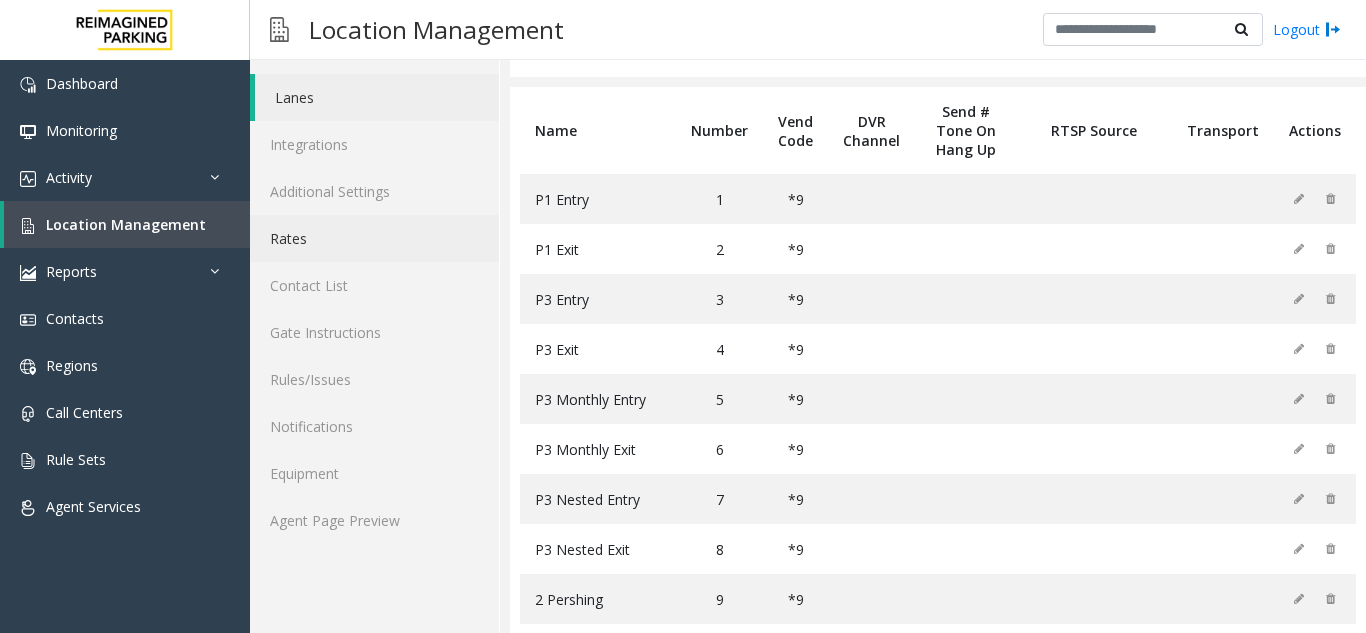 click on "Rates" 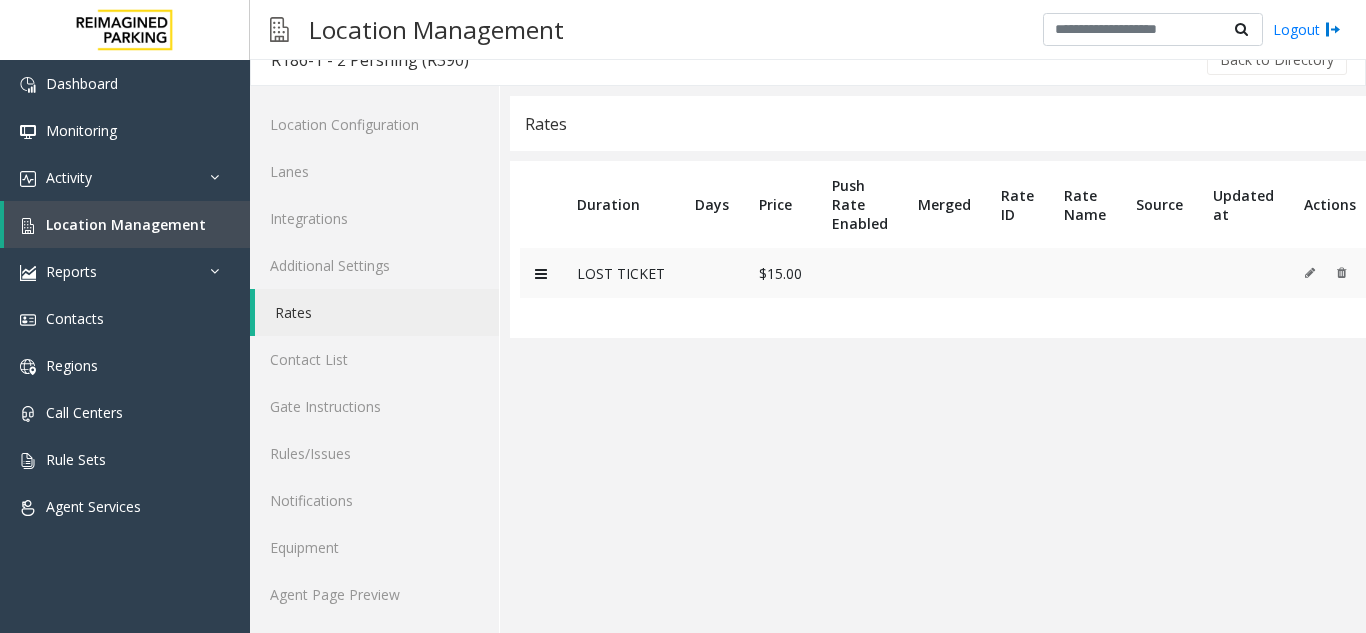 click on "LOST TICKET" at bounding box center (621, 273) 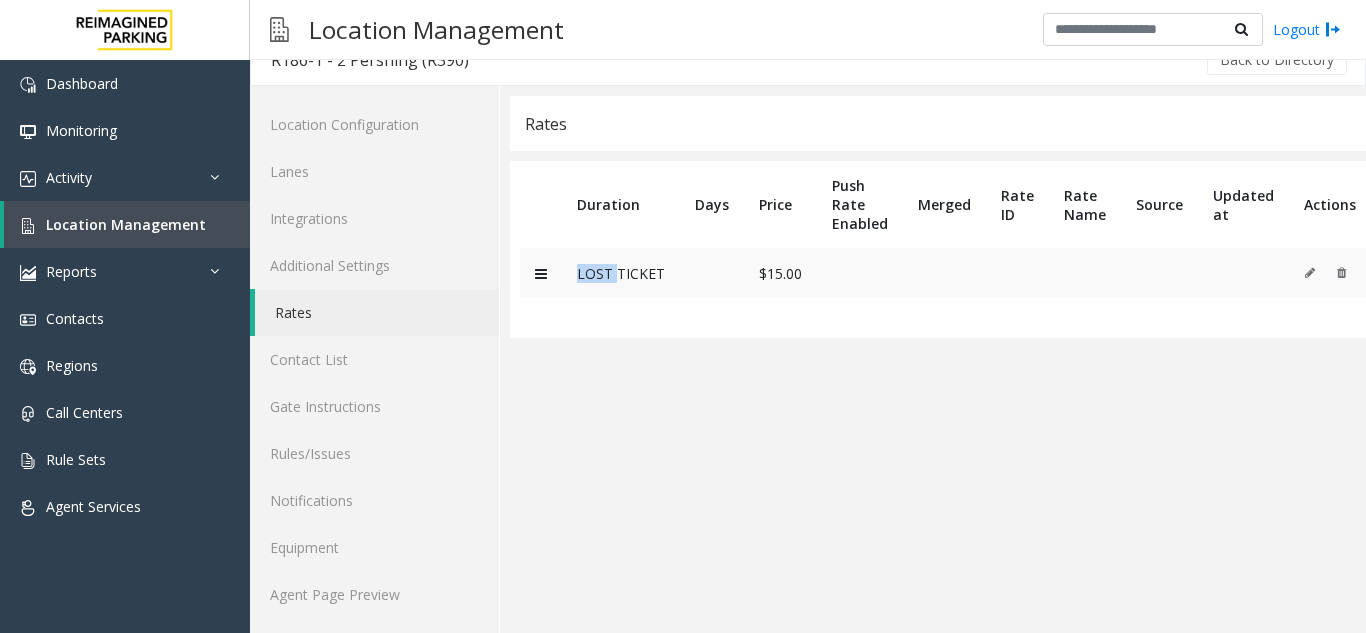 click on "LOST TICKET" at bounding box center (621, 273) 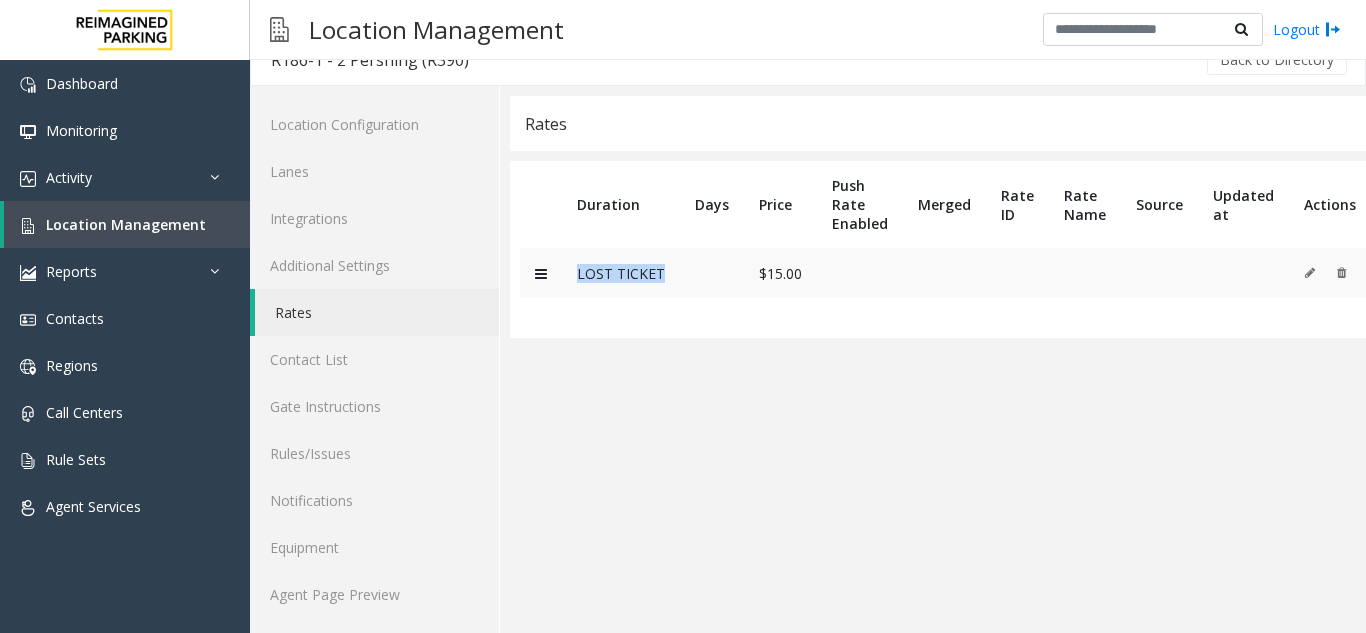 click on "LOST TICKET" at bounding box center (621, 273) 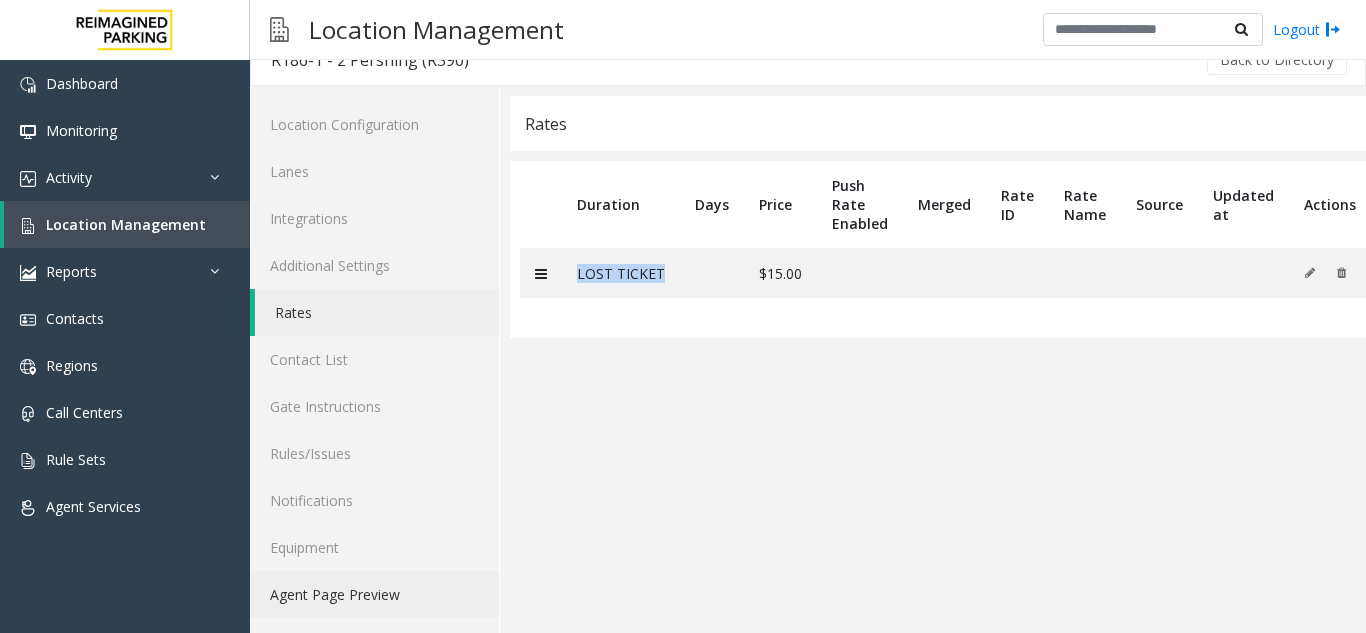 click on "Agent Page Preview" 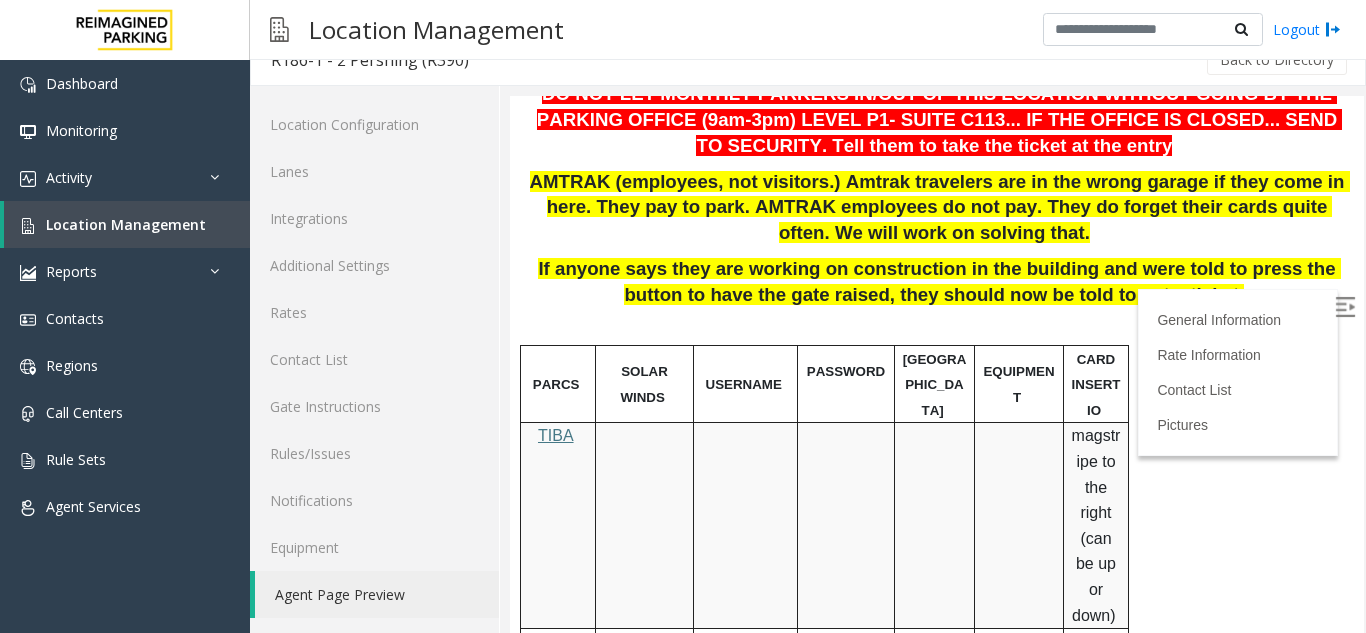 scroll, scrollTop: 300, scrollLeft: 0, axis: vertical 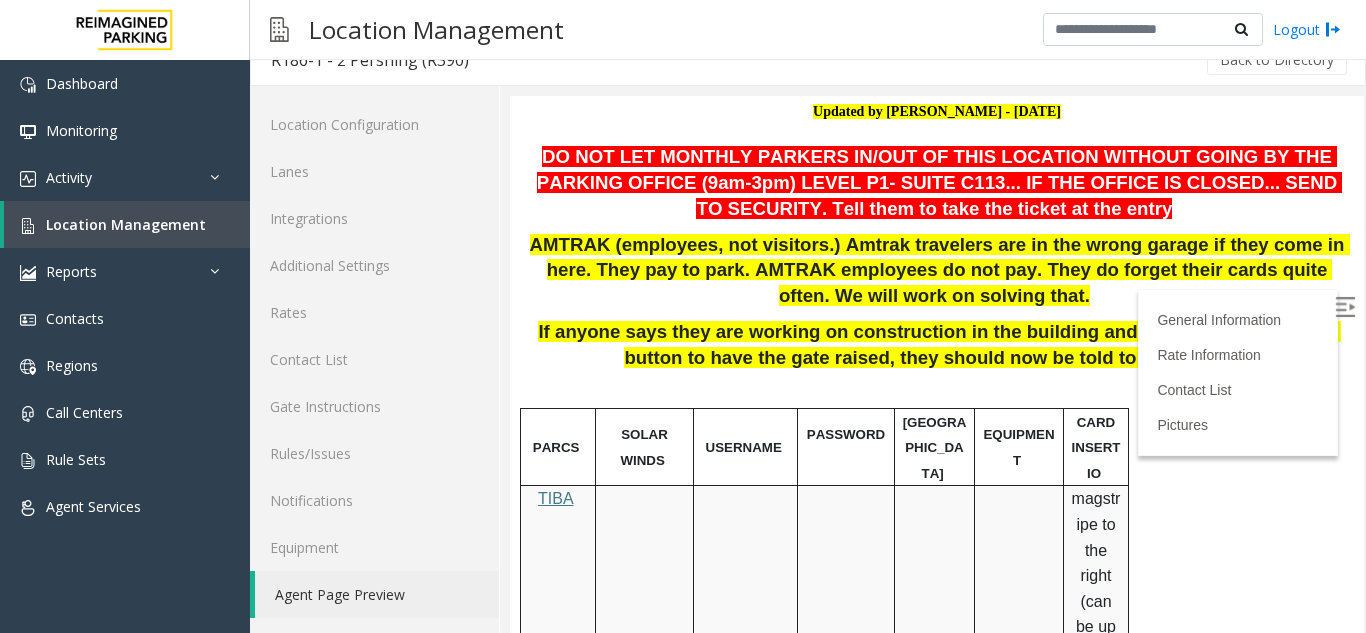 click at bounding box center [1345, 307] 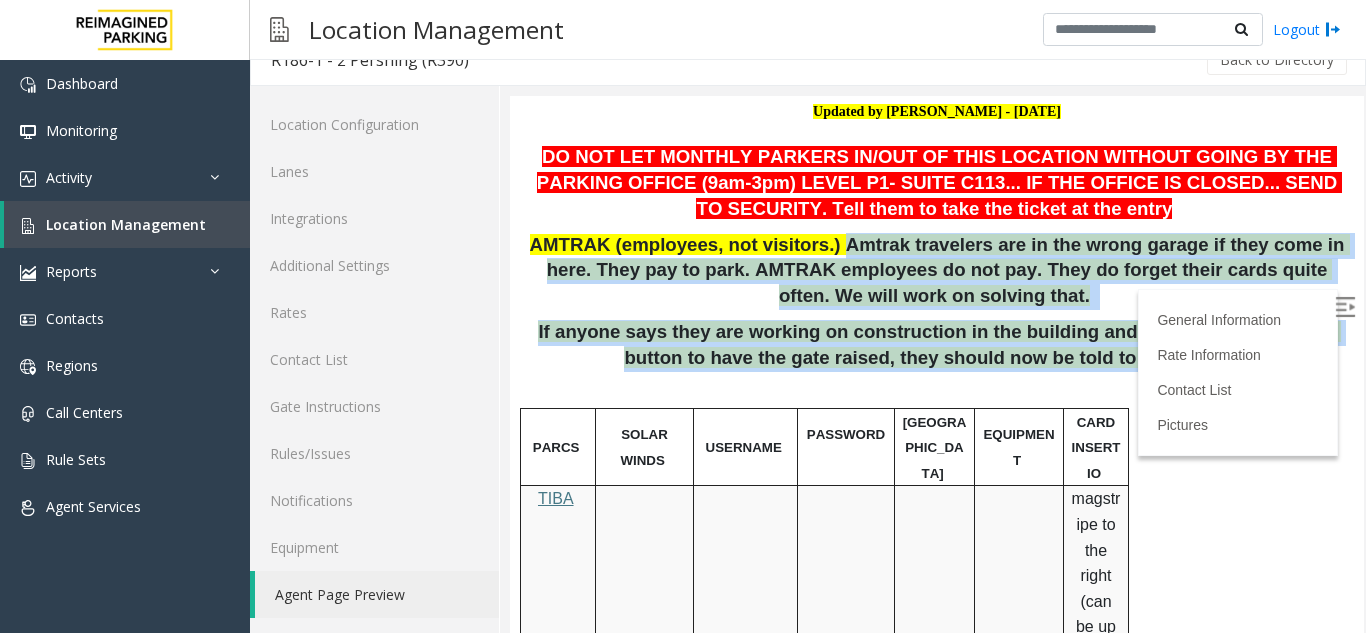 drag, startPoint x: 835, startPoint y: 190, endPoint x: 1170, endPoint y: 299, distance: 352.2868 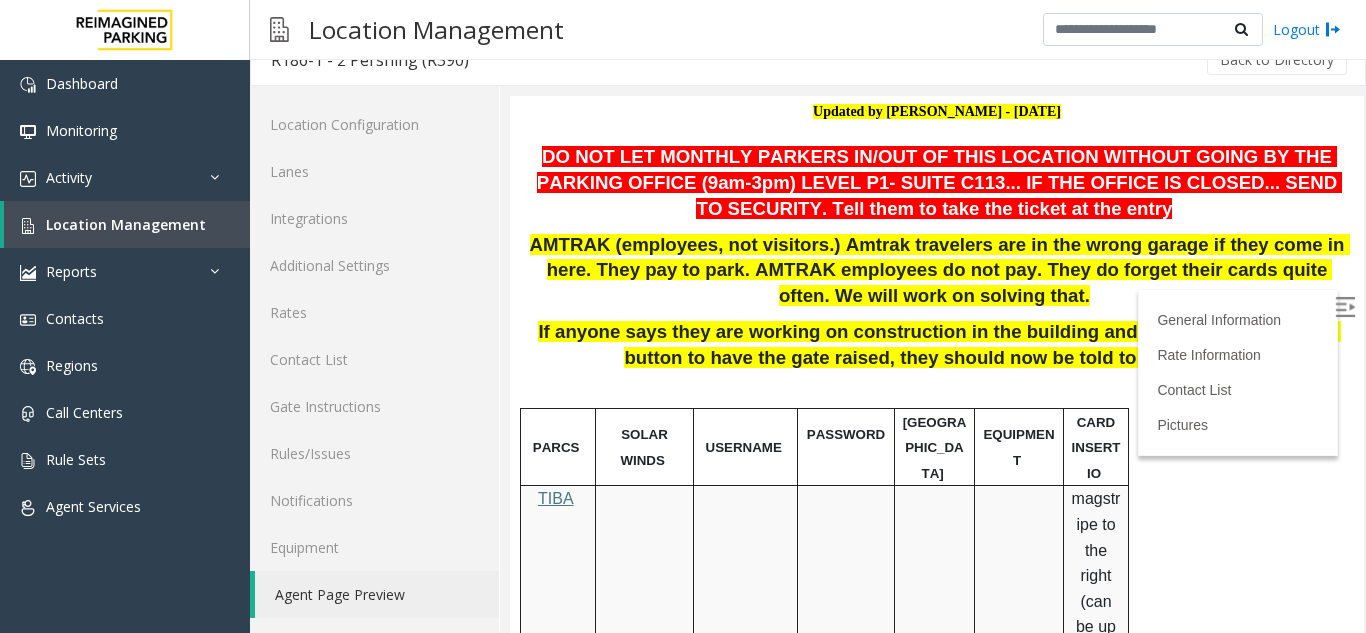 click on "AMTRAK (employees, not visitors.) Amtrak travelers are in the wrong garage if they come in here. They pay to park. AMTRAK employees do not pay. They do forget their cards quite often. We will work on solving that." at bounding box center (940, 270) 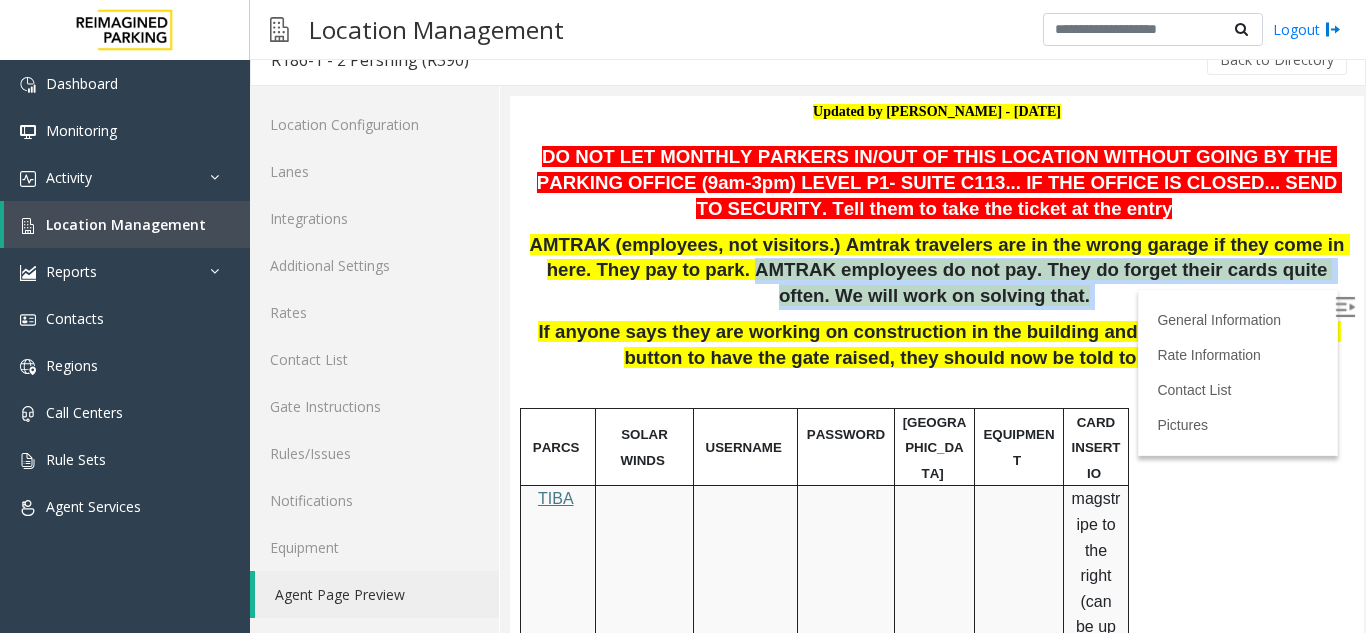 drag, startPoint x: 668, startPoint y: 216, endPoint x: 1050, endPoint y: 238, distance: 382.633 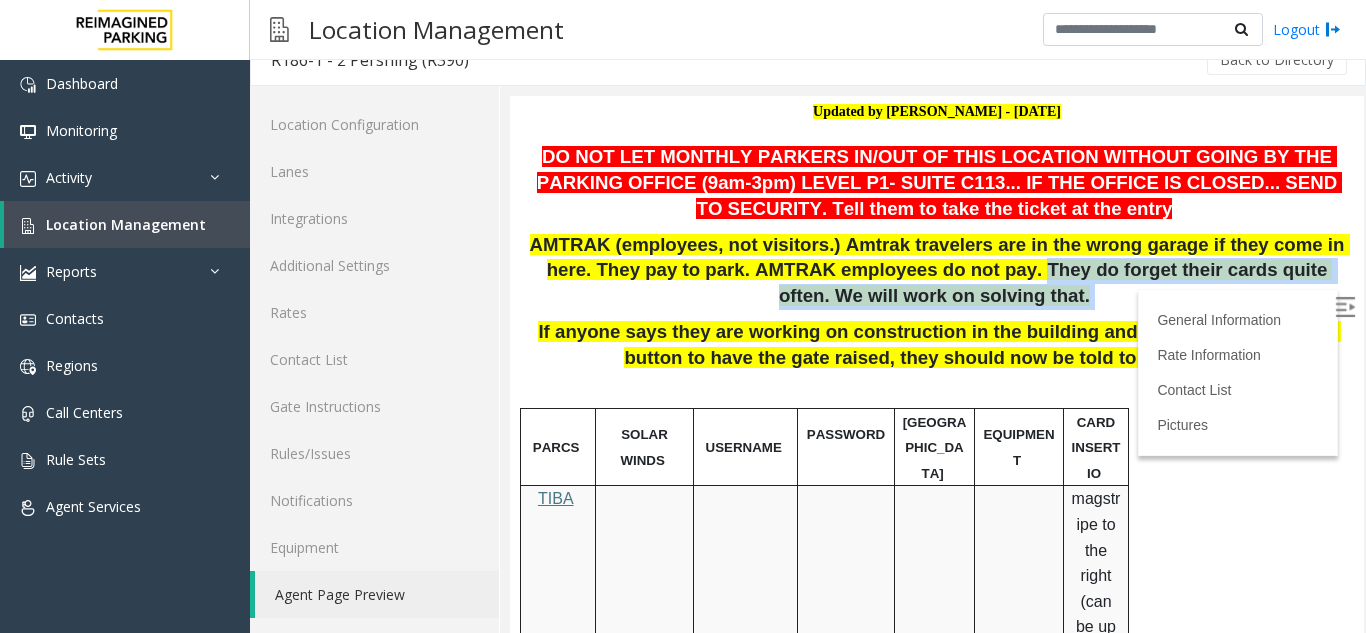 drag, startPoint x: 1050, startPoint y: 238, endPoint x: 932, endPoint y: 216, distance: 120.033325 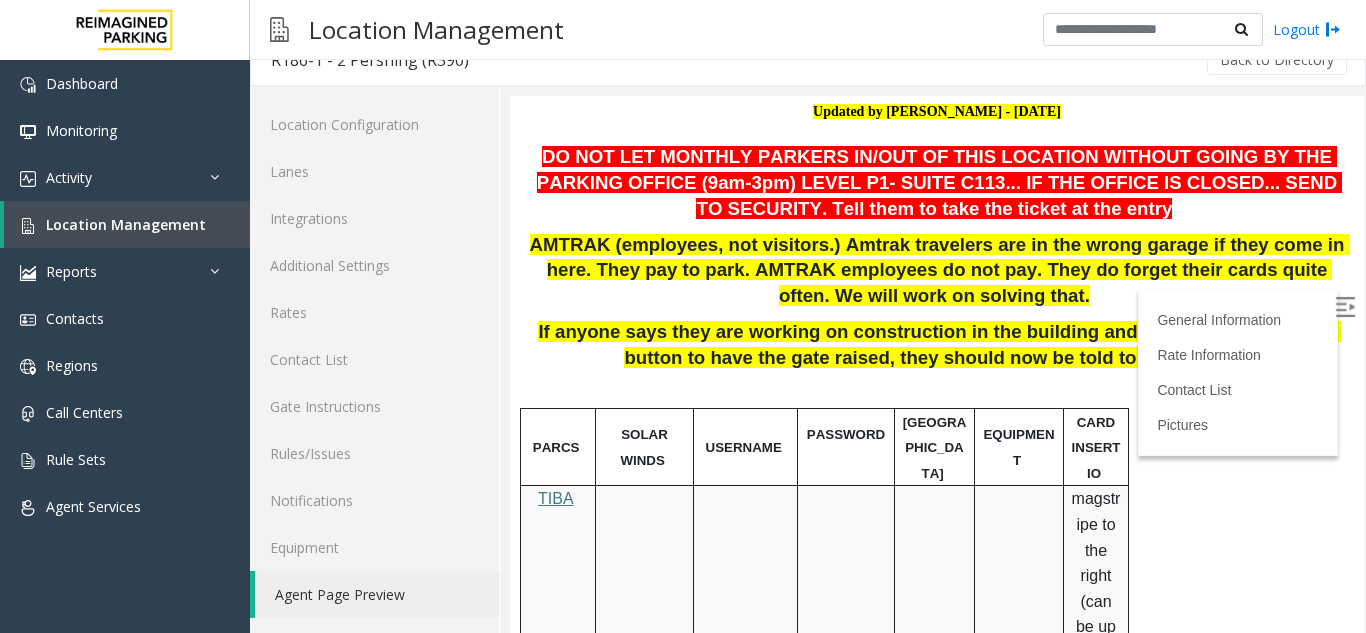 click on "If anyone says they are working on construction in the building and were told to press the button to have the gate raised, they should now be told to get a ticket." at bounding box center [939, 344] 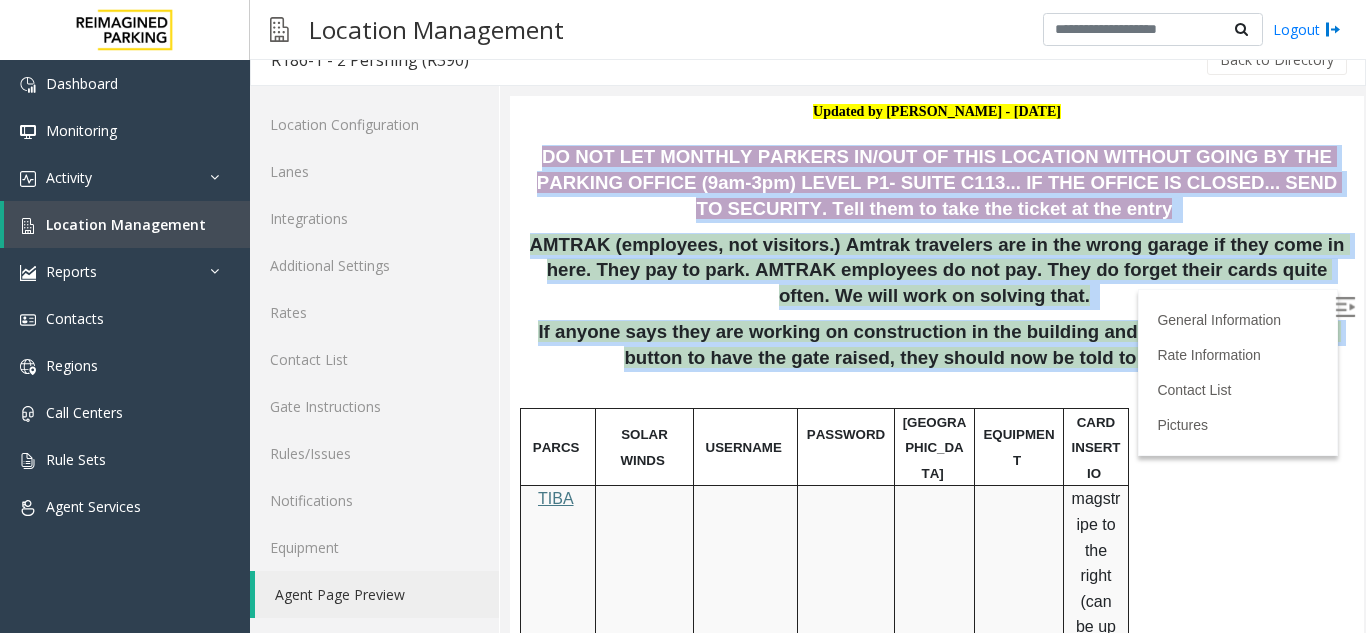 drag, startPoint x: 1124, startPoint y: 302, endPoint x: 780, endPoint y: 144, distance: 378.54987 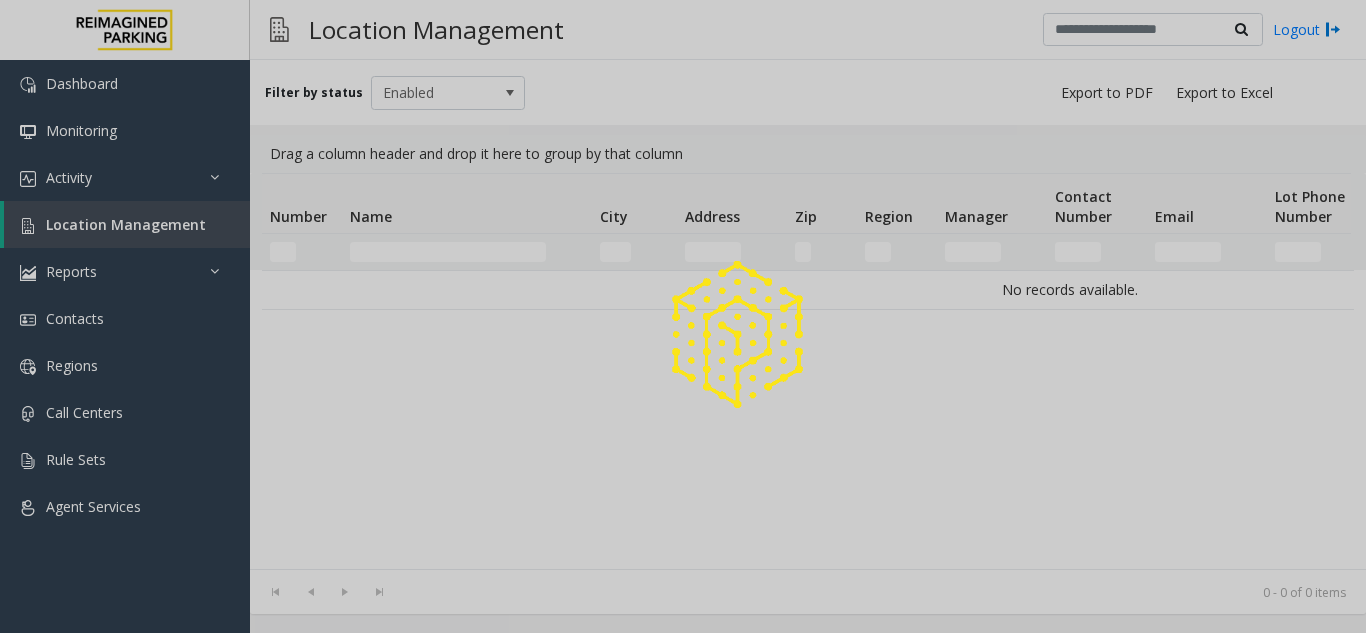 scroll, scrollTop: 0, scrollLeft: 0, axis: both 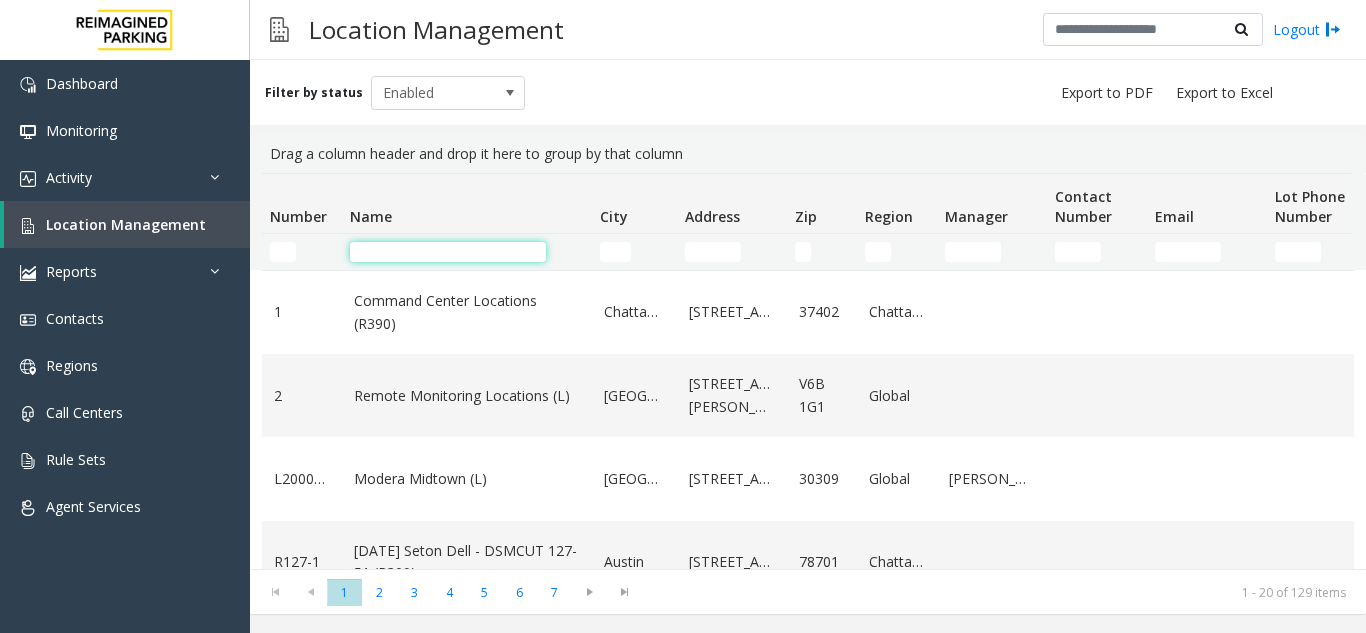 click 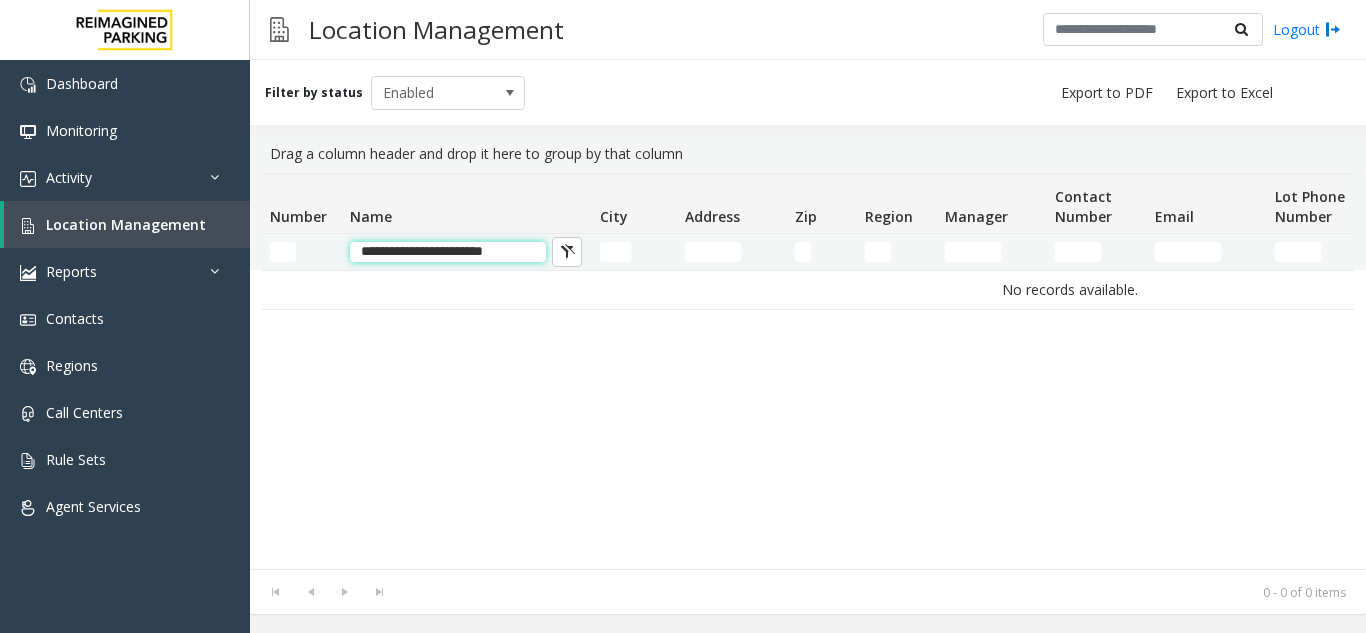 scroll, scrollTop: 0, scrollLeft: 0, axis: both 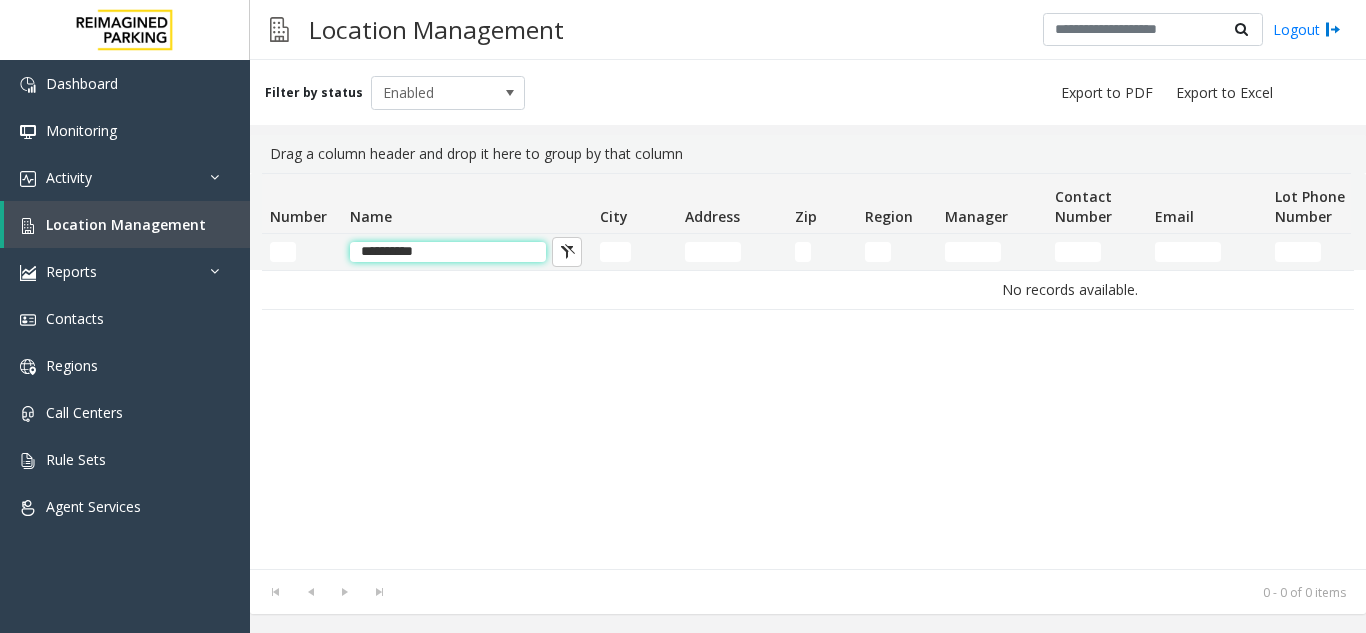 type on "*********" 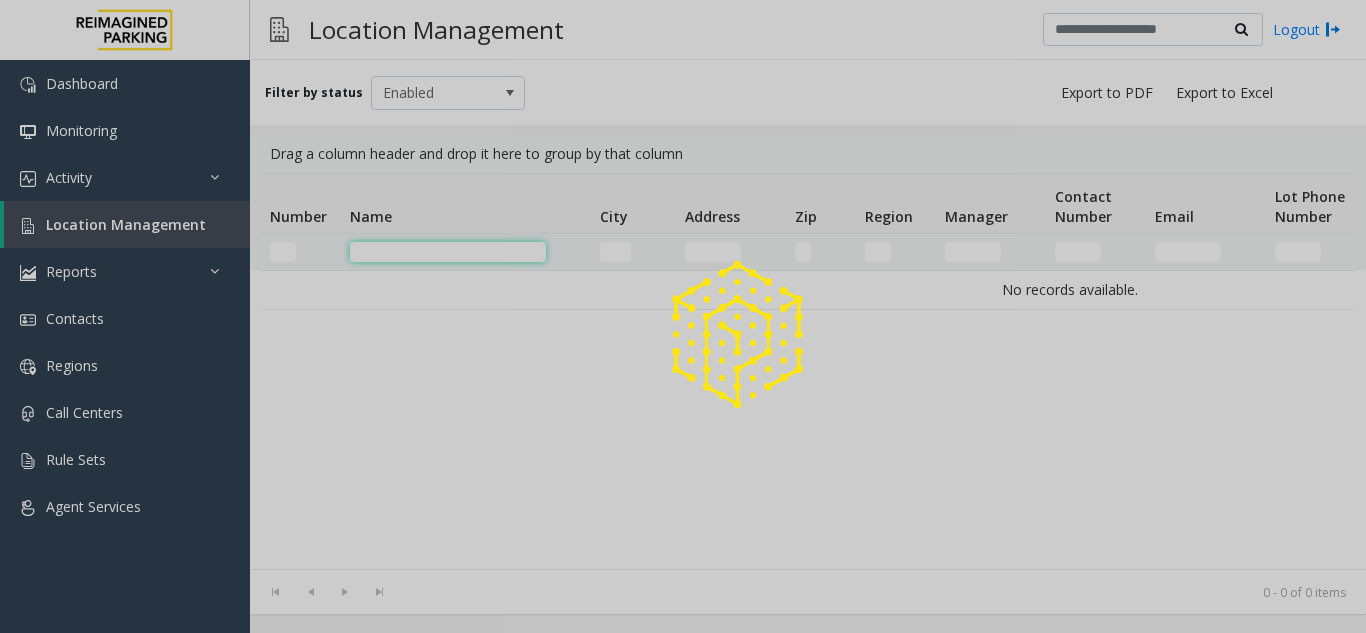 type 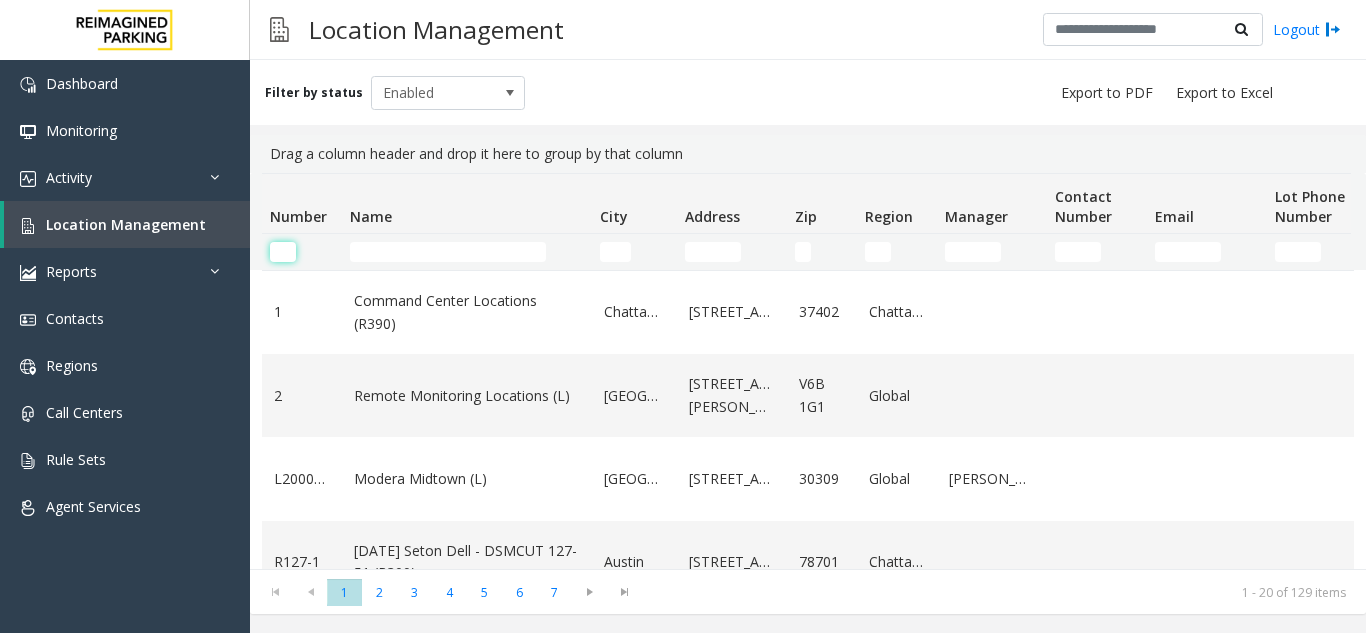 click 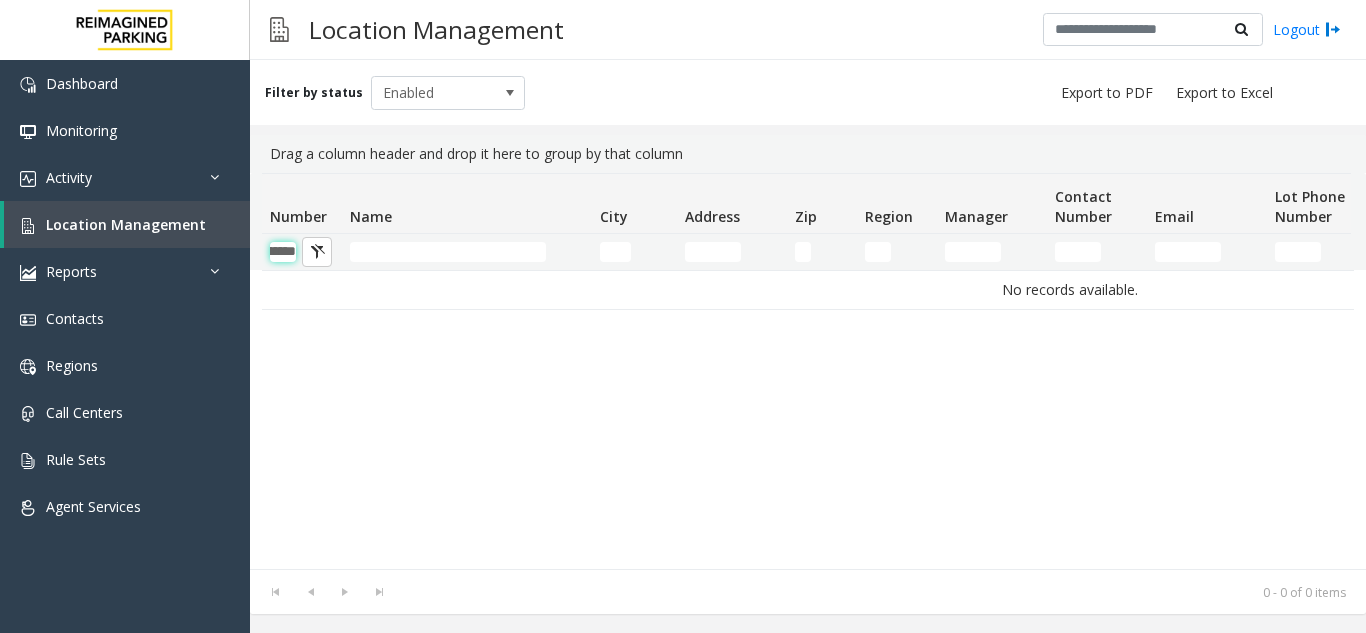 scroll, scrollTop: 0, scrollLeft: 57, axis: horizontal 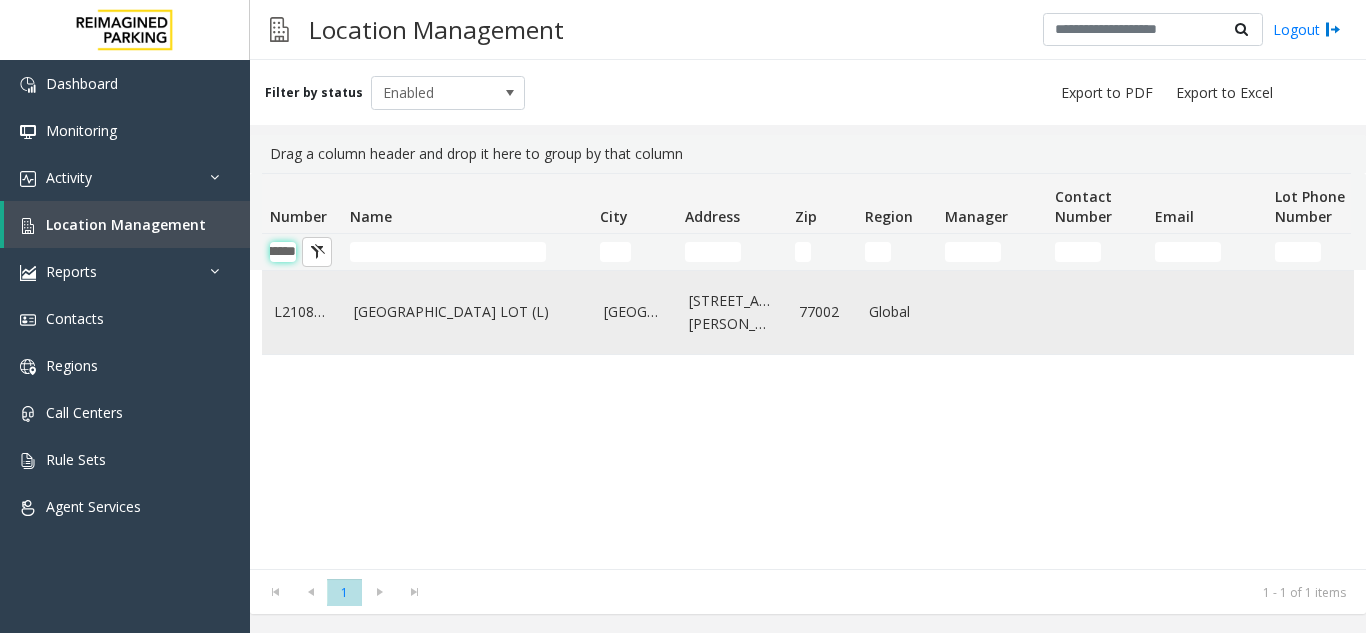 type on "*********" 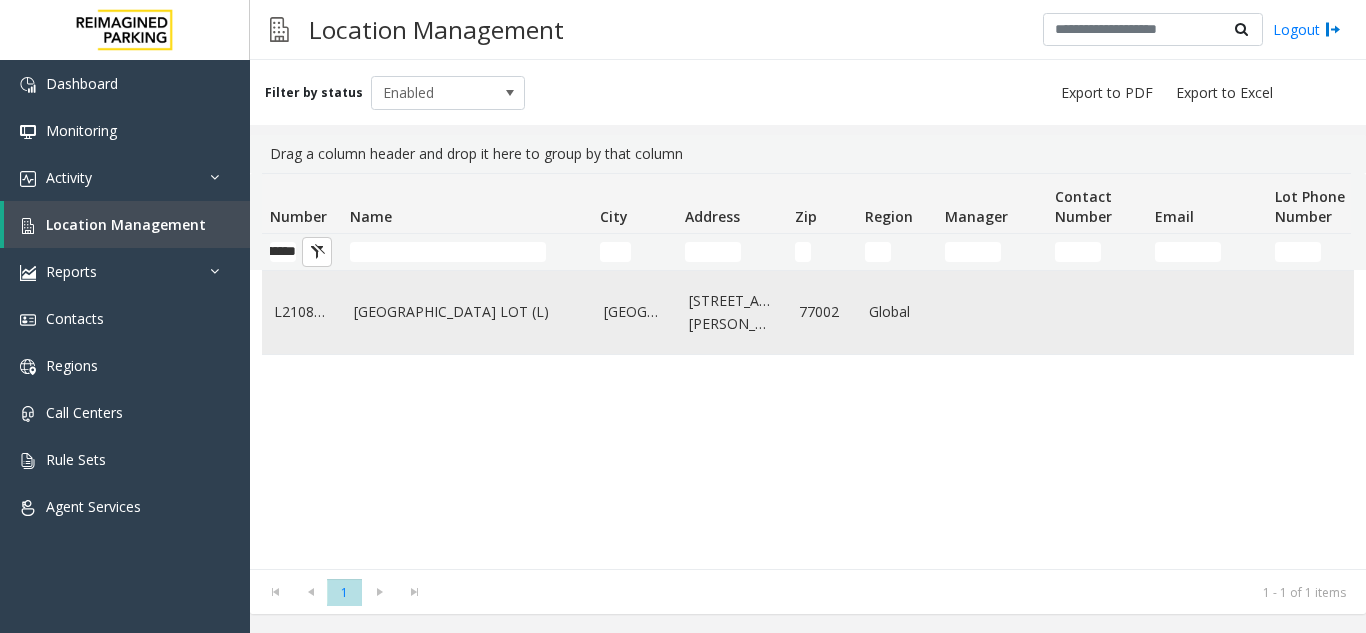 scroll, scrollTop: 0, scrollLeft: 0, axis: both 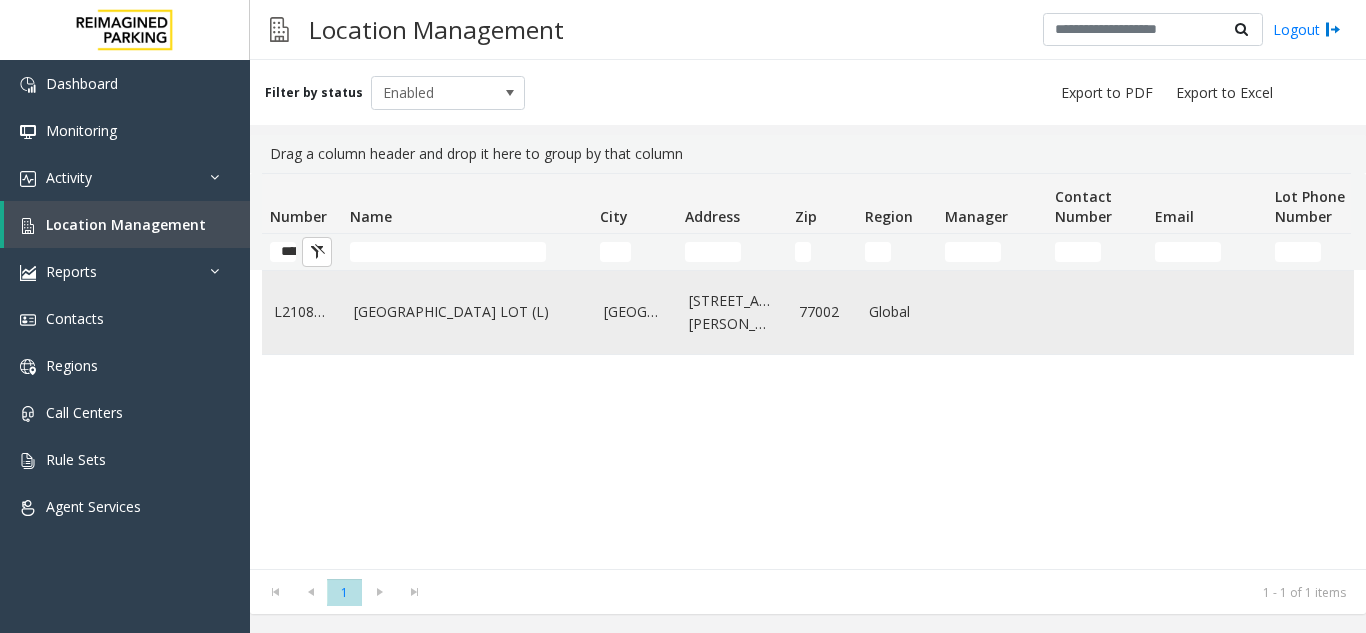 click on "[GEOGRAPHIC_DATA] LOT (L)" 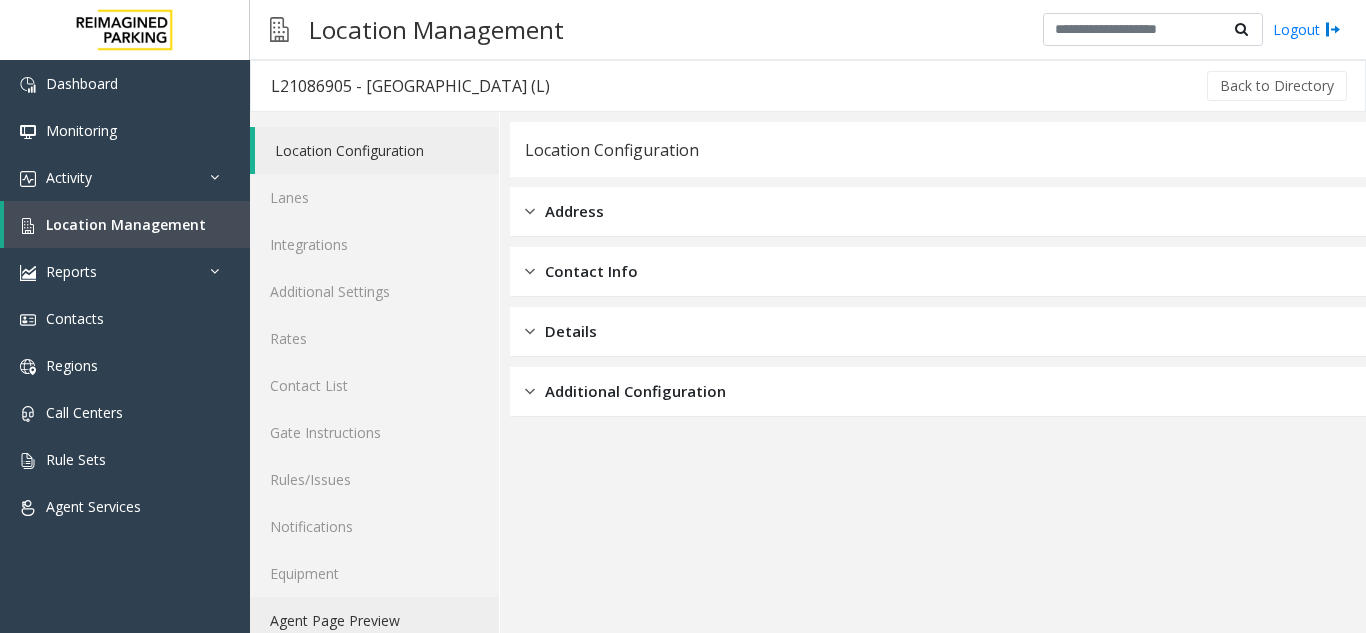 click on "Agent Page Preview" 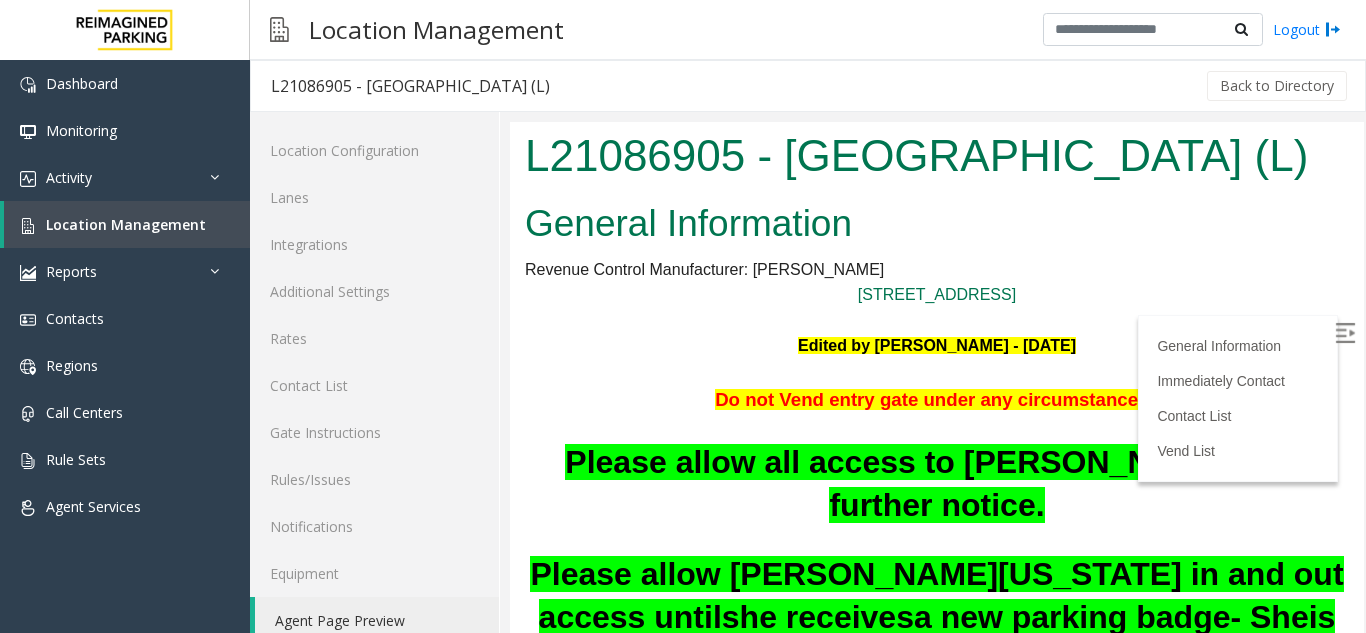 scroll, scrollTop: 1100, scrollLeft: 0, axis: vertical 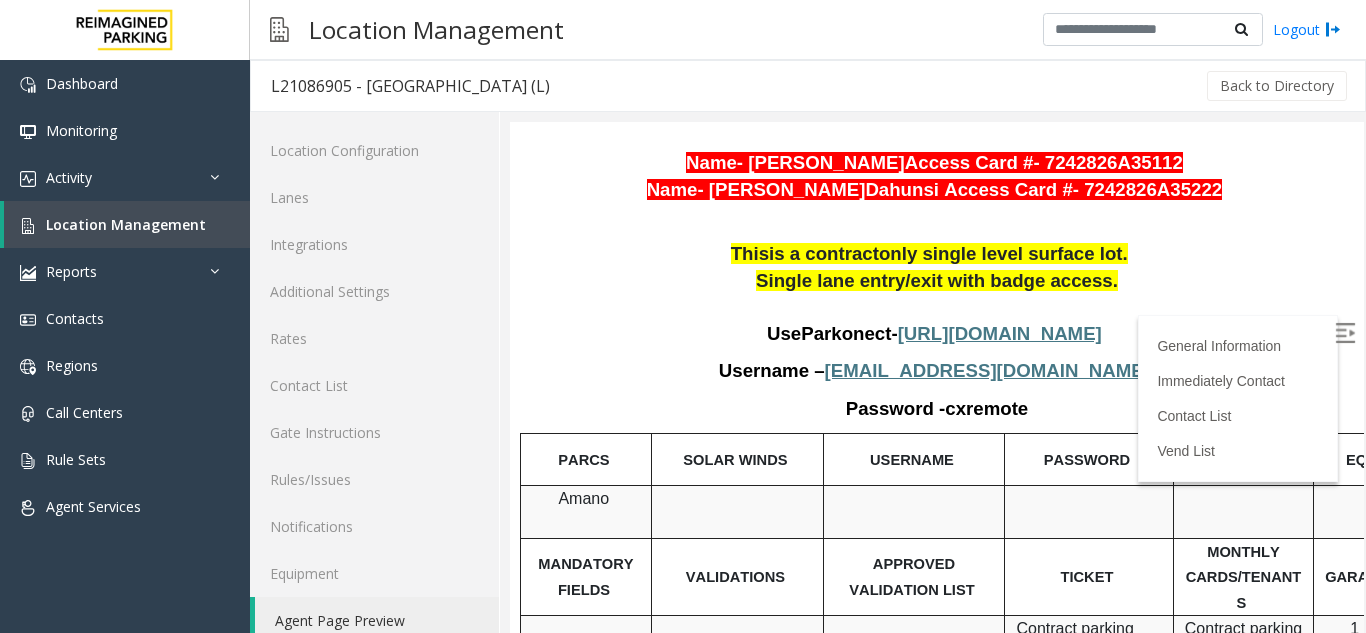 click at bounding box center (1347, 336) 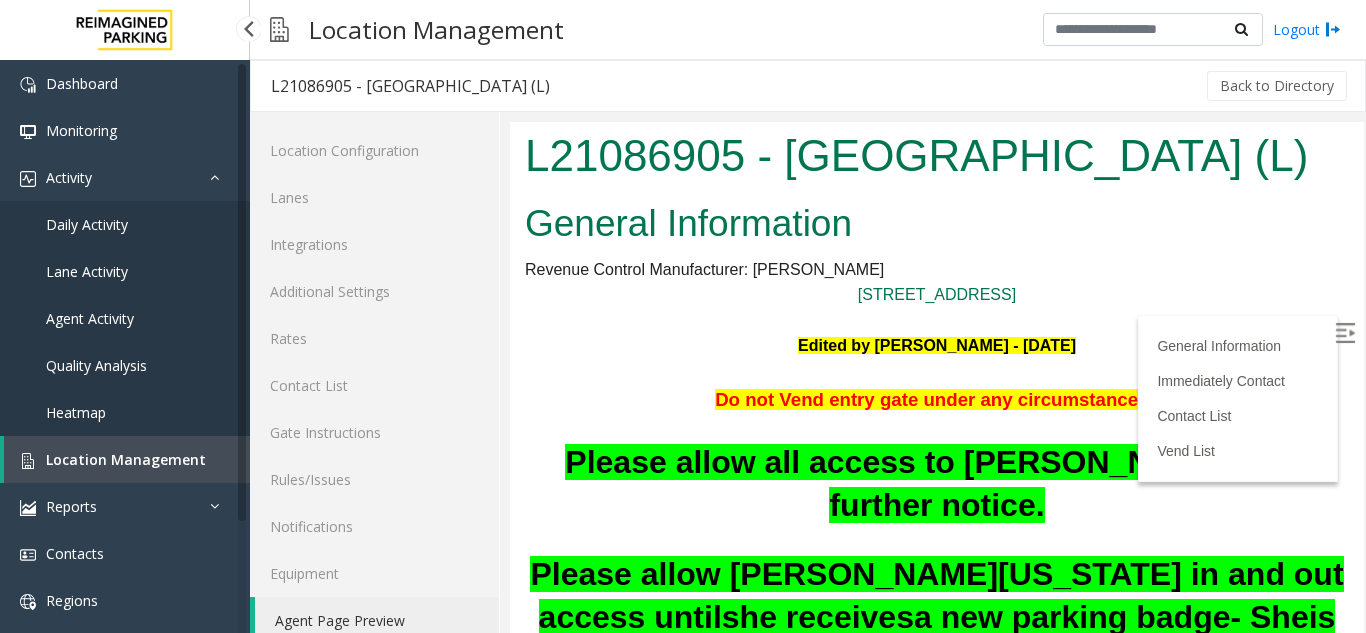 scroll, scrollTop: 1100, scrollLeft: 0, axis: vertical 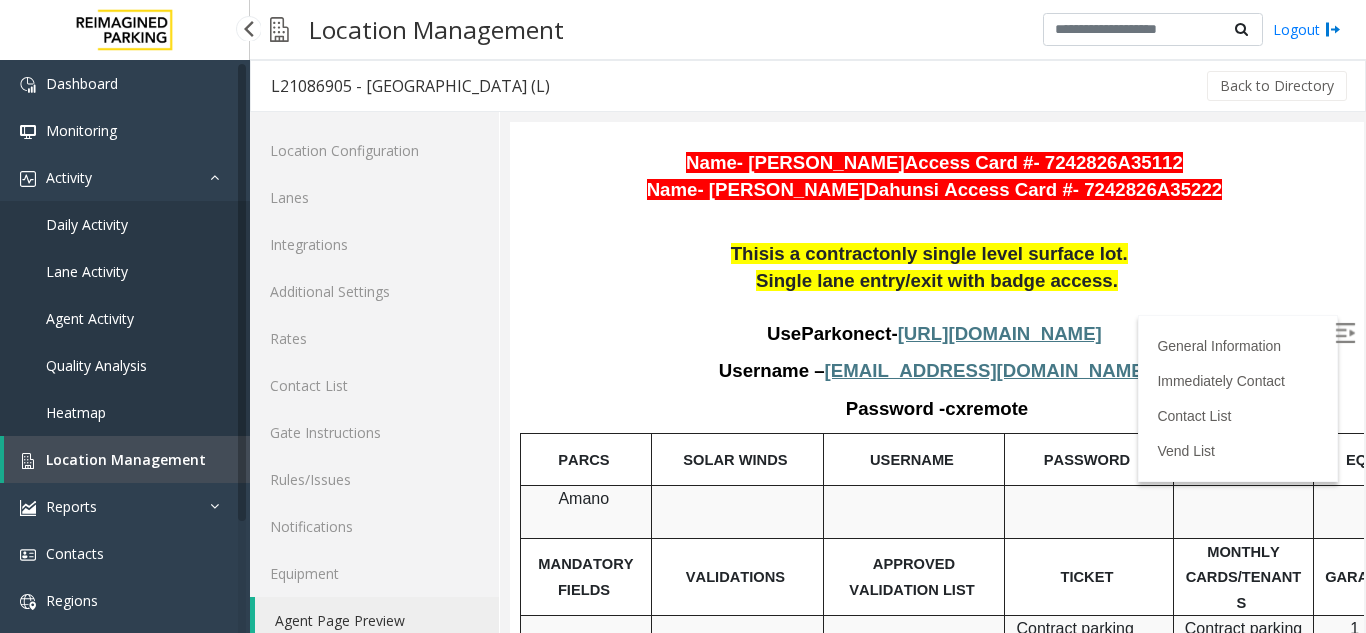 click on "Quality Analysis" at bounding box center [125, 365] 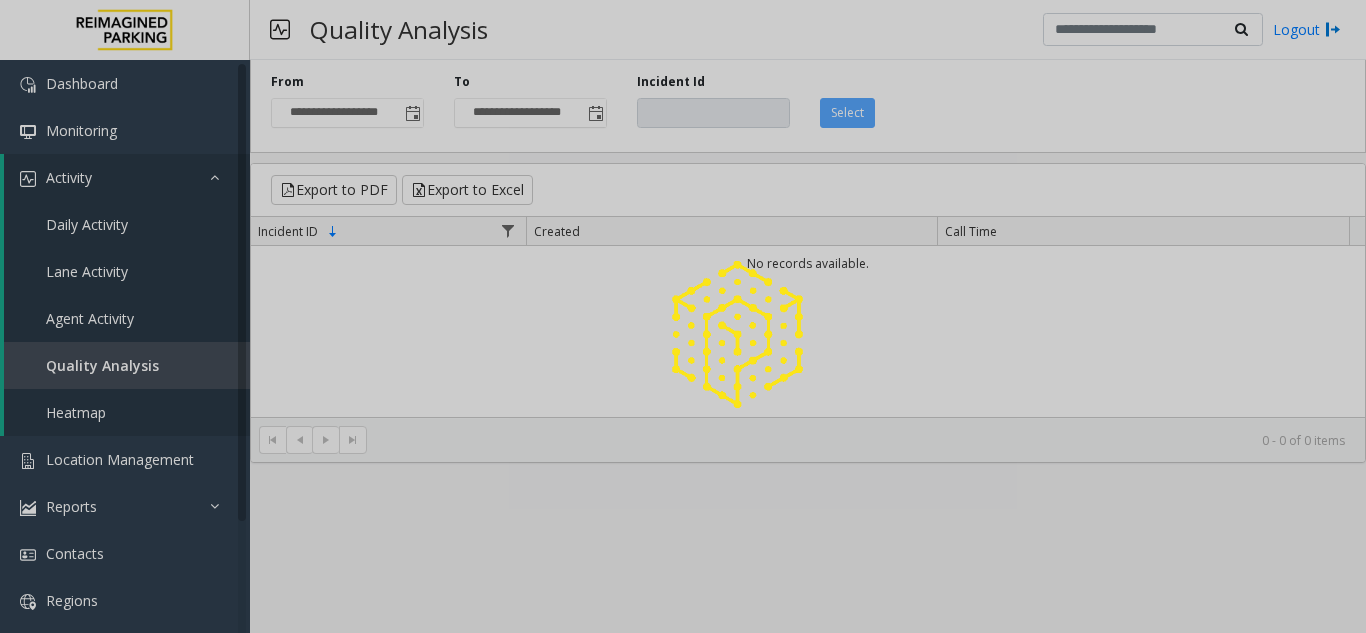 click 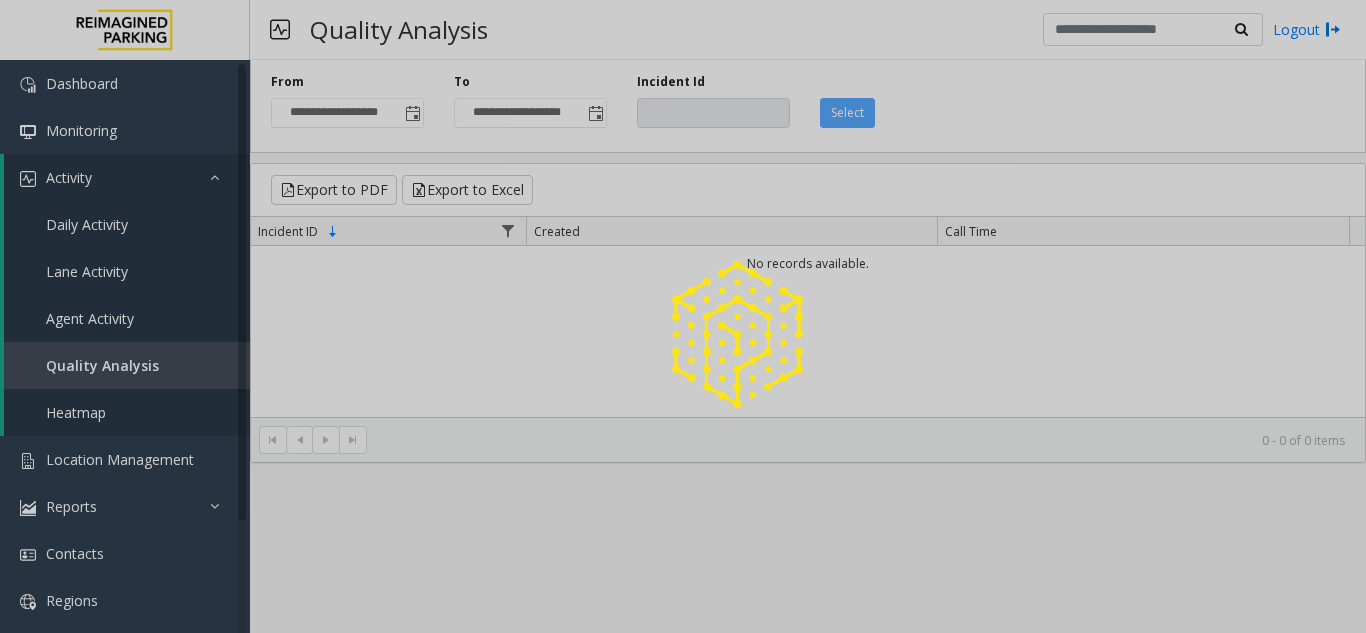 click 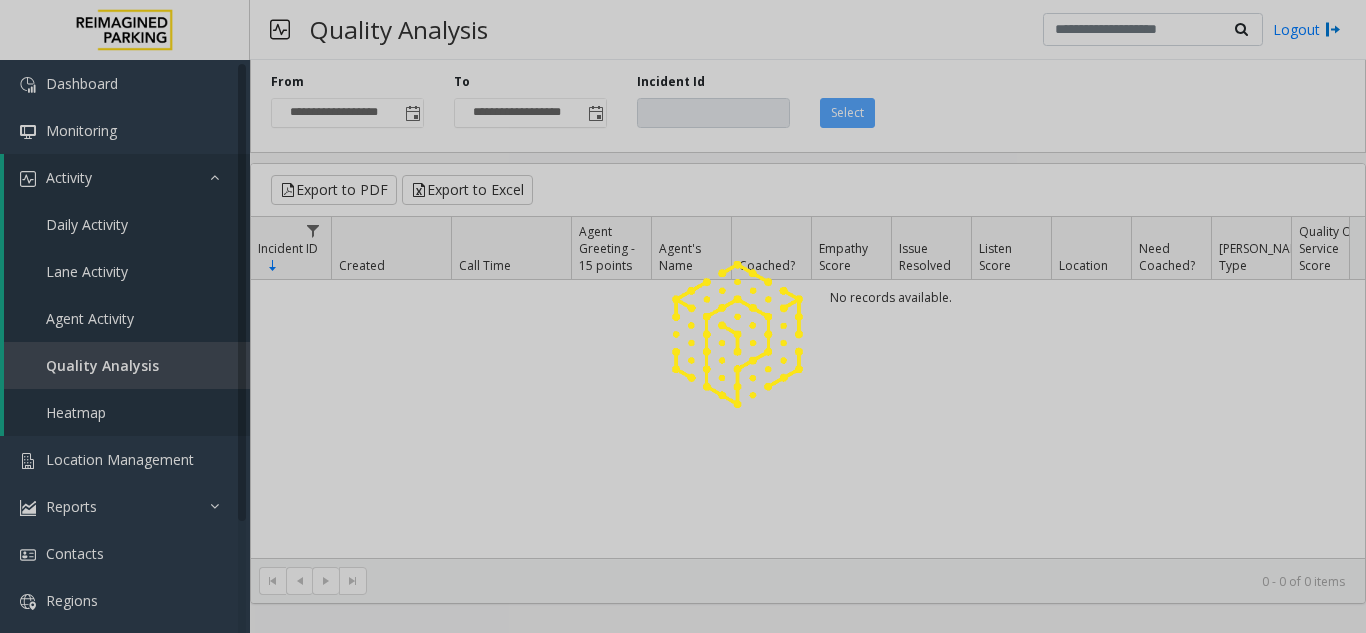 click 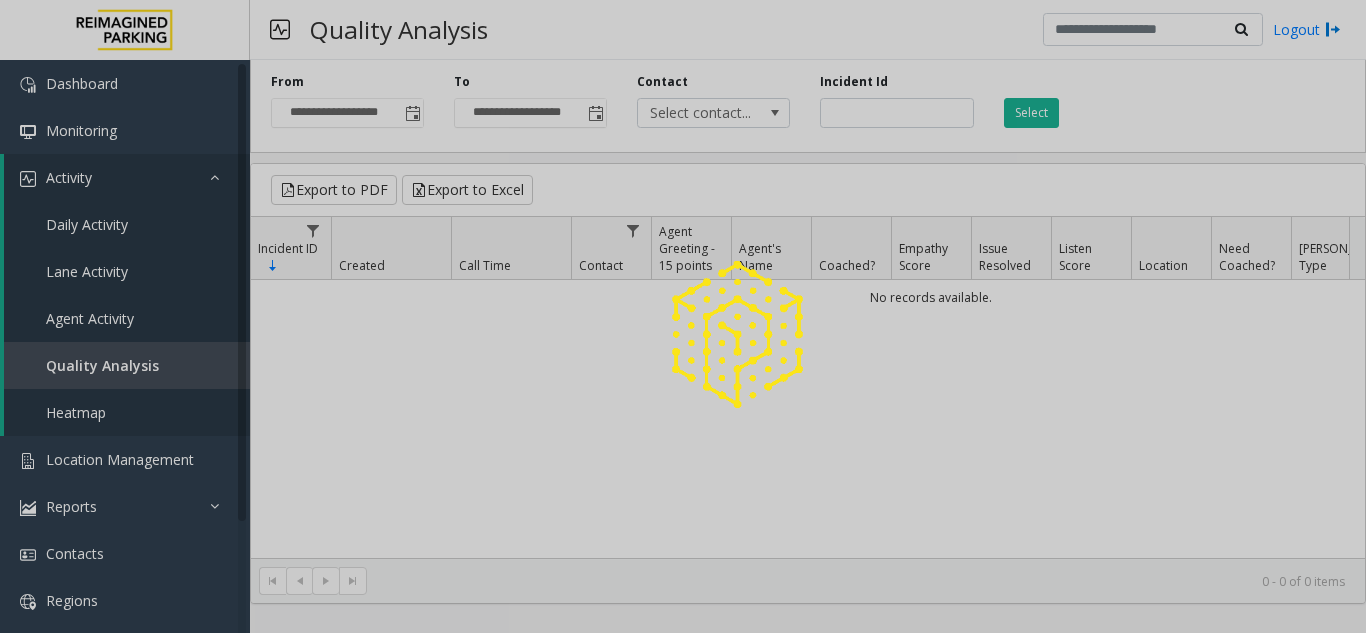 click 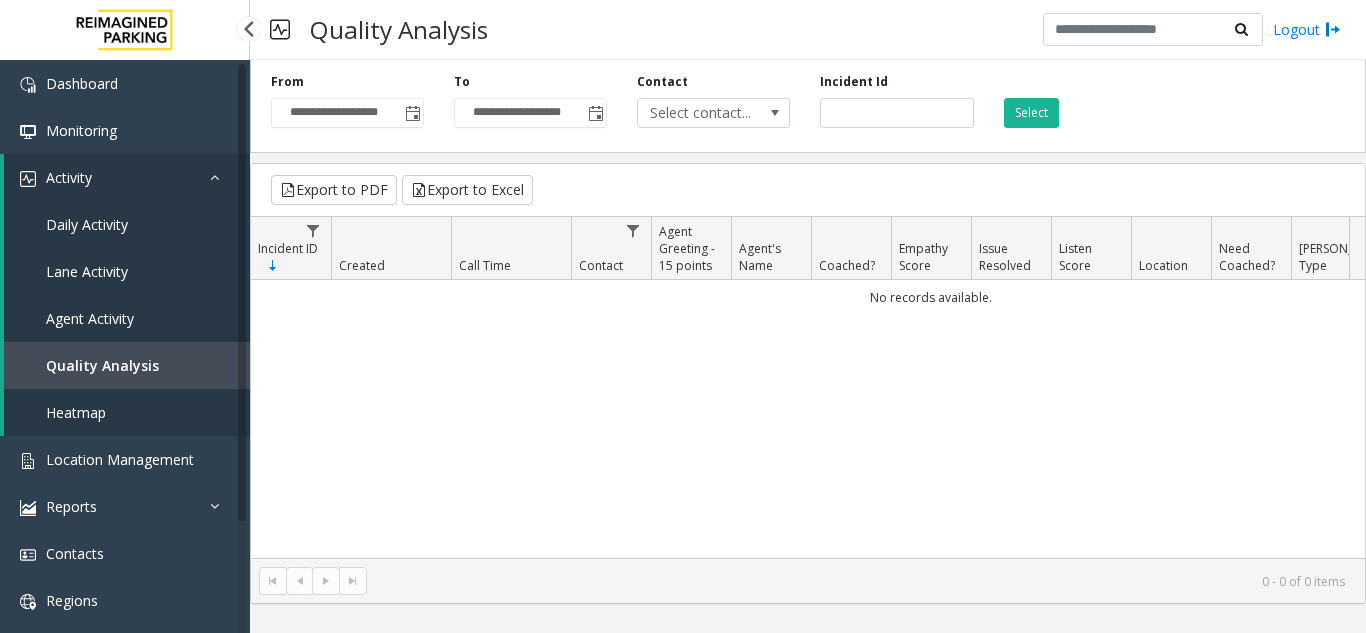 click on "Agent Activity" at bounding box center [127, 318] 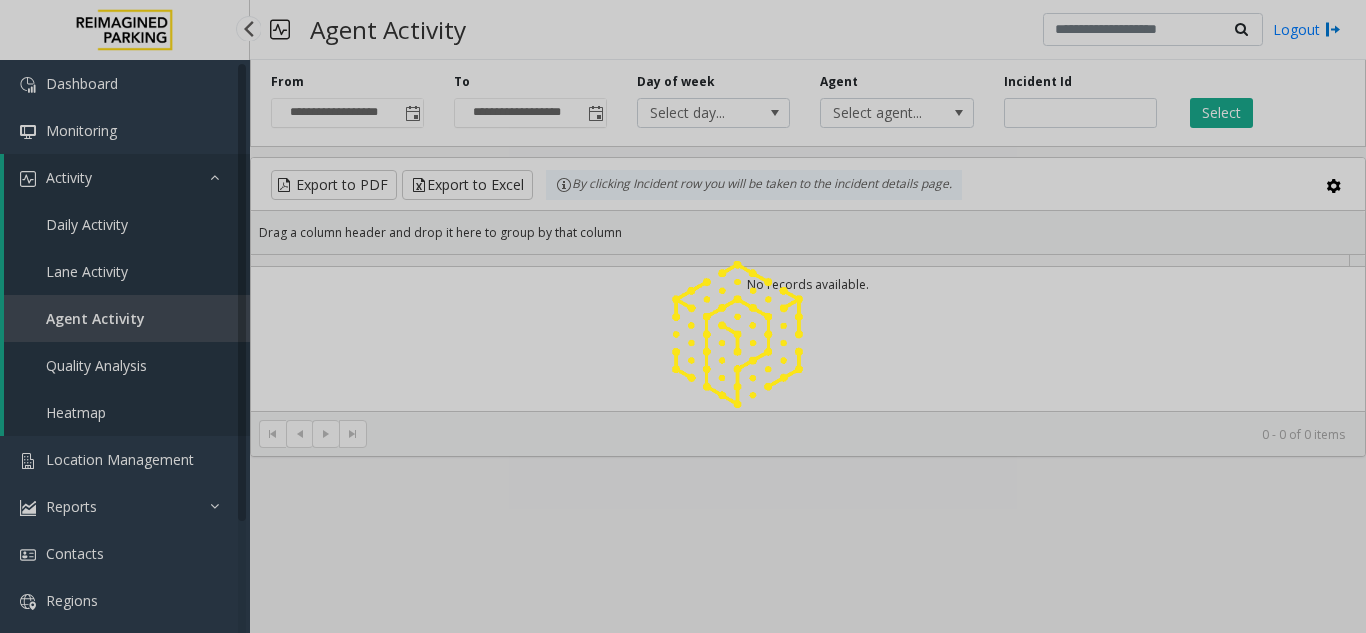 click 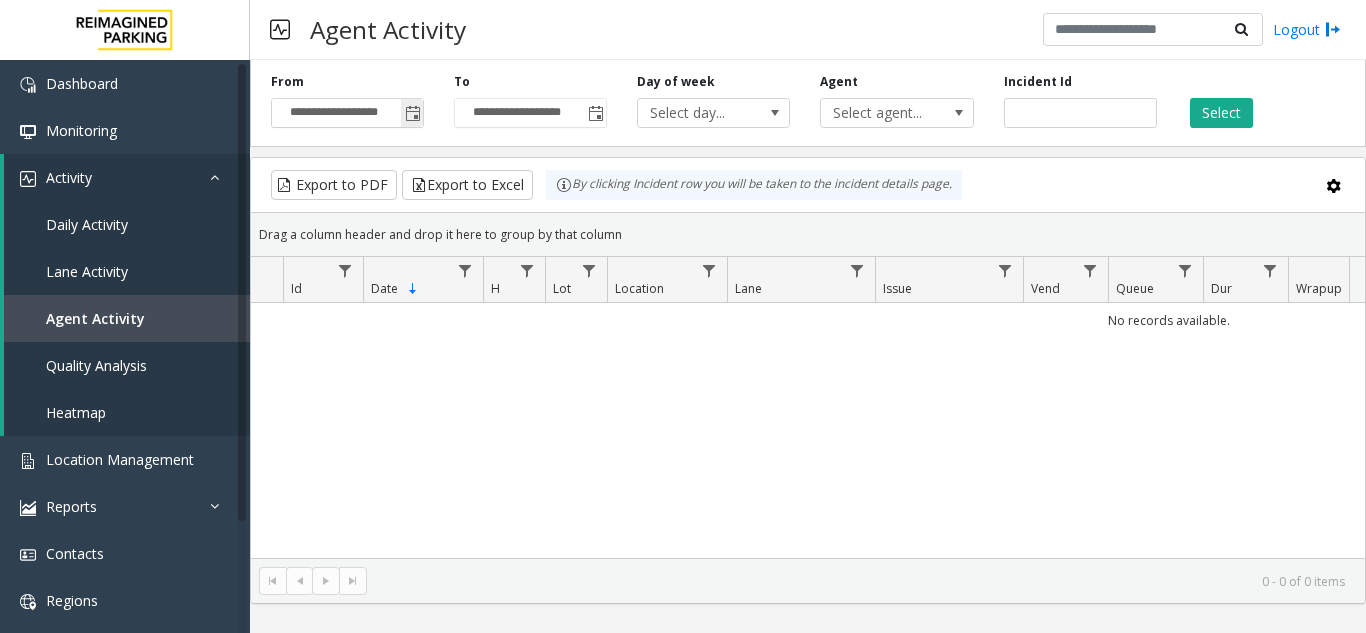 click 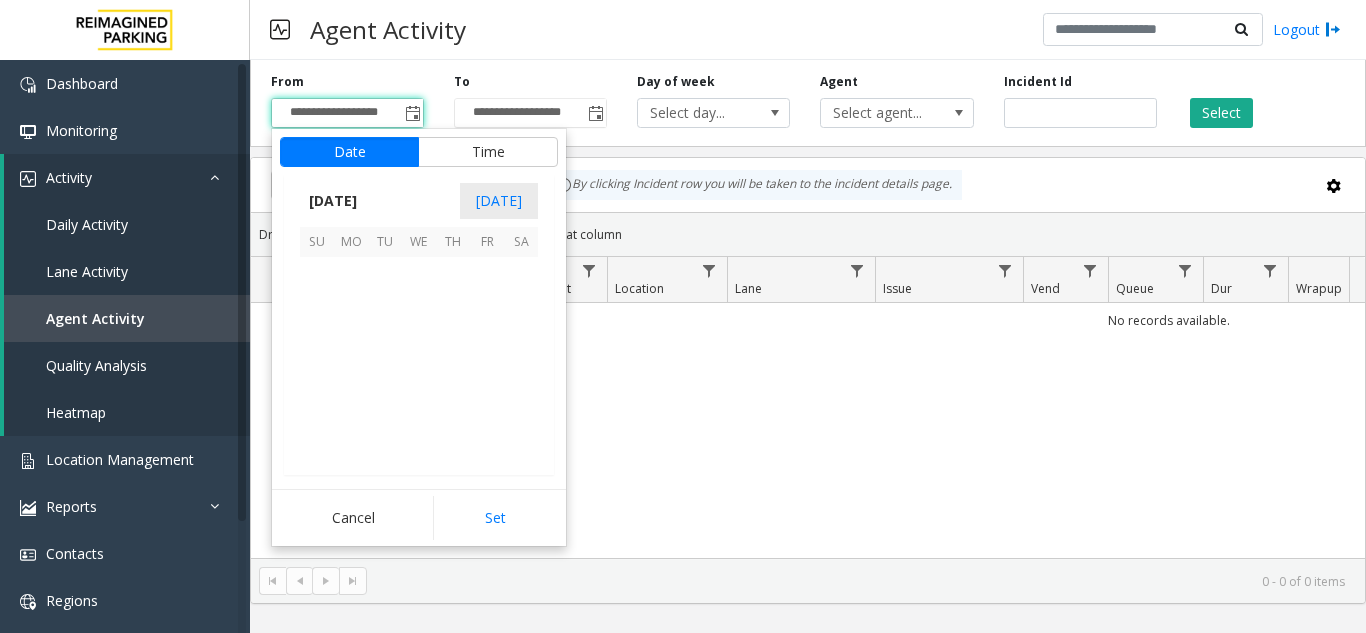 scroll, scrollTop: 358428, scrollLeft: 0, axis: vertical 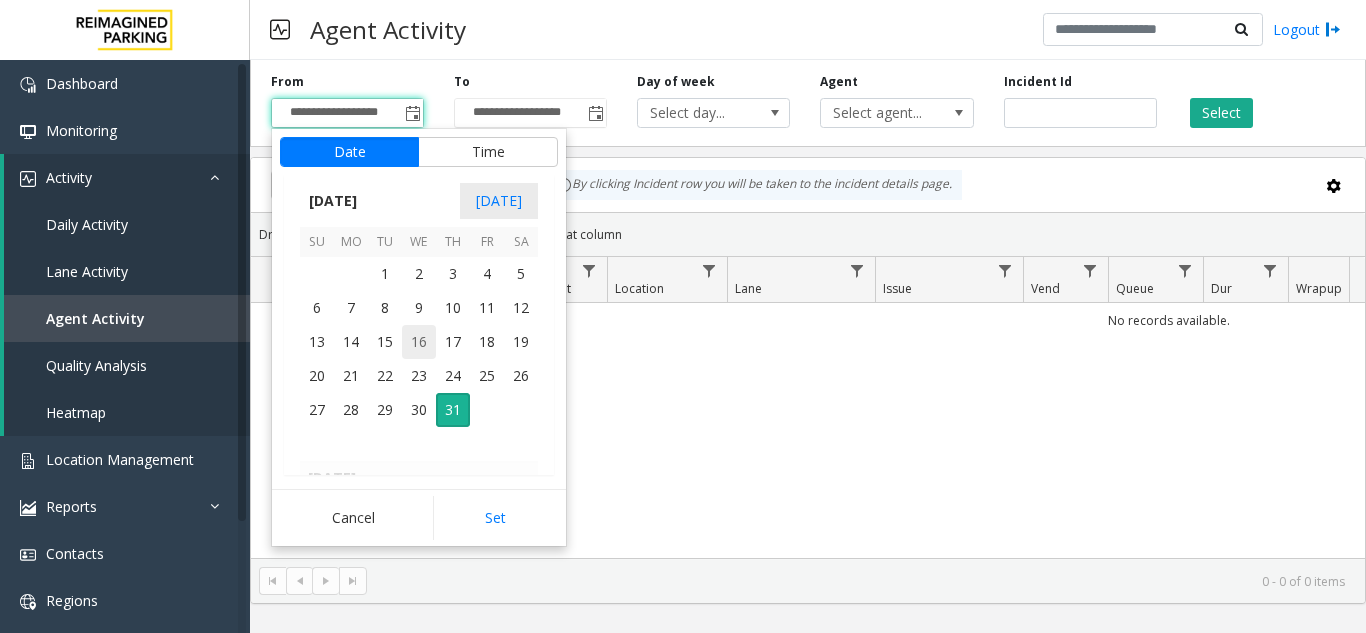 click on "16" at bounding box center [419, 342] 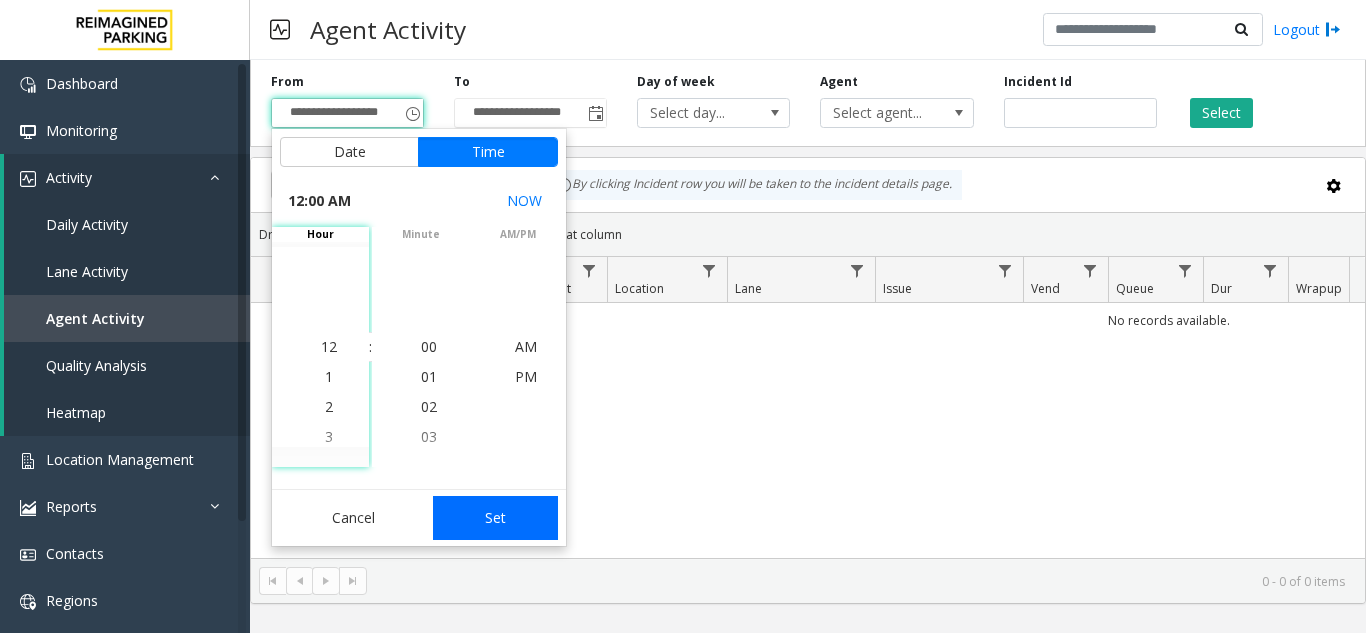 click on "Set" 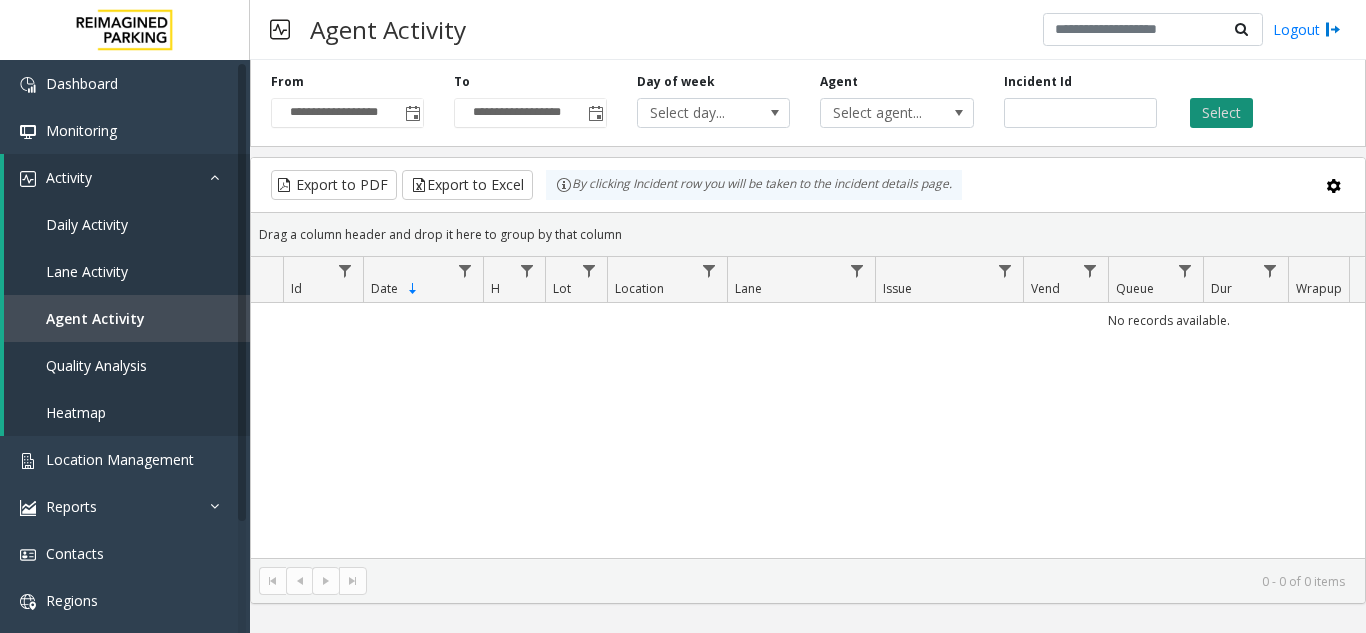 click on "Select" 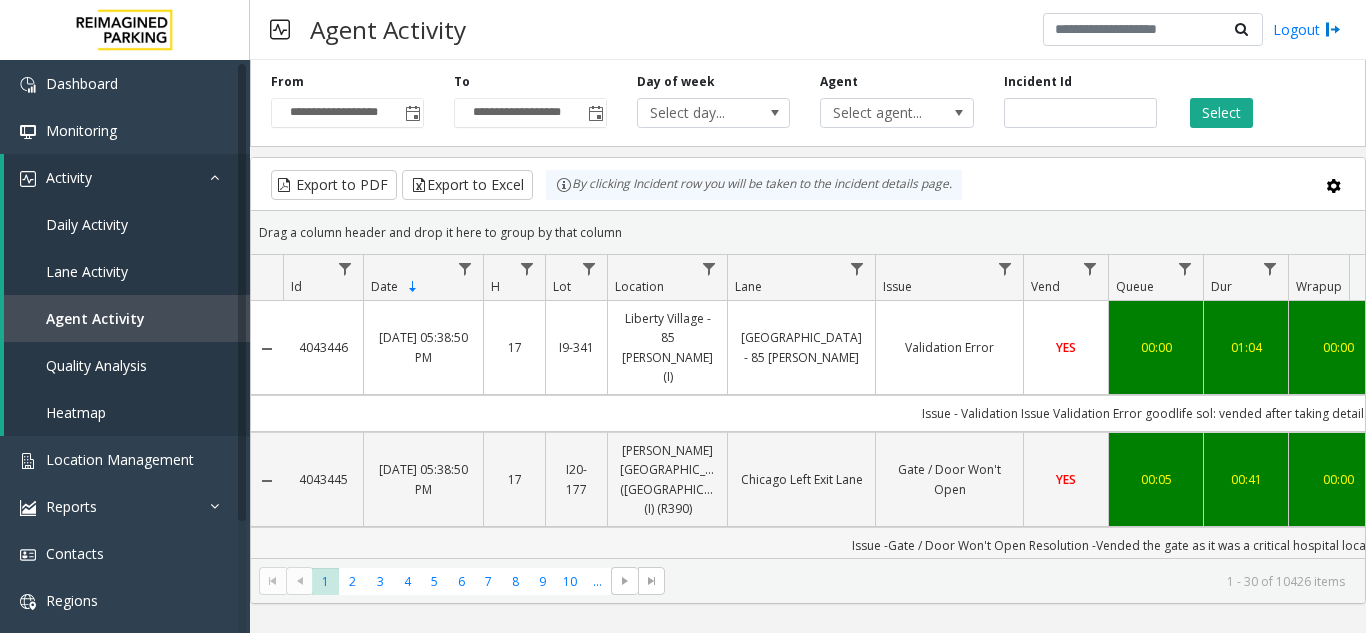 scroll, scrollTop: 0, scrollLeft: 403, axis: horizontal 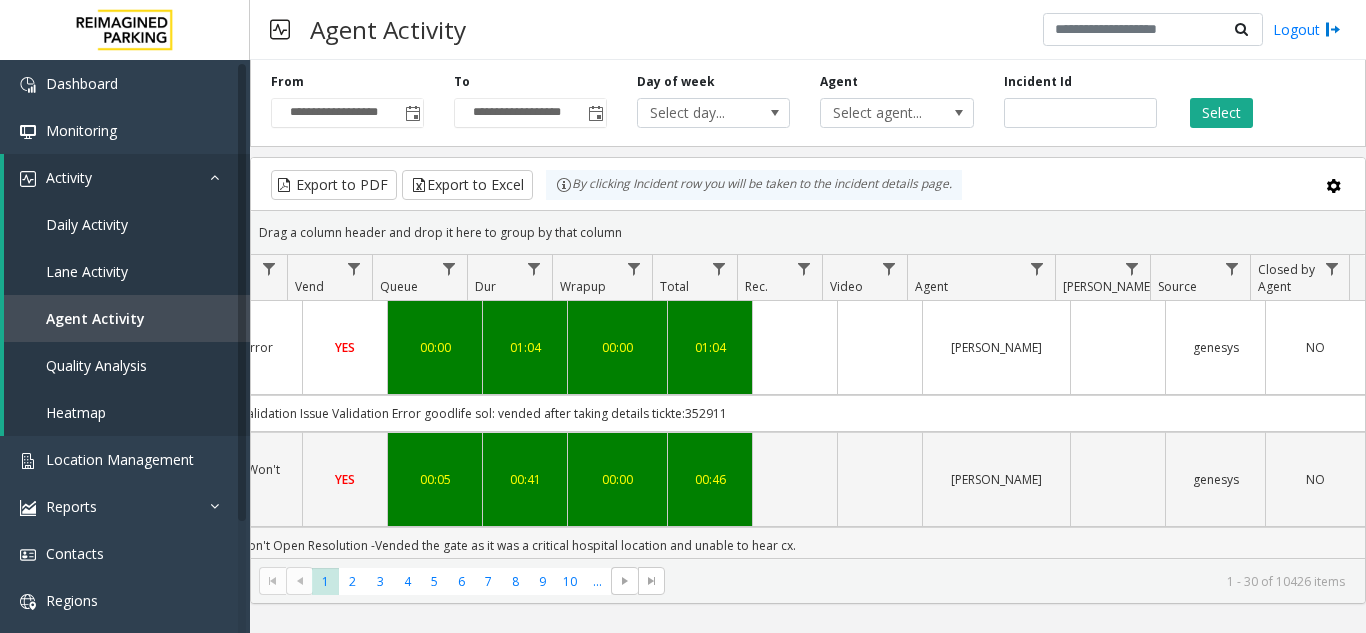 click on "Issue -Gate / Door Won't Open
Resolution -Vended the gate as it was a critical hospital location and unable to hear cx." 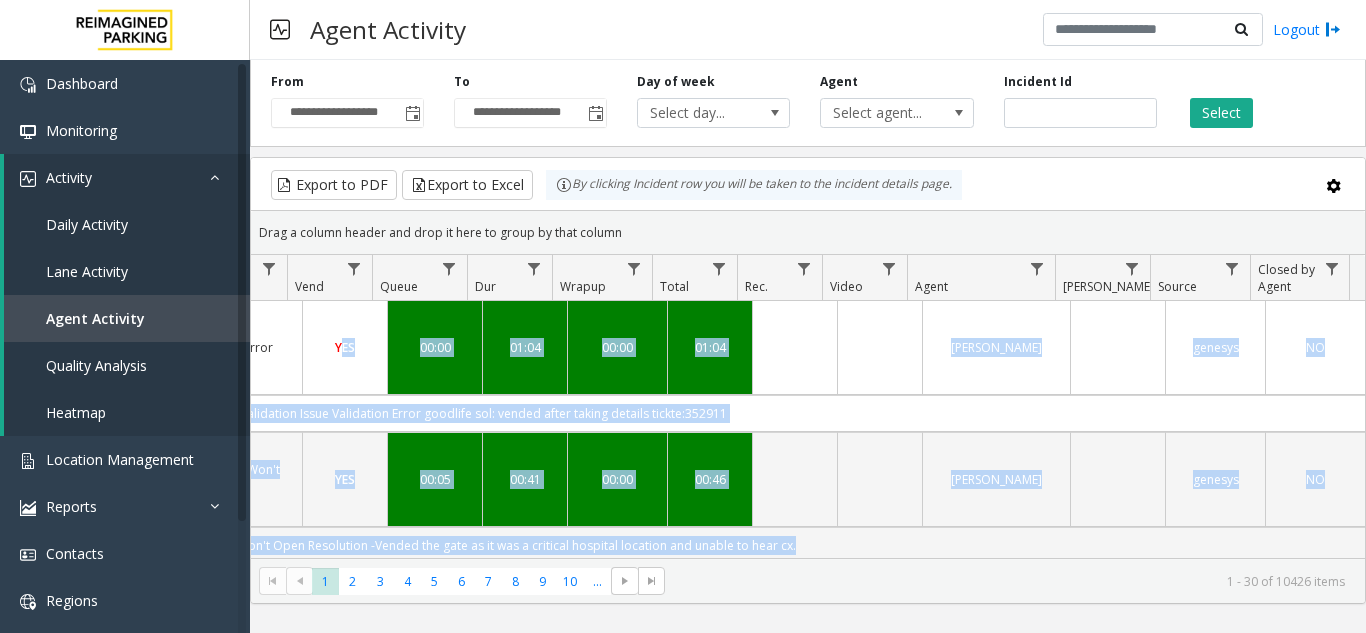 scroll, scrollTop: 0, scrollLeft: 508, axis: horizontal 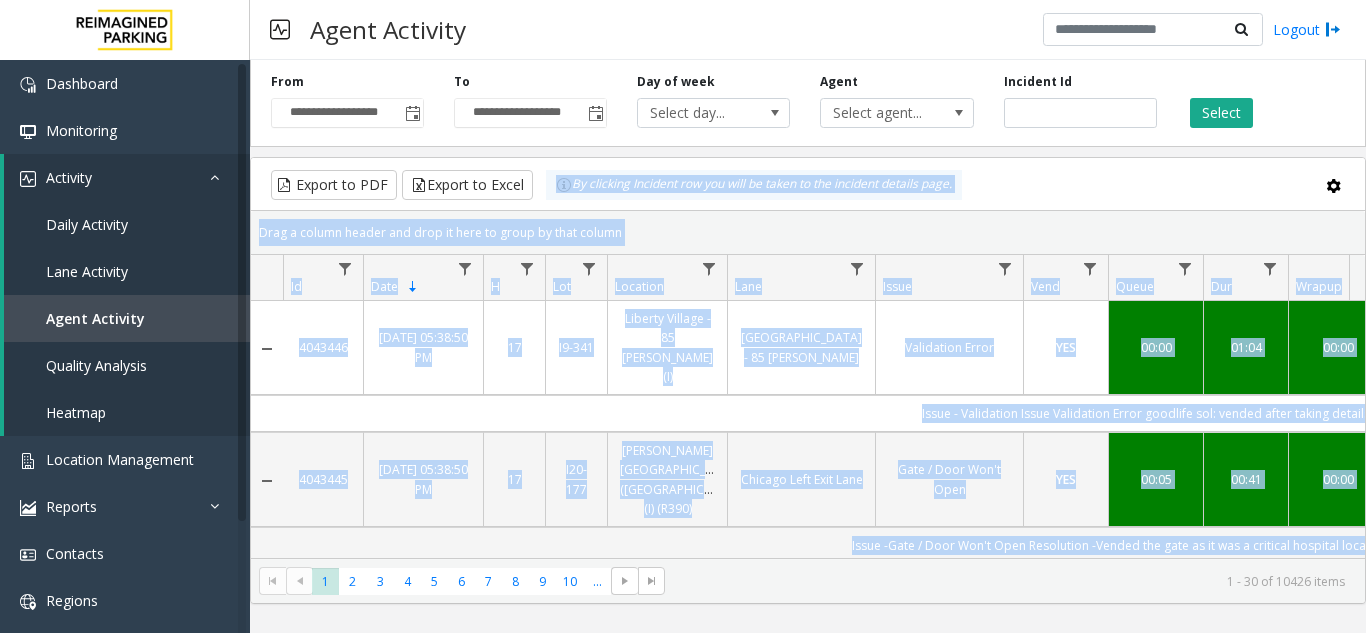 drag, startPoint x: 1224, startPoint y: 482, endPoint x: 525, endPoint y: 206, distance: 751.5165 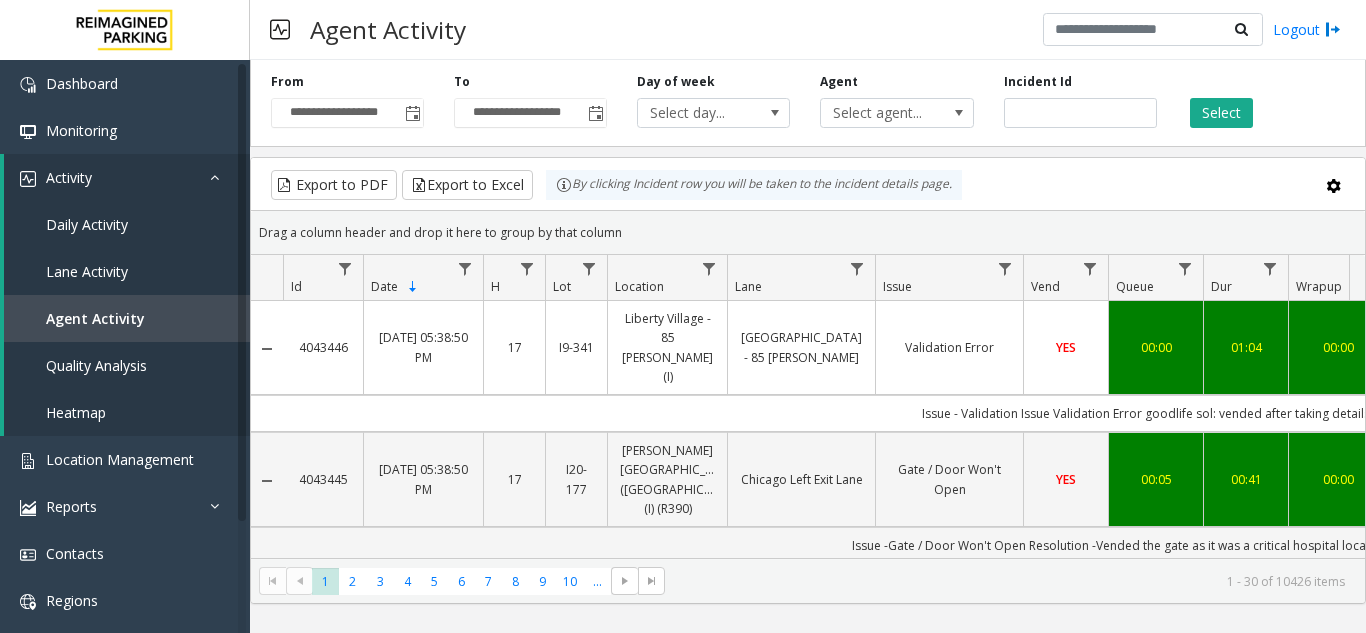 click on "Export to PDF  Export to Excel By clicking Incident row you will be taken to the incident details page." 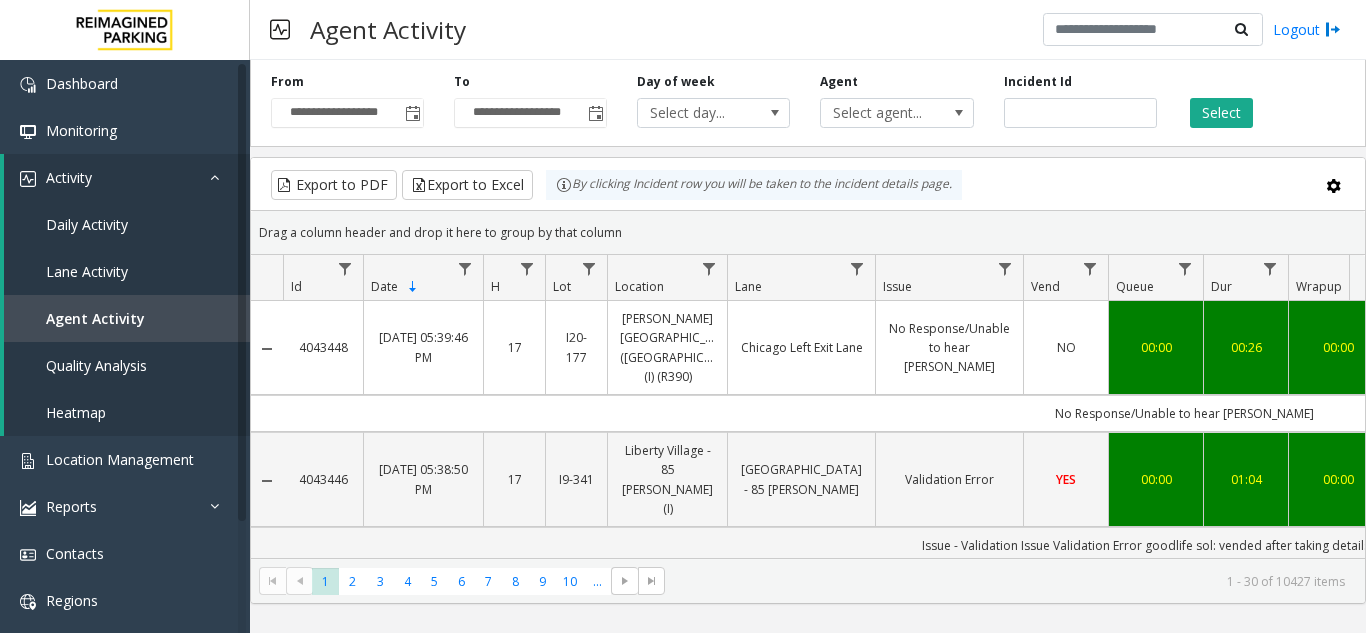 click on "No Response/Unable to hear [PERSON_NAME]" 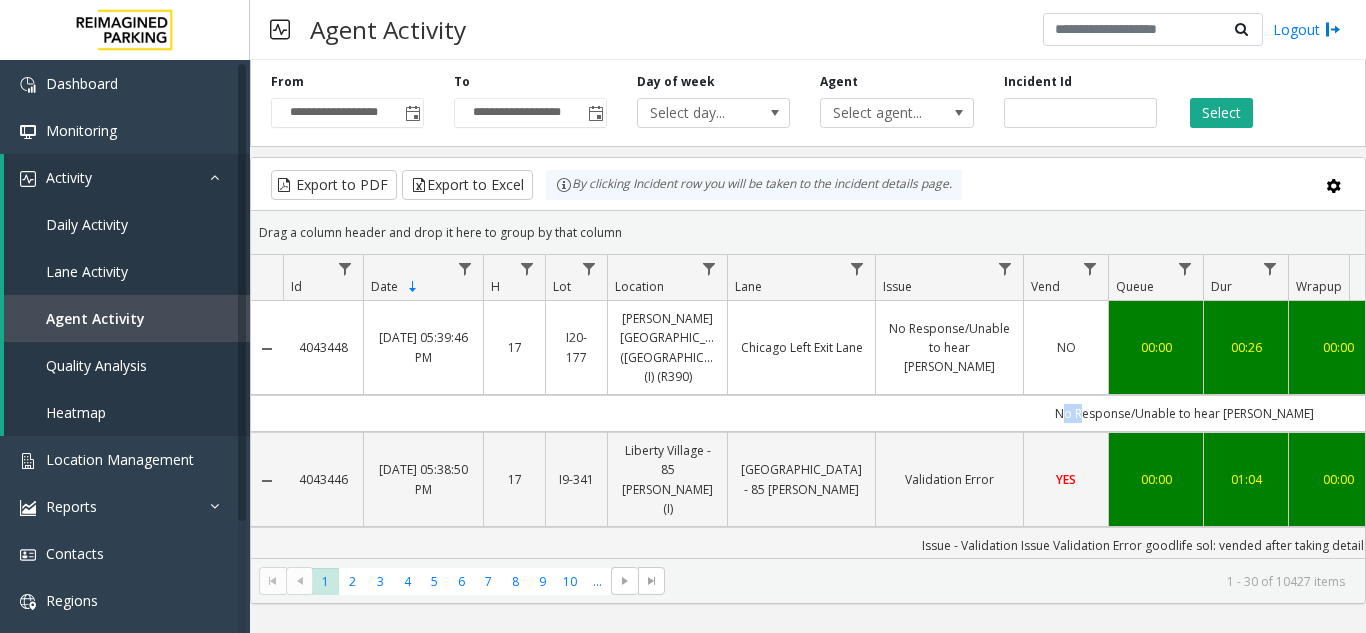 click on "No Response/Unable to hear [PERSON_NAME]" 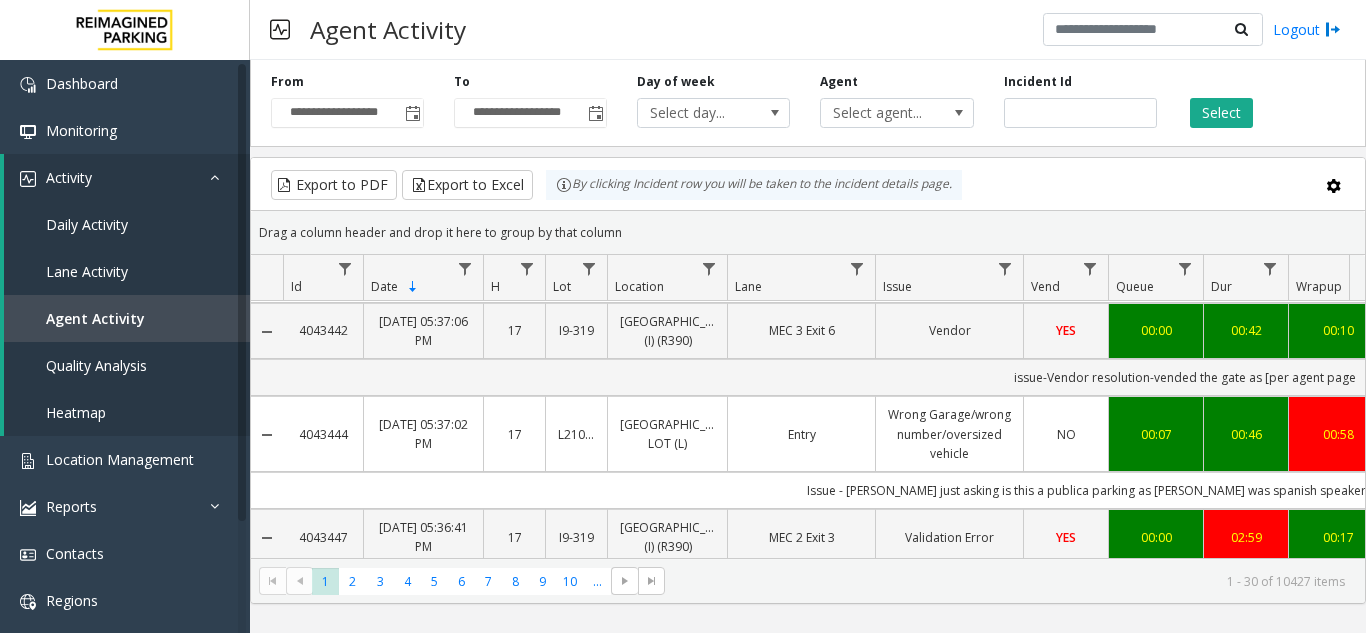scroll, scrollTop: 700, scrollLeft: 0, axis: vertical 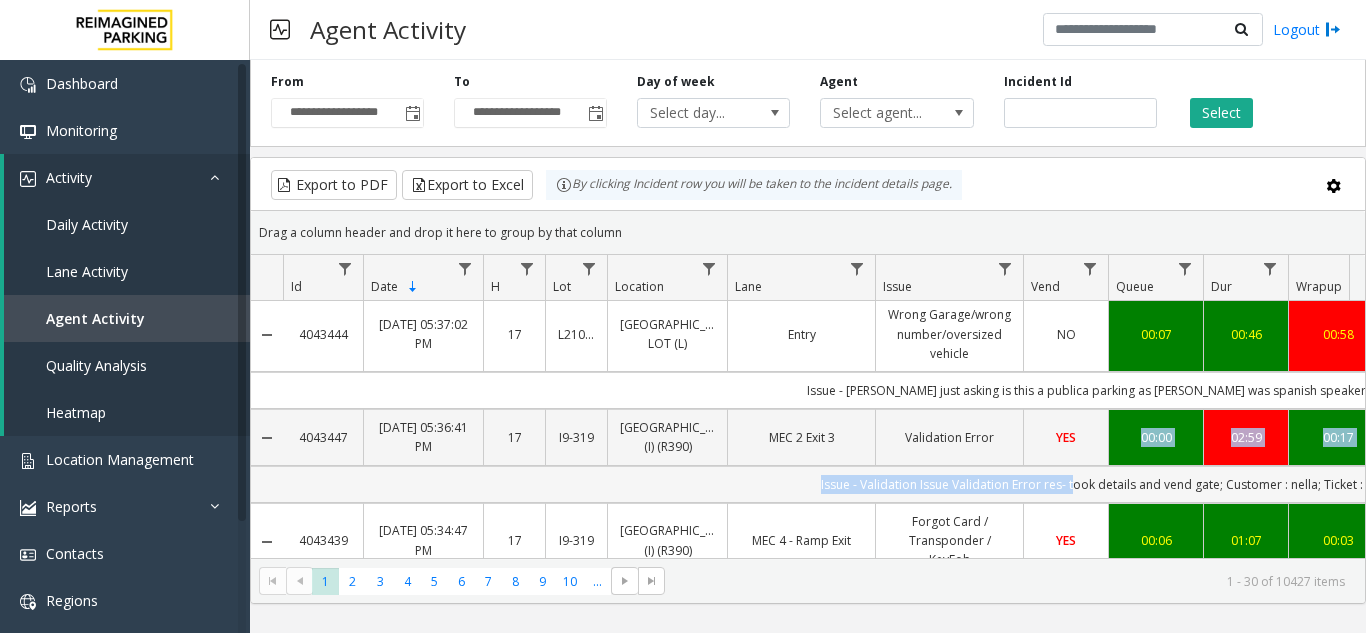 drag, startPoint x: 1068, startPoint y: 391, endPoint x: 1070, endPoint y: 428, distance: 37.054016 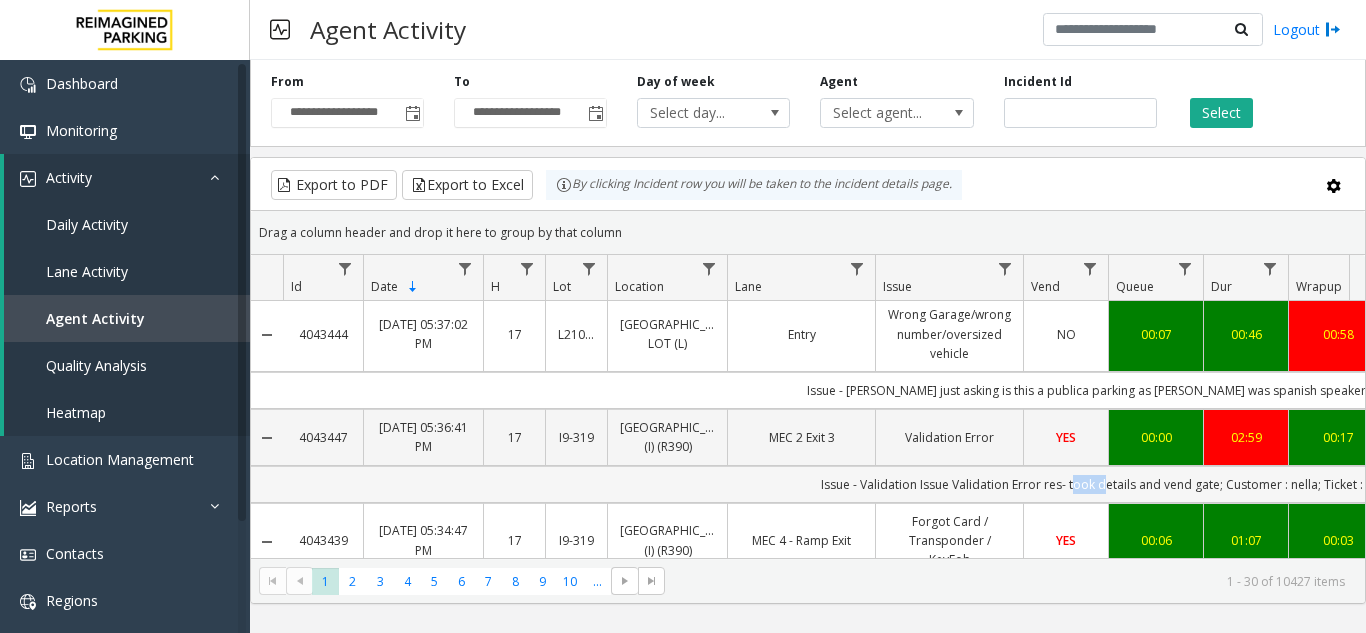 click on "Issue - Validation Issue
Validation Error
res- took details and vend gate; Customer : nella; Ticket : 273808; Company  : altum health" 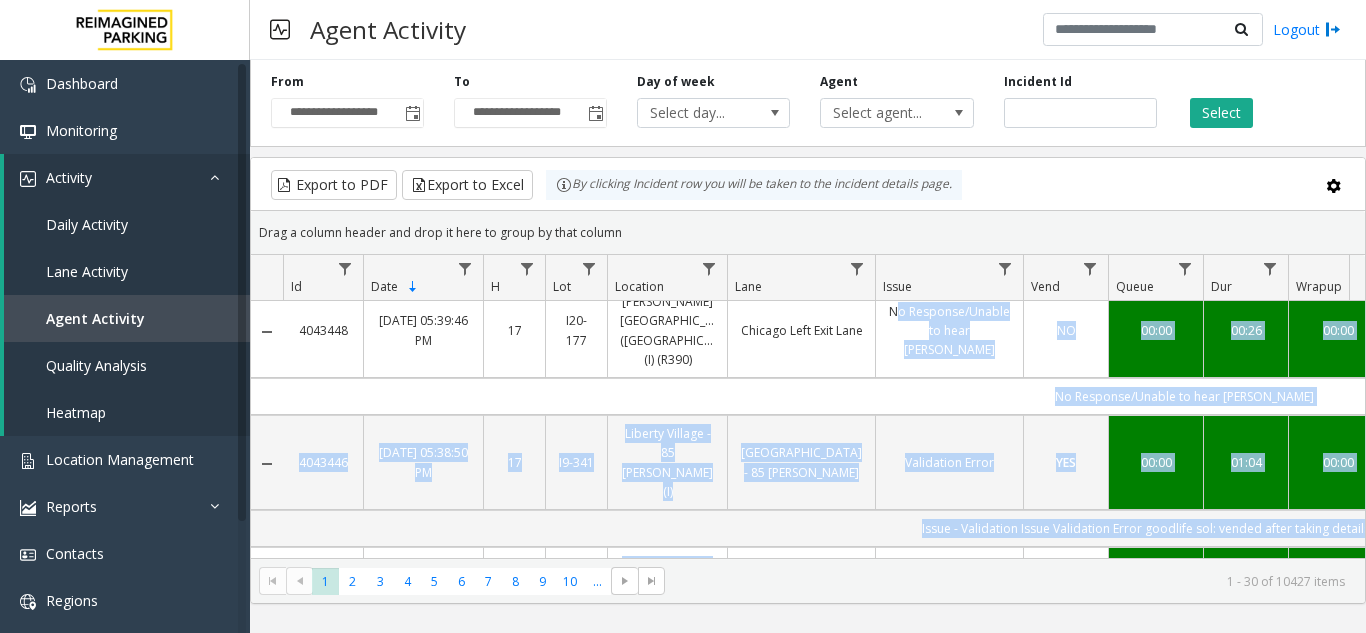scroll, scrollTop: 0, scrollLeft: 0, axis: both 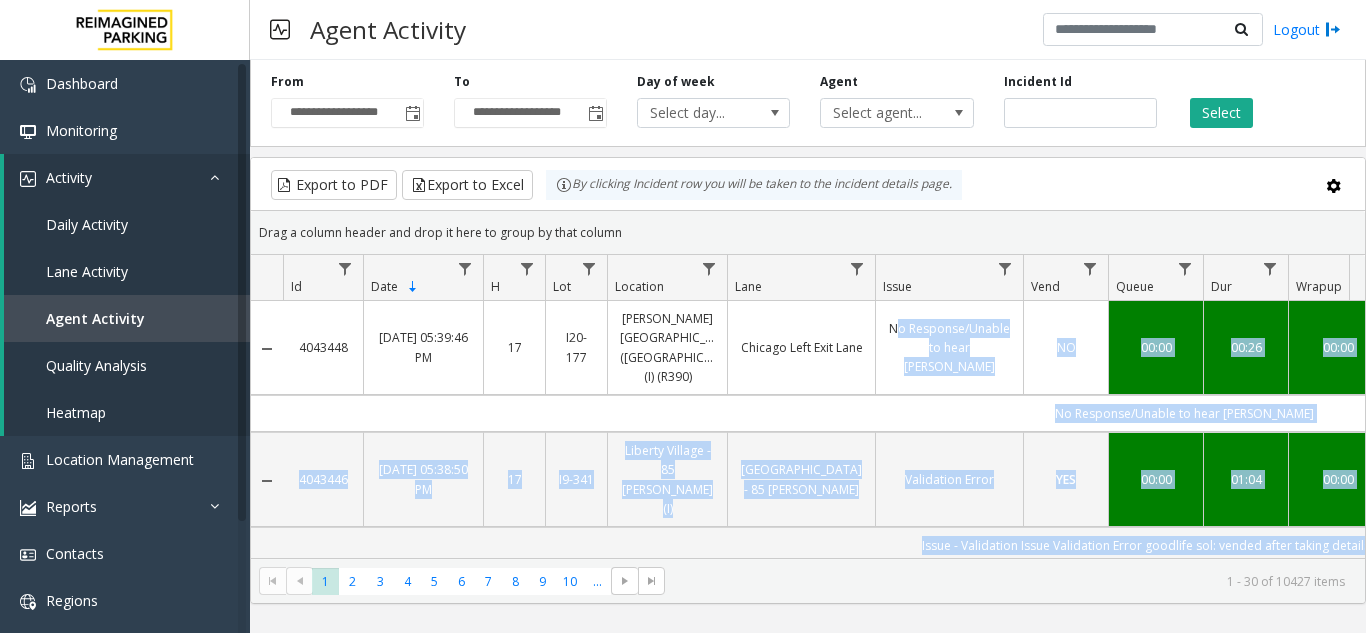 drag, startPoint x: 1070, startPoint y: 428, endPoint x: 1002, endPoint y: 363, distance: 94.06912 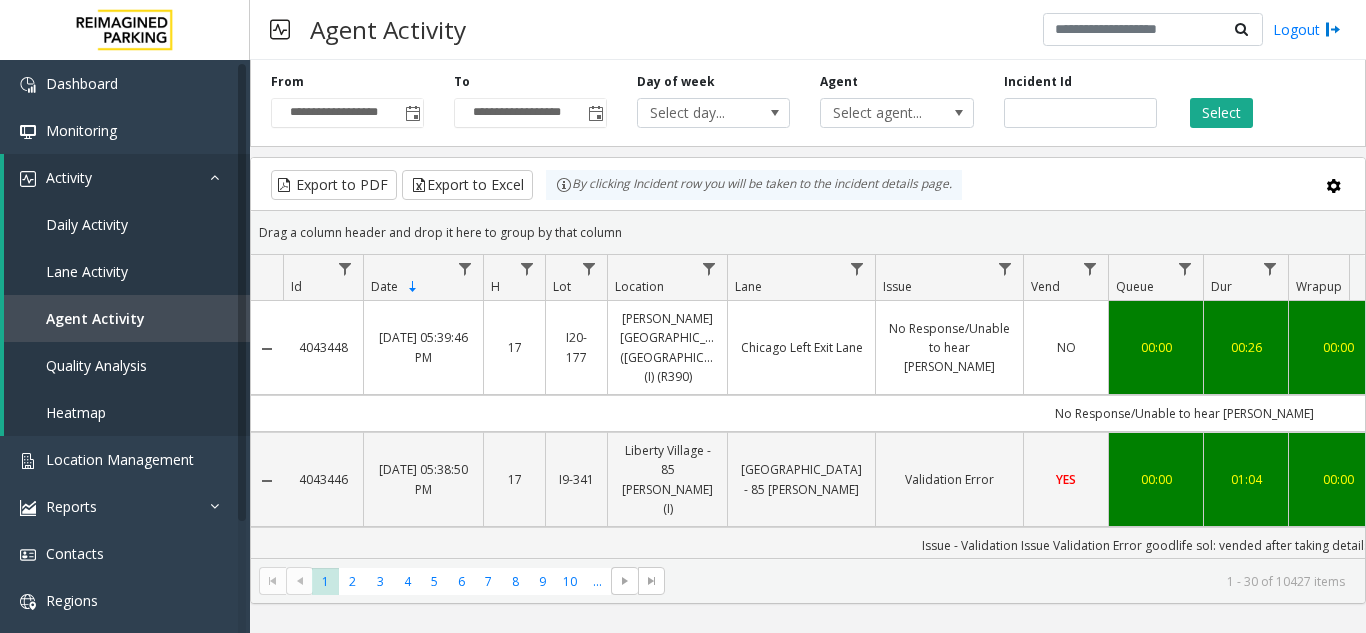 click on "Drag a column header and drop it here to group by that column" 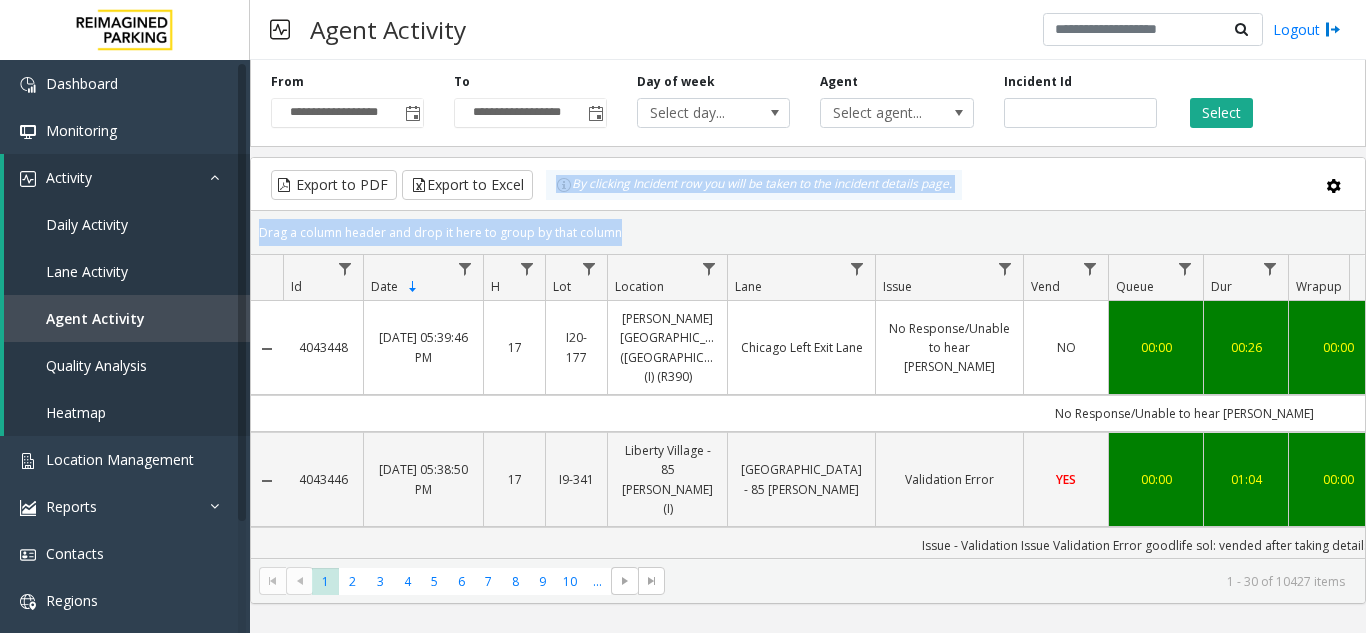 drag, startPoint x: 686, startPoint y: 211, endPoint x: 542, endPoint y: 186, distance: 146.15402 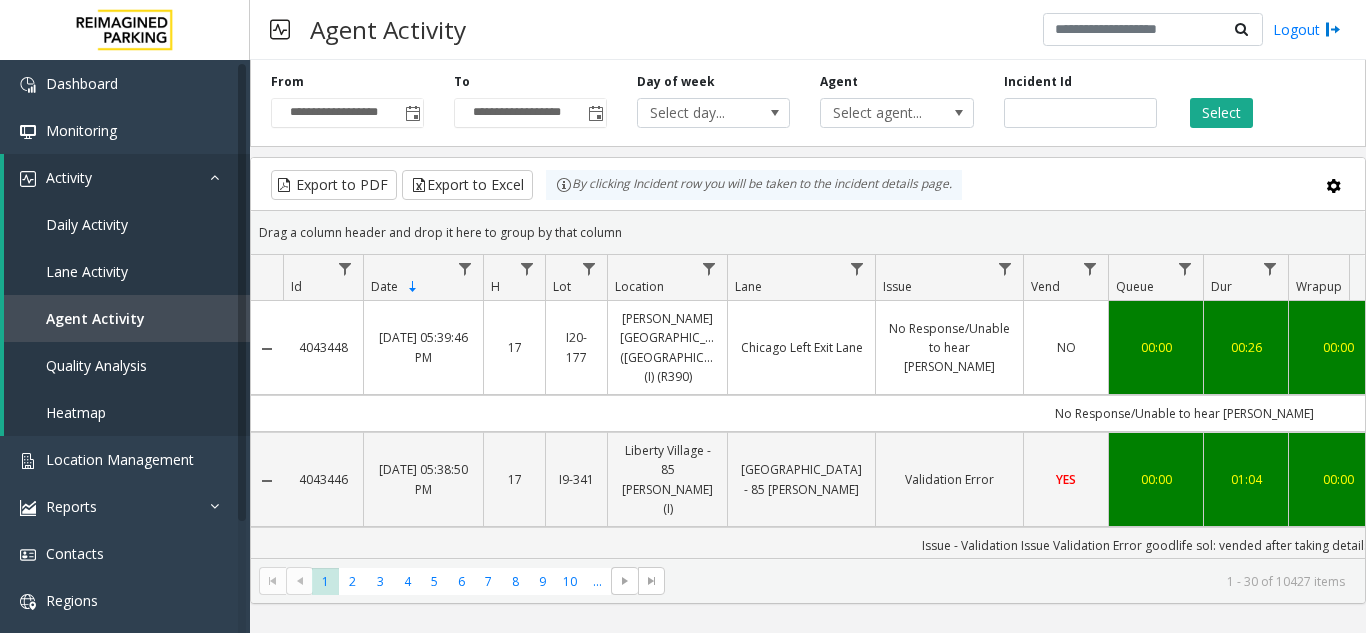 click on "Export to PDF  Export to Excel By clicking Incident row you will be taken to the incident details page." 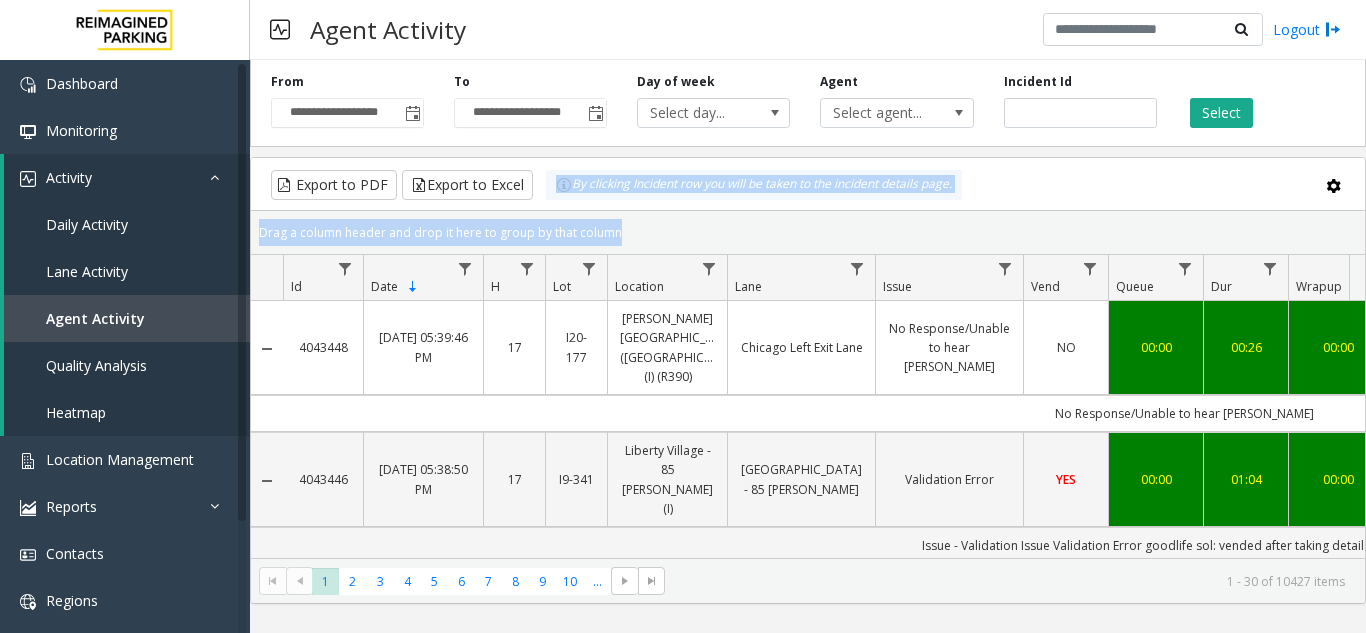 drag, startPoint x: 542, startPoint y: 186, endPoint x: 687, endPoint y: 218, distance: 148.48906 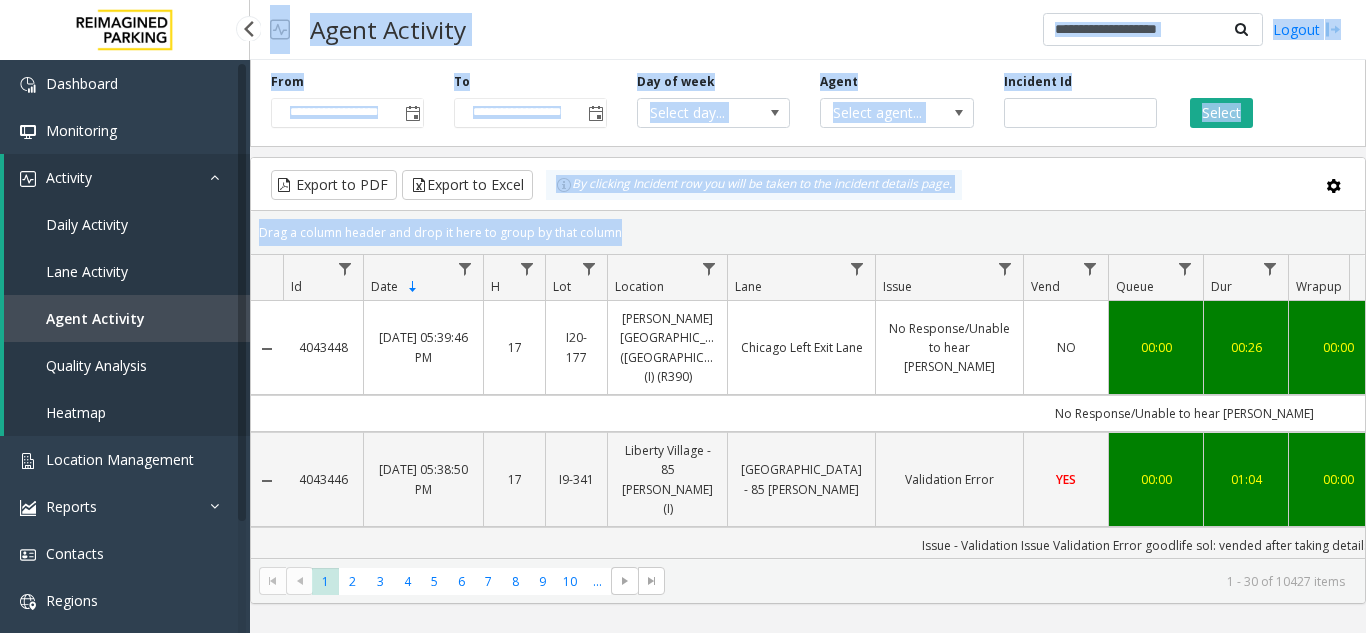 drag, startPoint x: 687, startPoint y: 218, endPoint x: 271, endPoint y: 29, distance: 456.9212 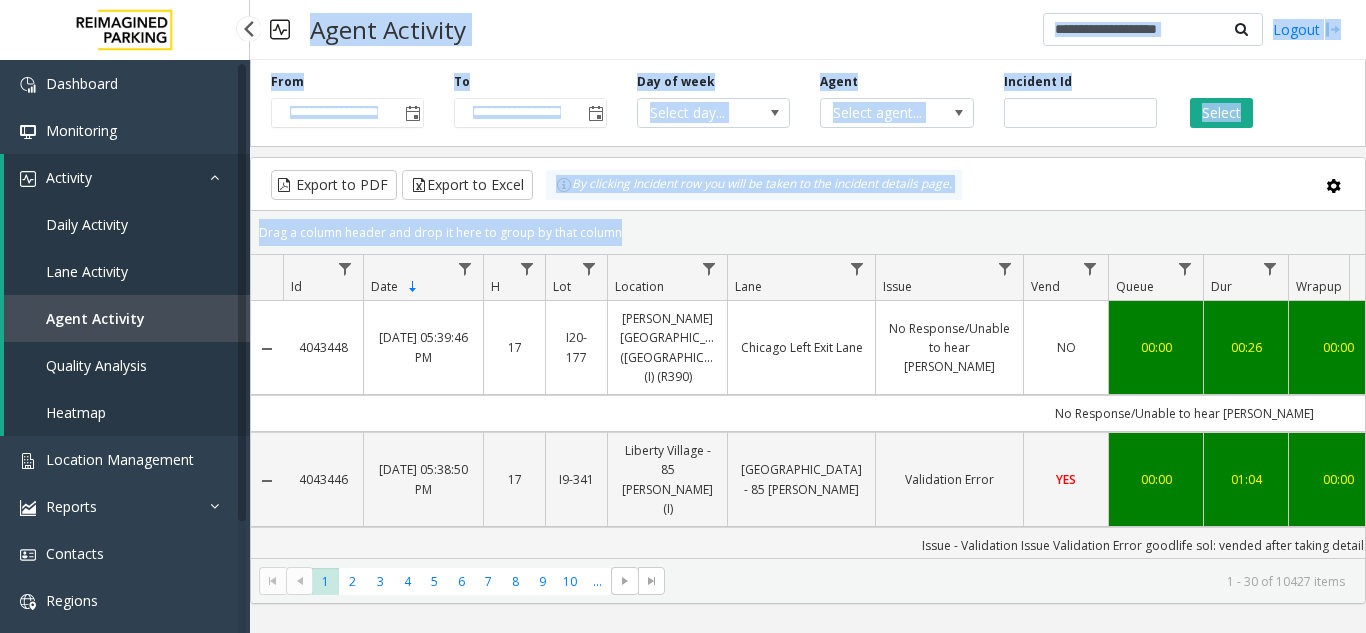 drag, startPoint x: 754, startPoint y: 230, endPoint x: 353, endPoint y: 52, distance: 438.73114 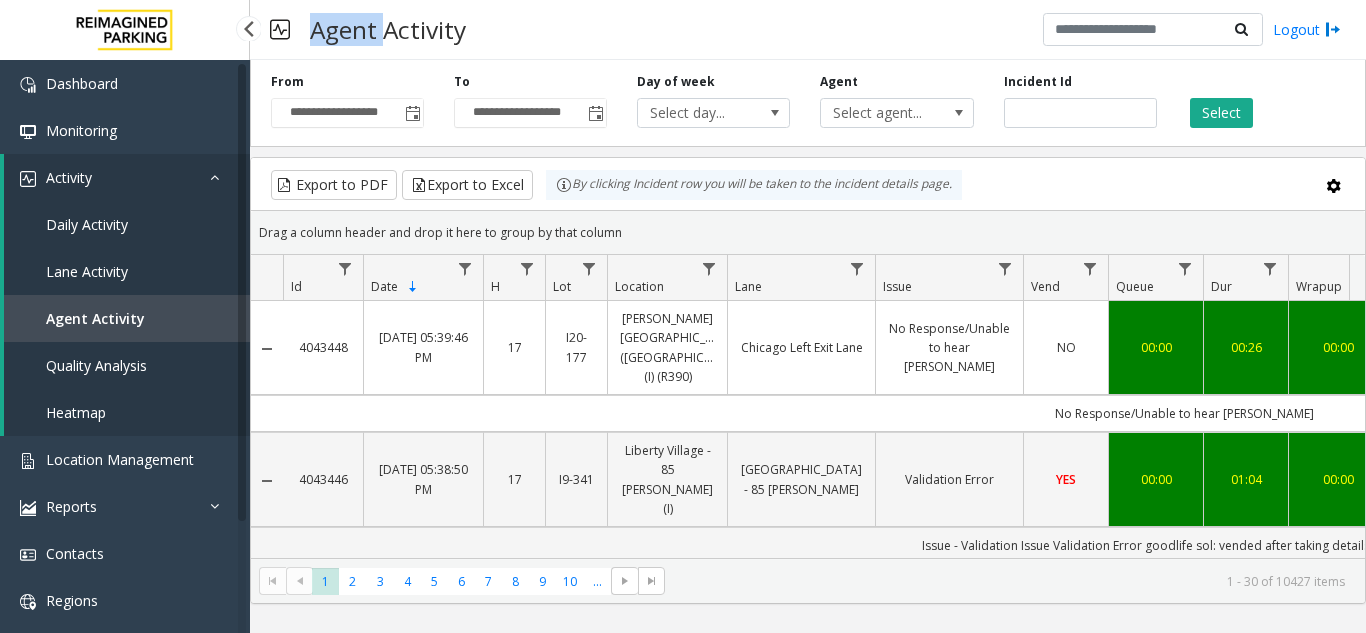click on "Agent Activity" at bounding box center [388, 29] 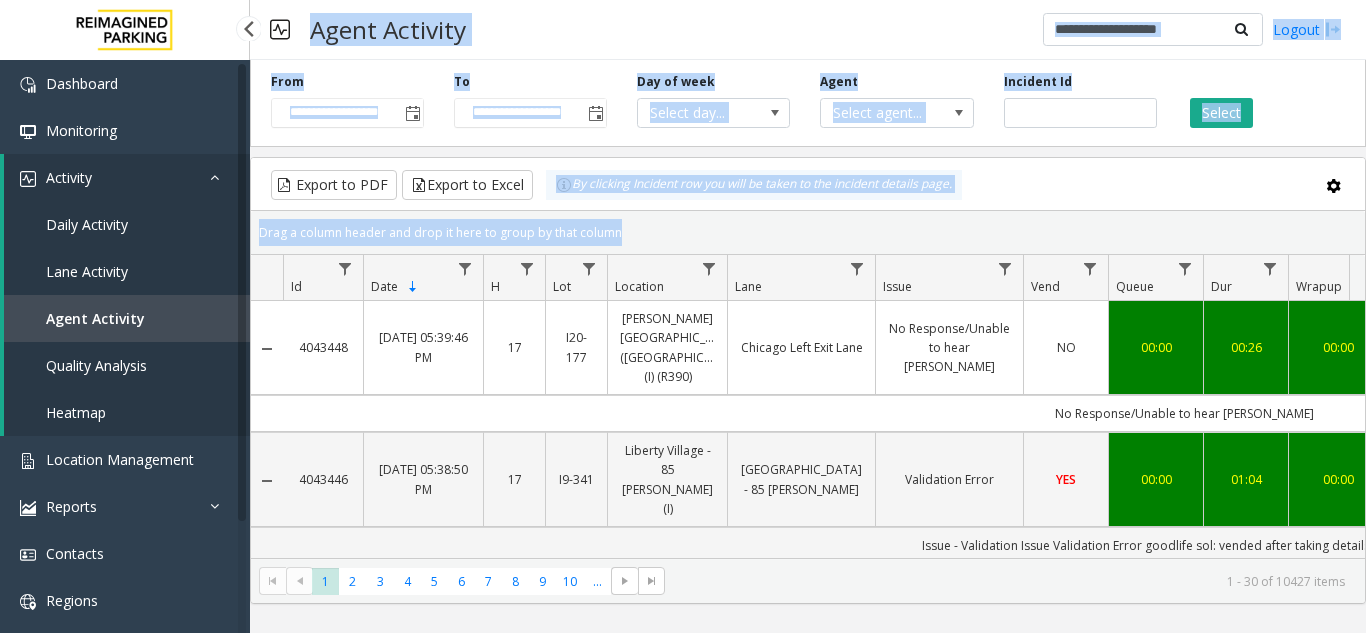 drag, startPoint x: 353, startPoint y: 52, endPoint x: 709, endPoint y: 244, distance: 404.47498 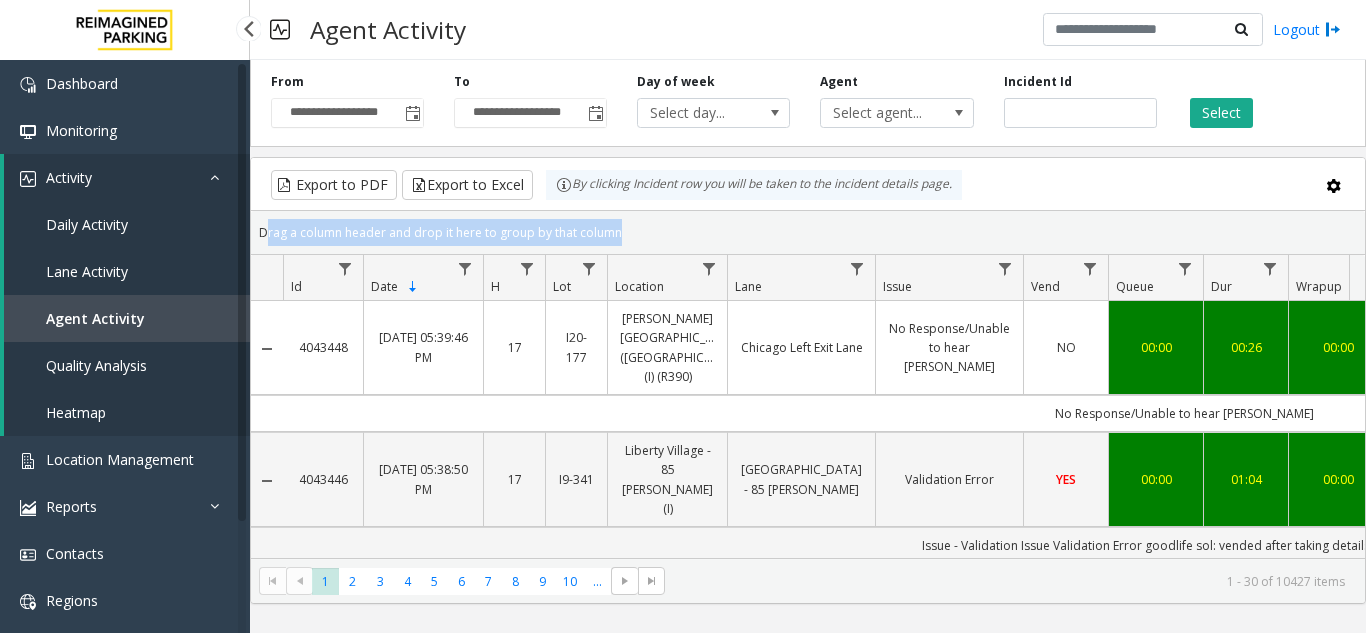 click on "Drag a column header and drop it here to group by that column" 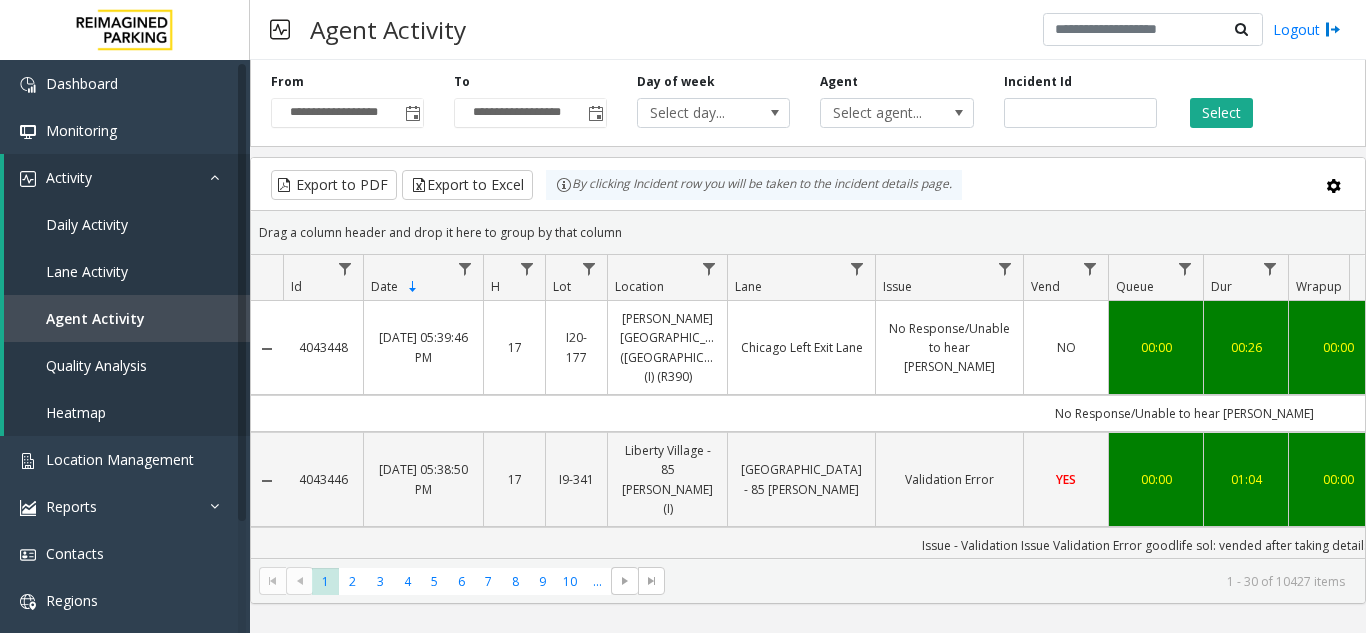 click on "Agent Activity" at bounding box center (388, 29) 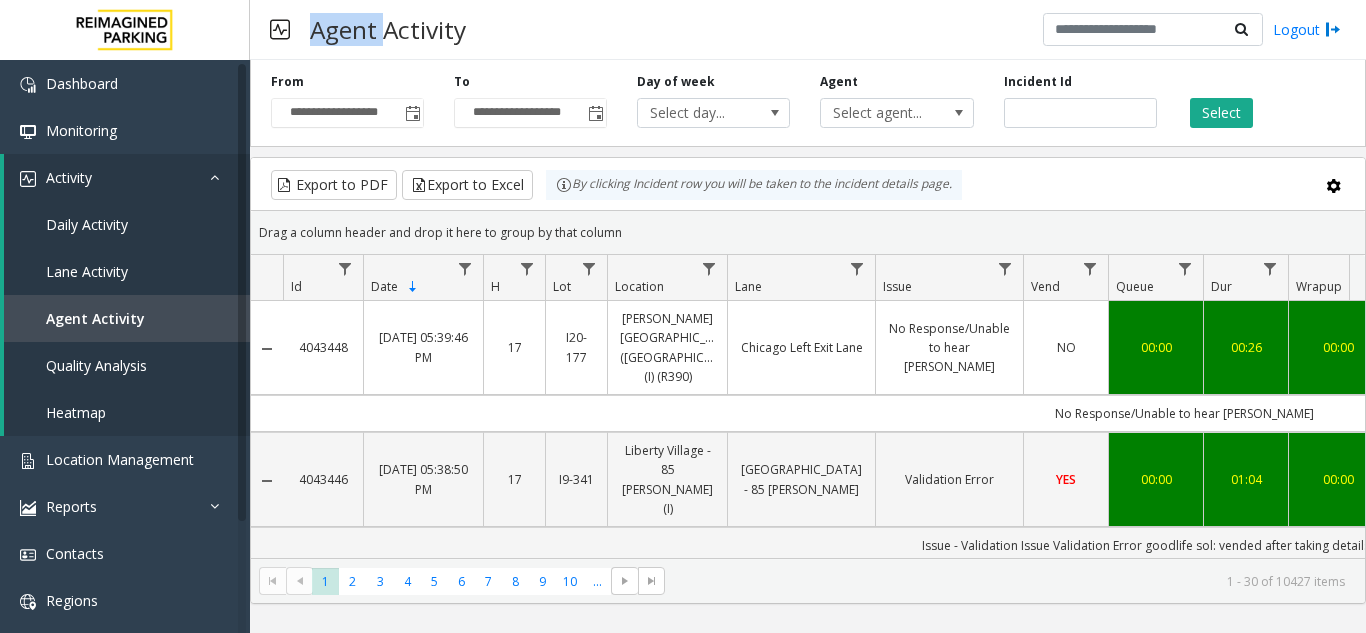 click on "Agent Activity" at bounding box center [388, 29] 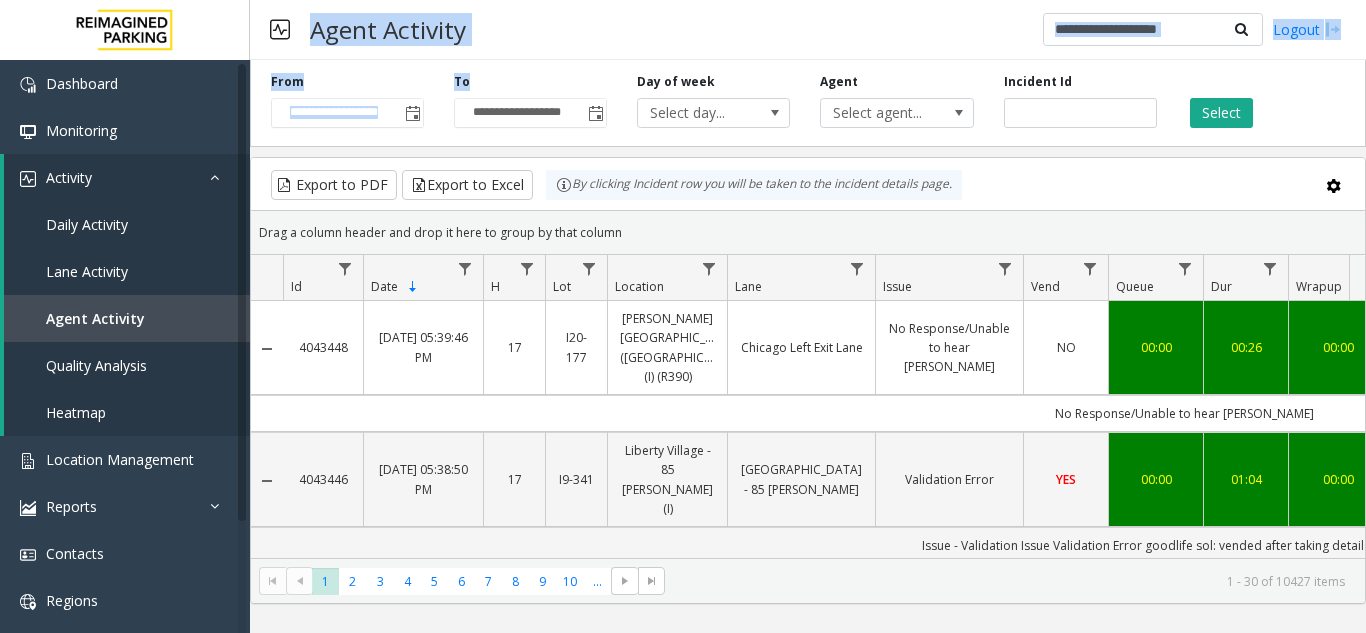drag, startPoint x: 310, startPoint y: 19, endPoint x: 519, endPoint y: 74, distance: 216.1157 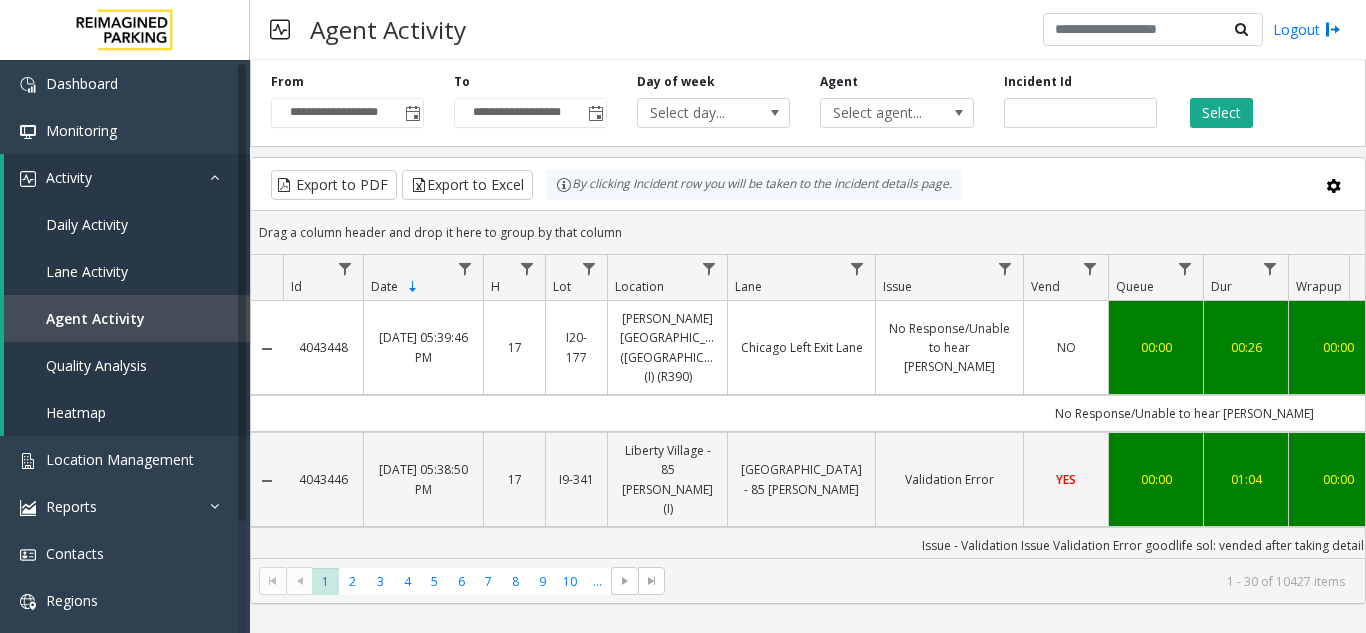 click on "**********" 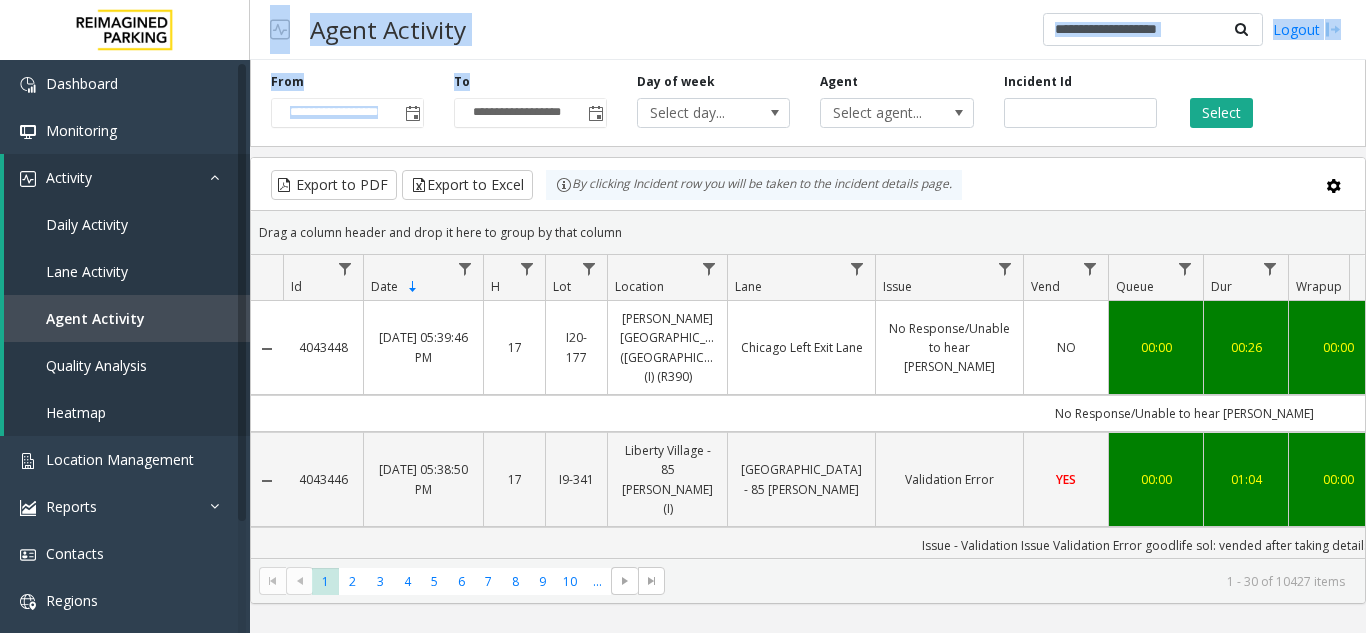drag, startPoint x: 519, startPoint y: 74, endPoint x: 258, endPoint y: 19, distance: 266.7321 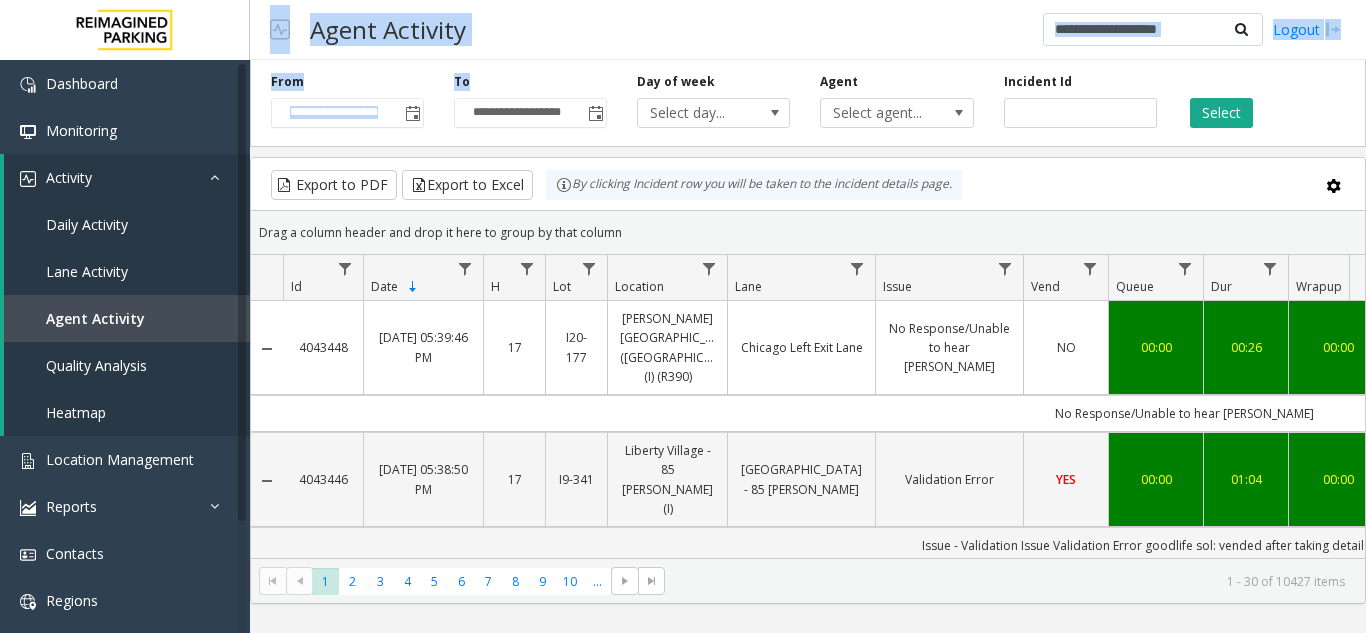 click on "Agent Activity" at bounding box center [388, 29] 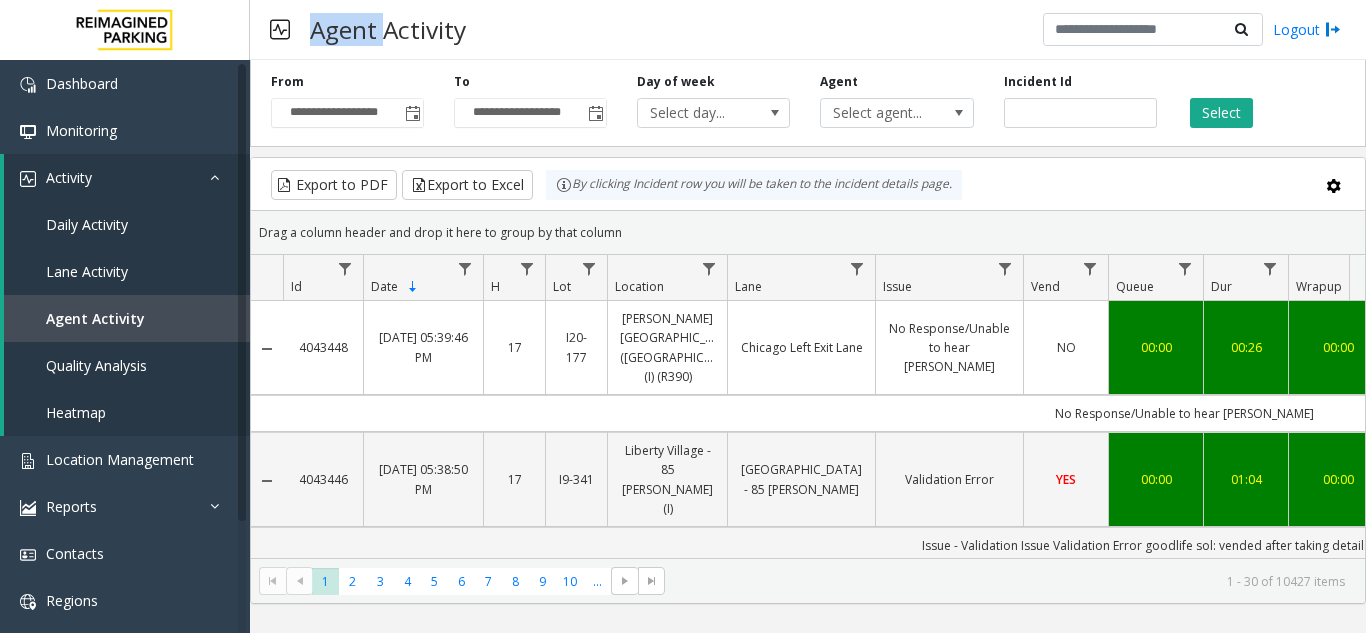 click on "Agent Activity" at bounding box center (388, 29) 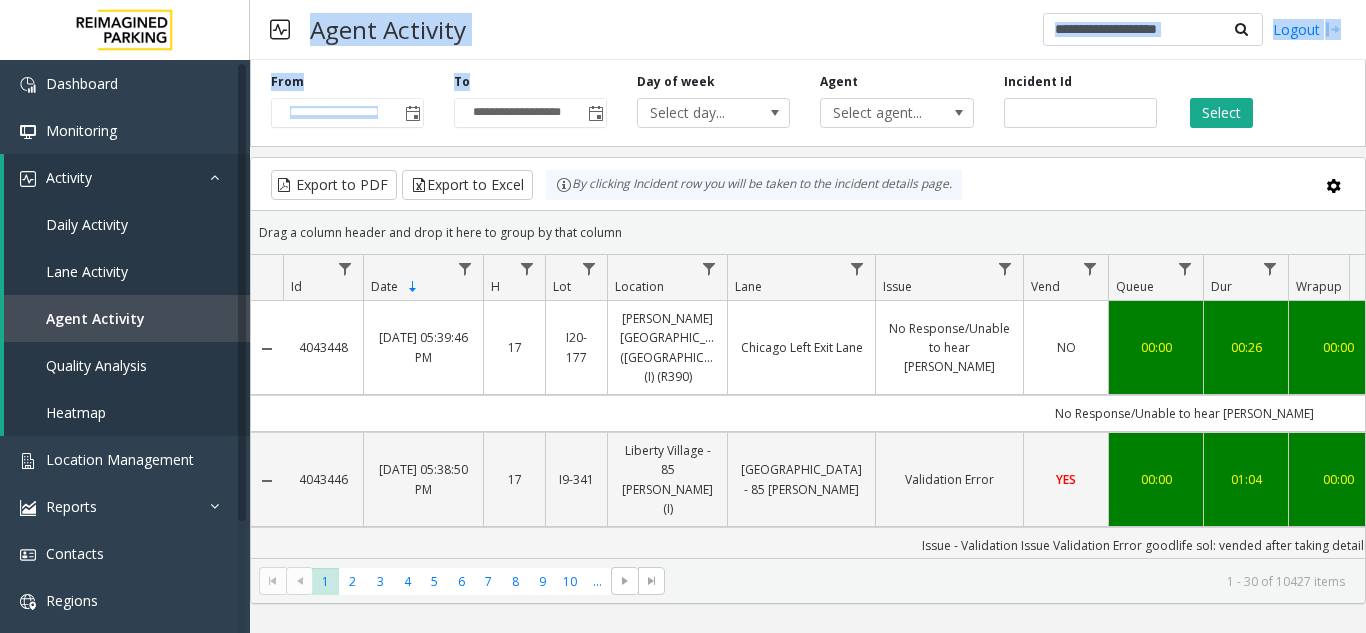 drag, startPoint x: 301, startPoint y: 17, endPoint x: 539, endPoint y: 69, distance: 243.61446 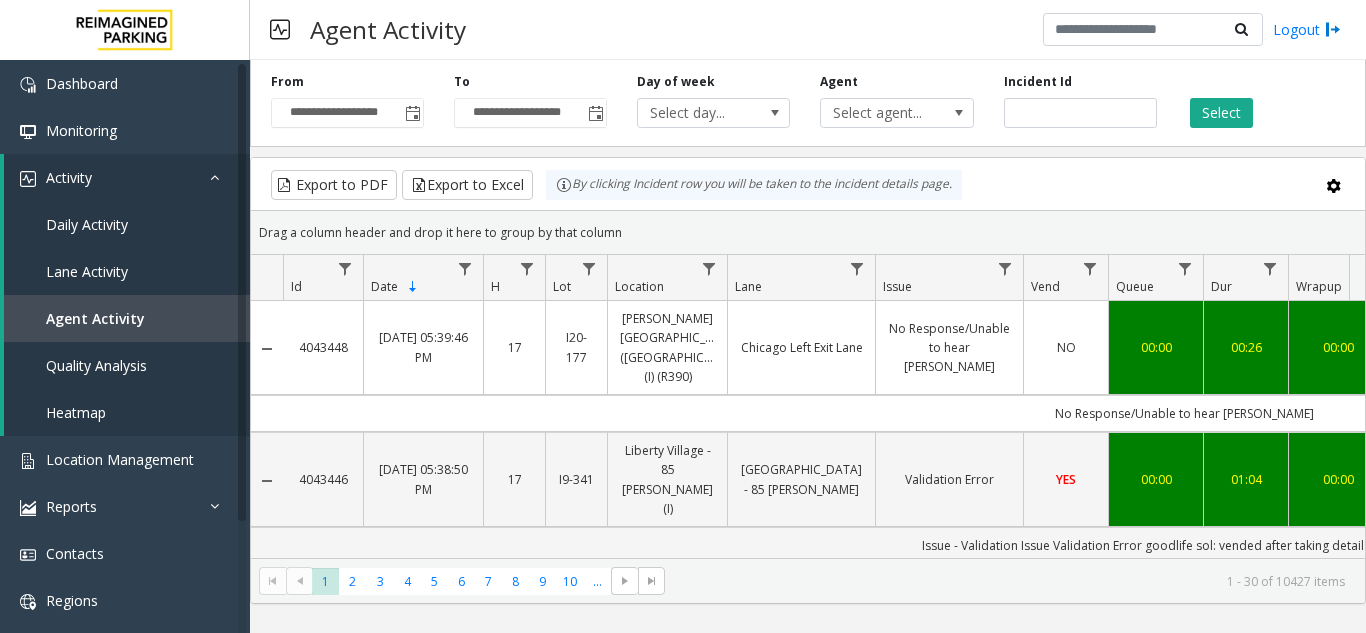 click on "**********" 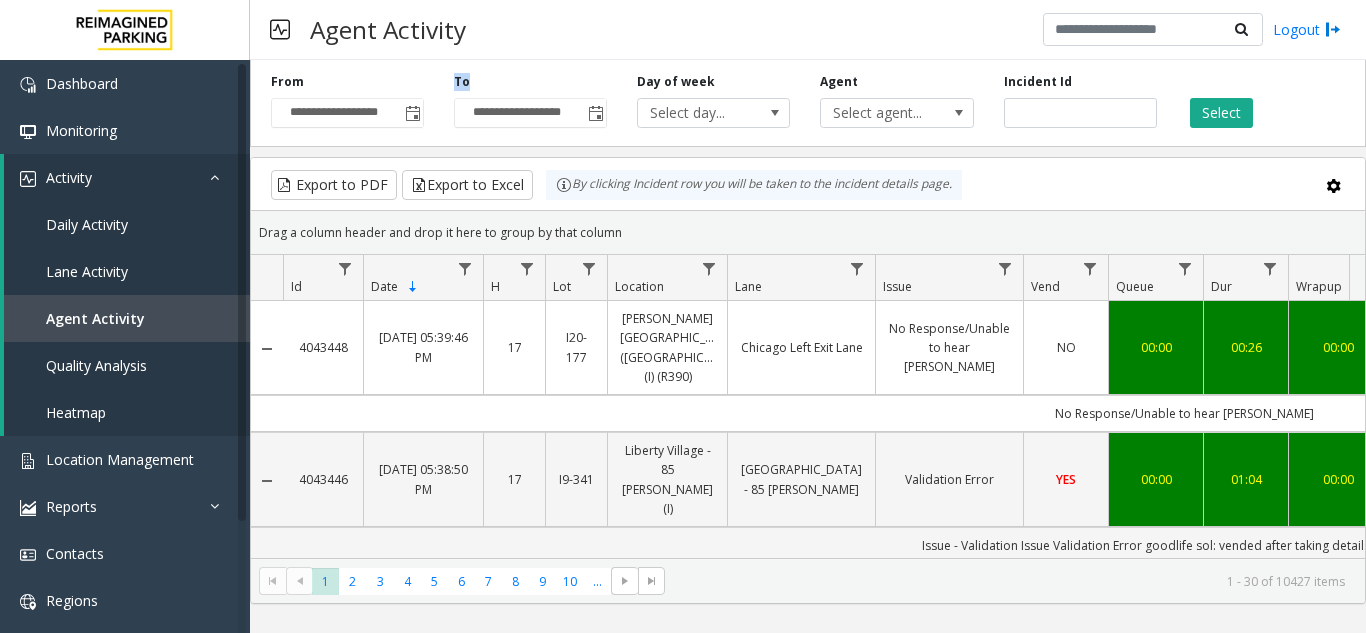click on "**********" 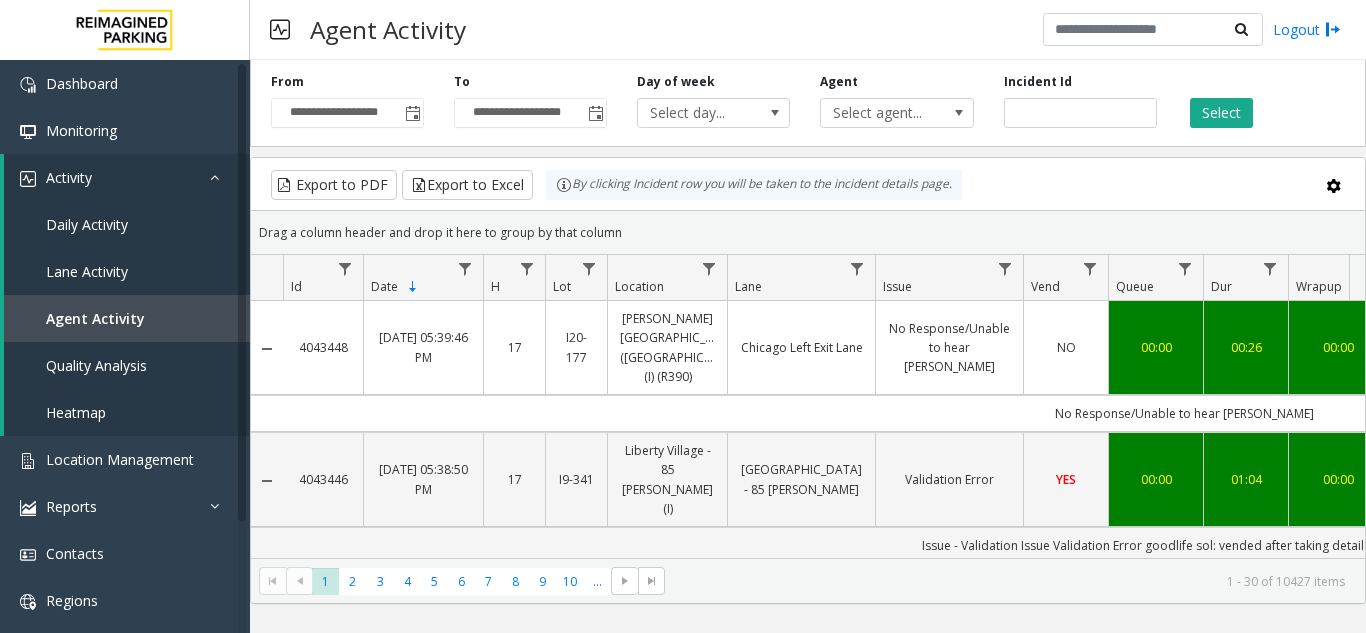 click on "Agent Activity Logout" at bounding box center [808, 30] 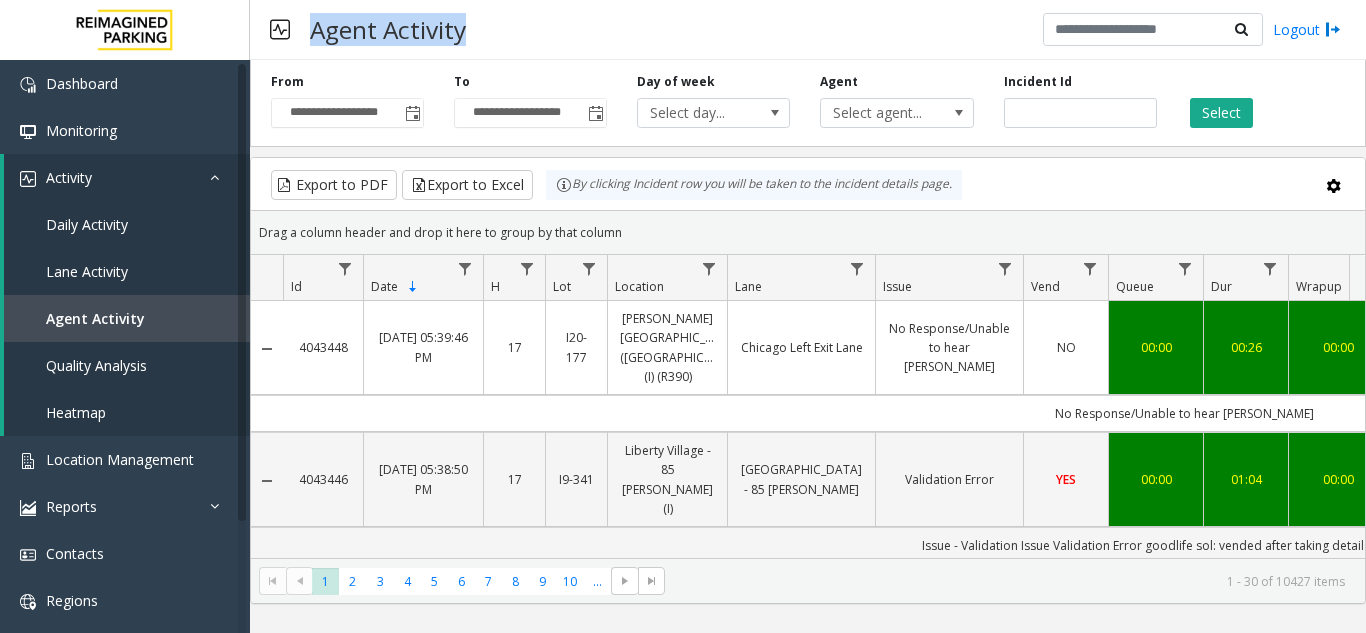 click on "Agent Activity Logout" at bounding box center (808, 30) 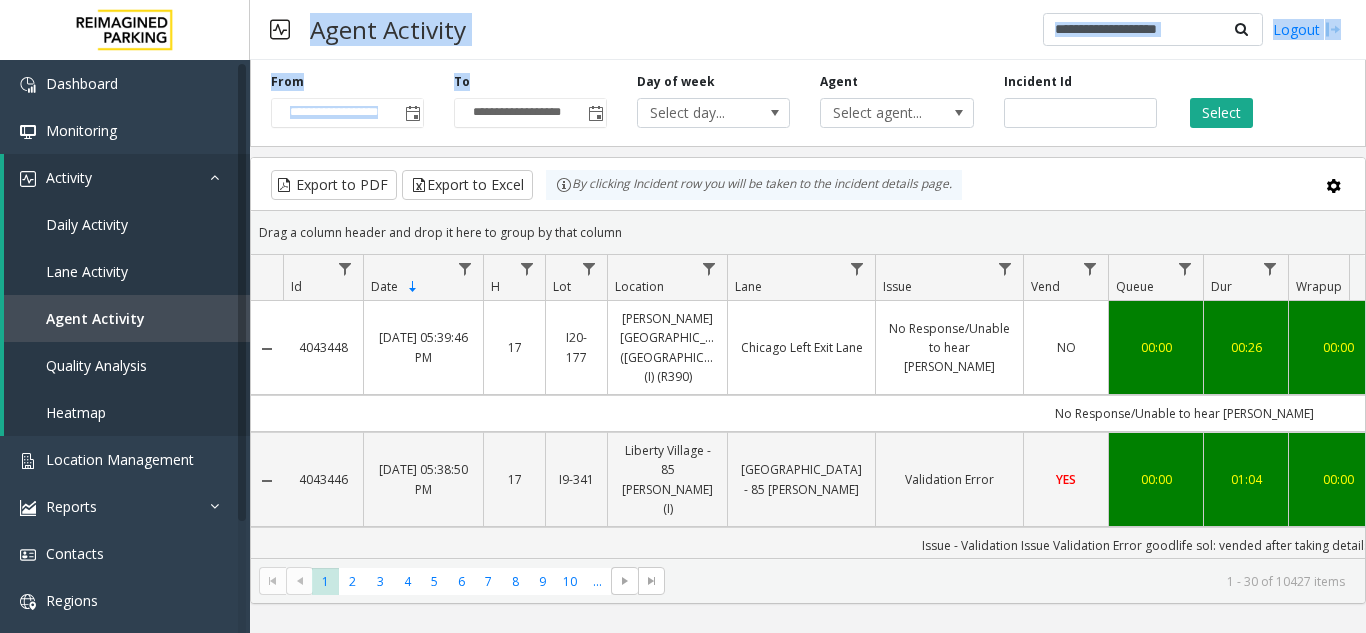 drag, startPoint x: 548, startPoint y: 21, endPoint x: 444, endPoint y: 88, distance: 123.71338 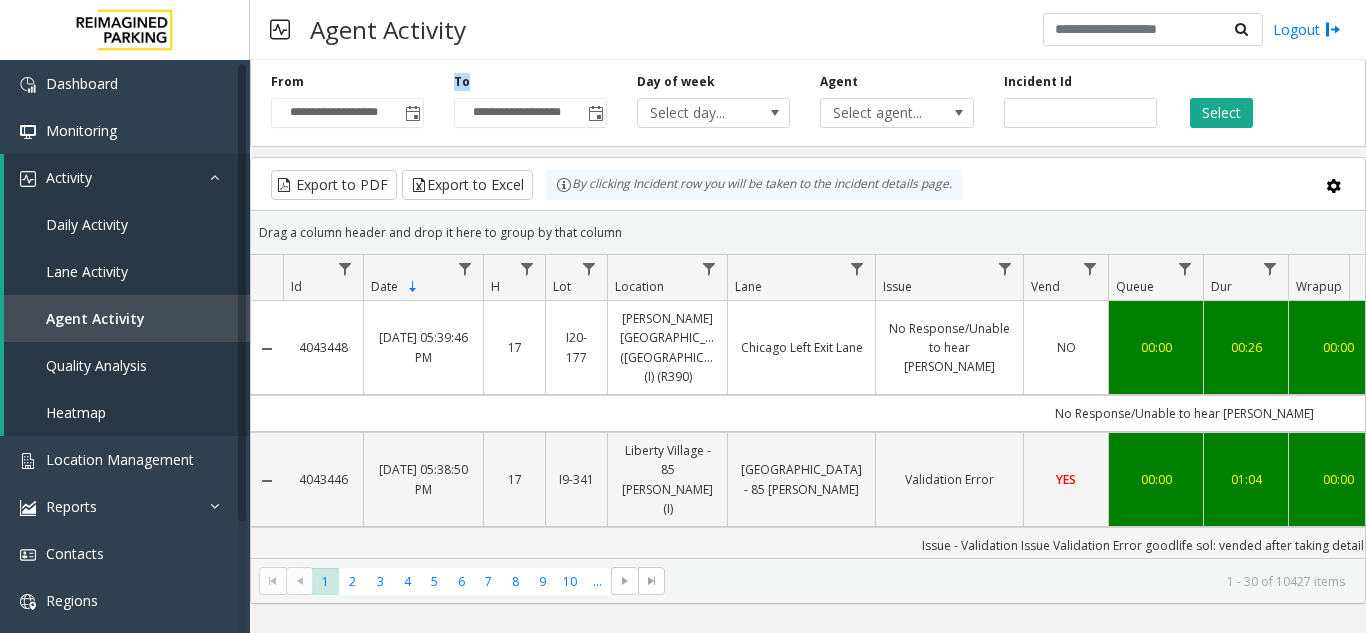 click on "**********" 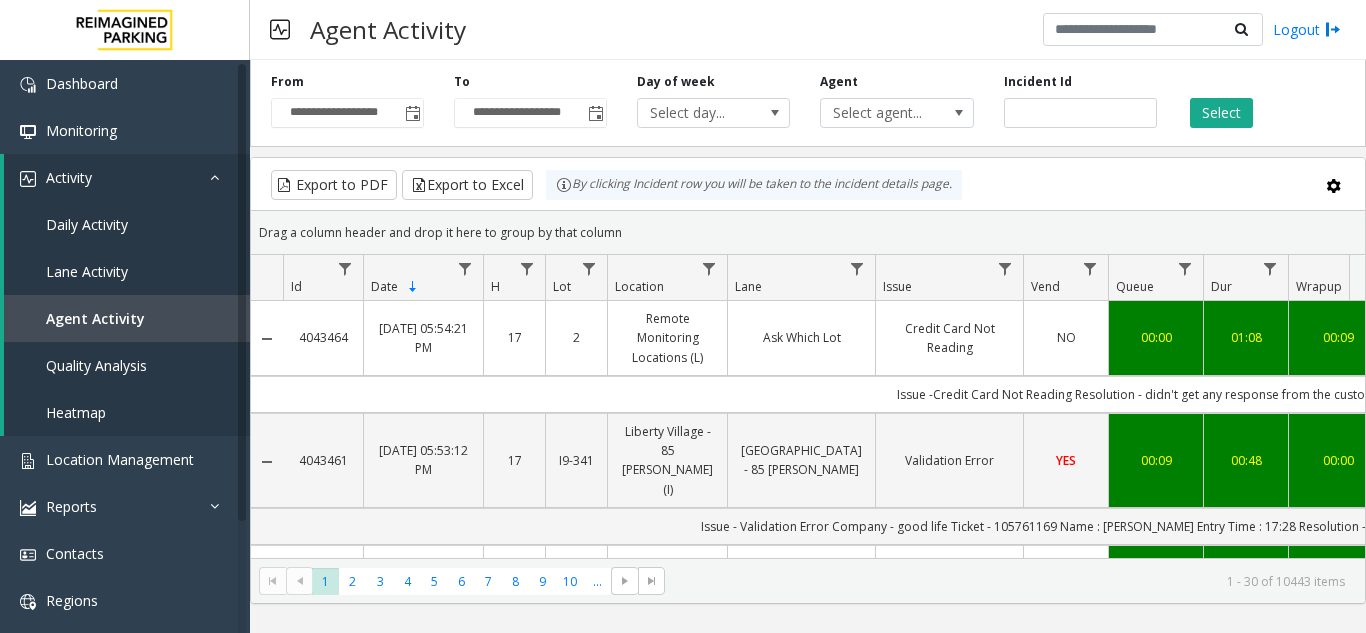 scroll, scrollTop: 0, scrollLeft: 211, axis: horizontal 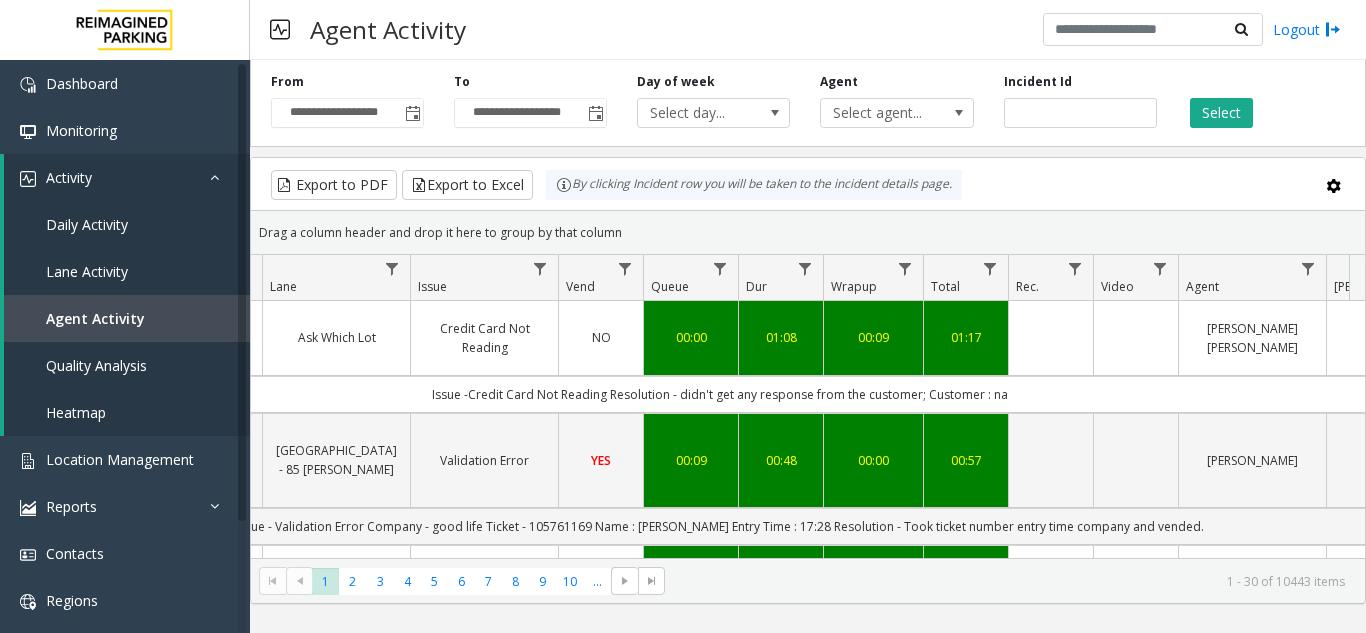 click on "Issue -Credit Card Not Reading
Resolution - didn't get any response from the customer; Customer : na" 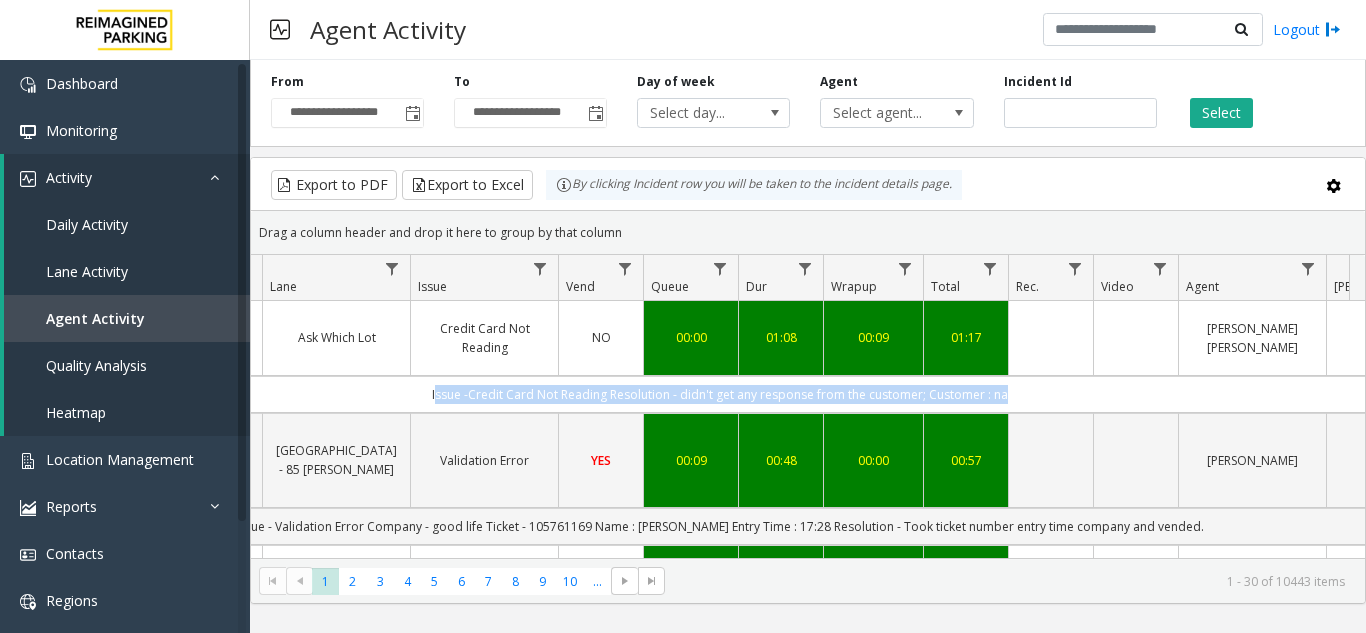 click on "Issue -Credit Card Not Reading
Resolution - didn't get any response from the customer; Customer : na" 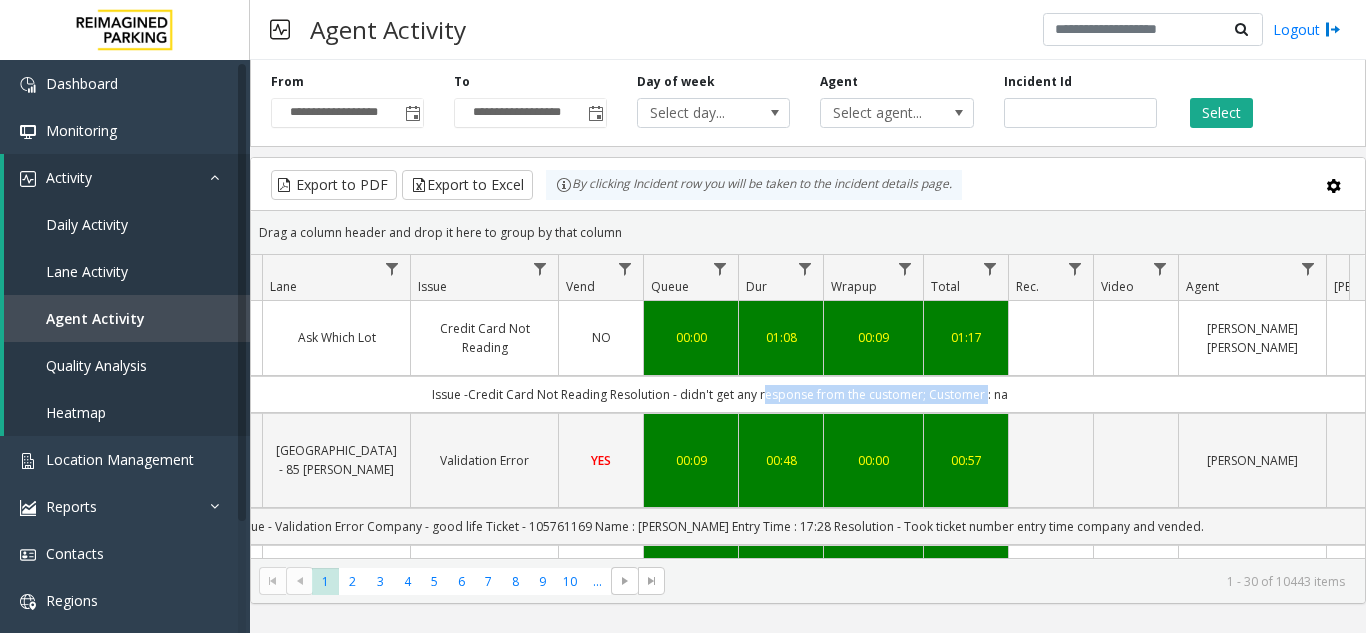 drag, startPoint x: 766, startPoint y: 386, endPoint x: 952, endPoint y: 395, distance: 186.21762 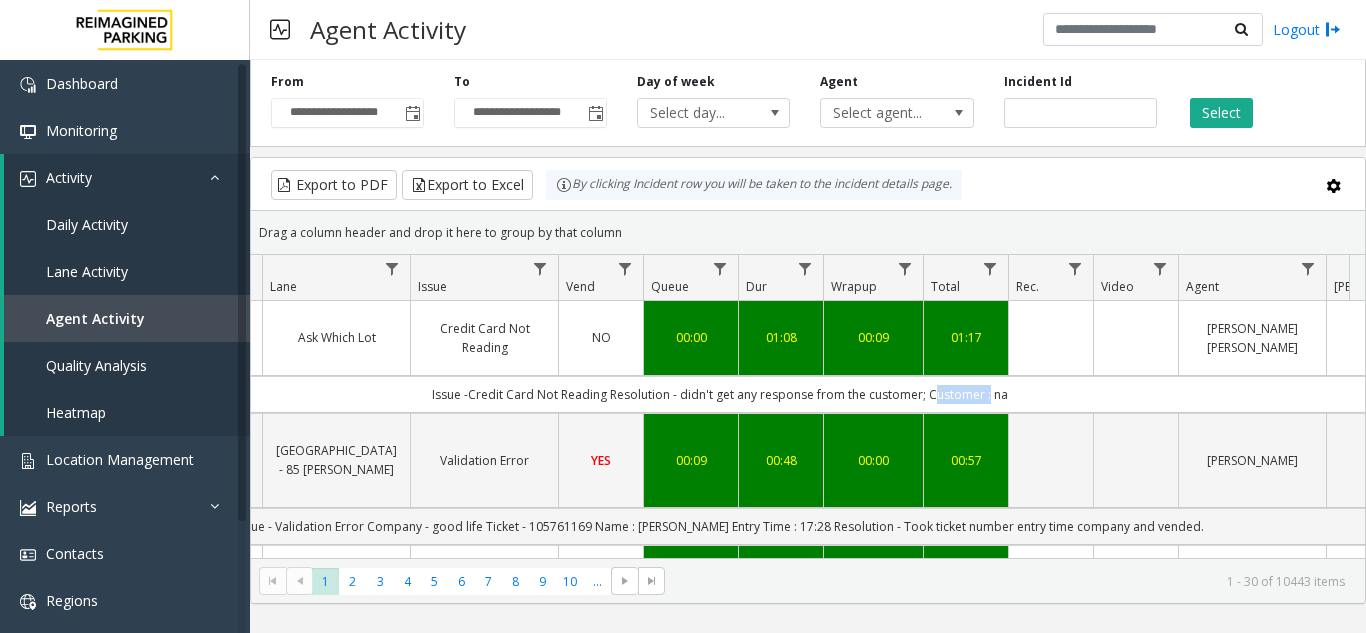 click on "Issue -Credit Card Not Reading
Resolution - didn't get any response from the customer; Customer : na" 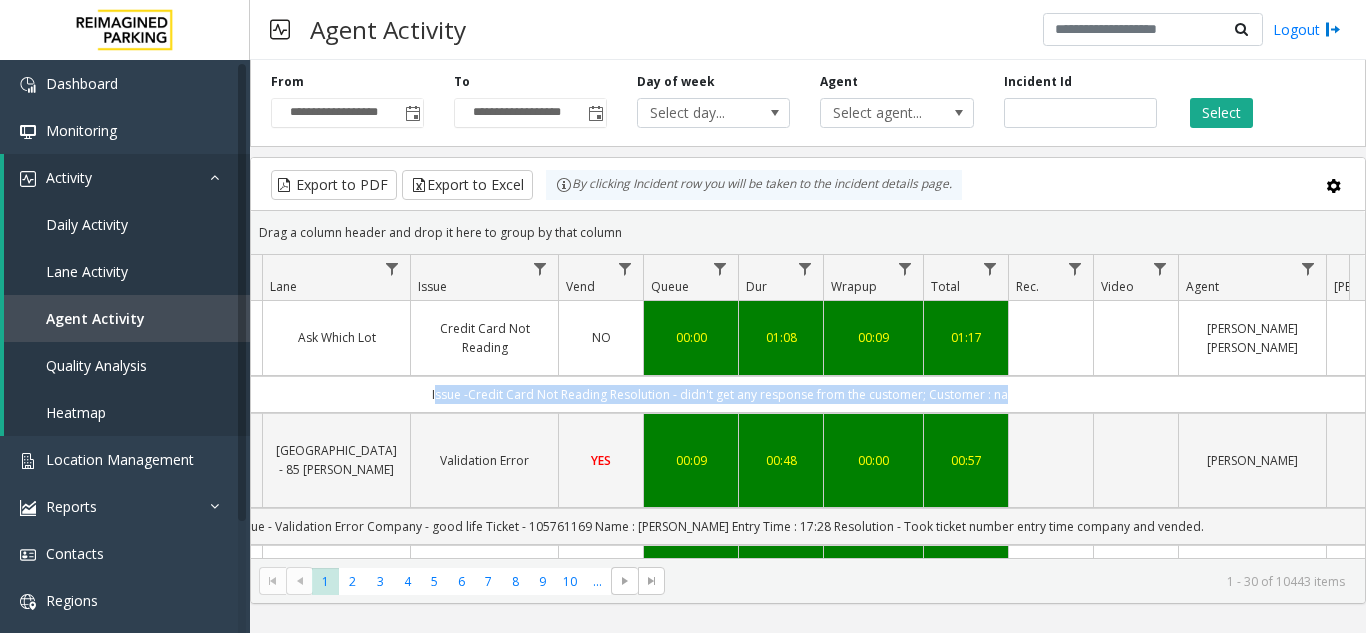 click on "Issue -Credit Card Not Reading
Resolution - didn't get any response from the customer; Customer : na" 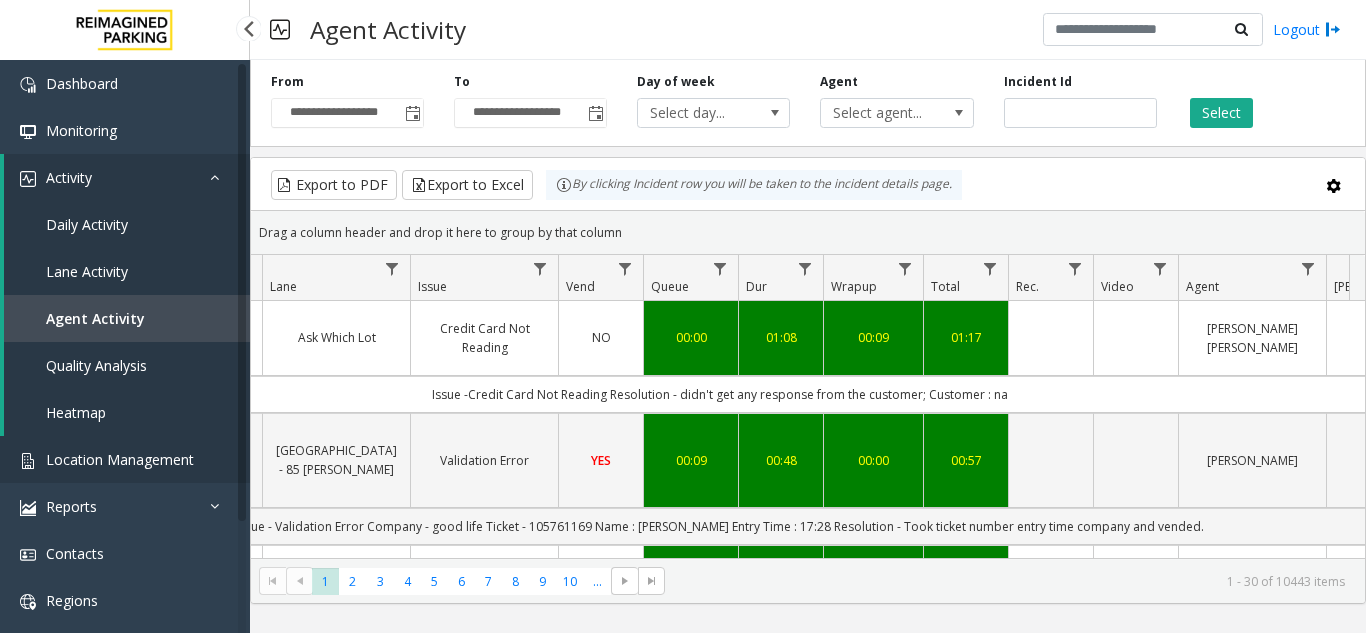 click on "Location Management" at bounding box center [120, 459] 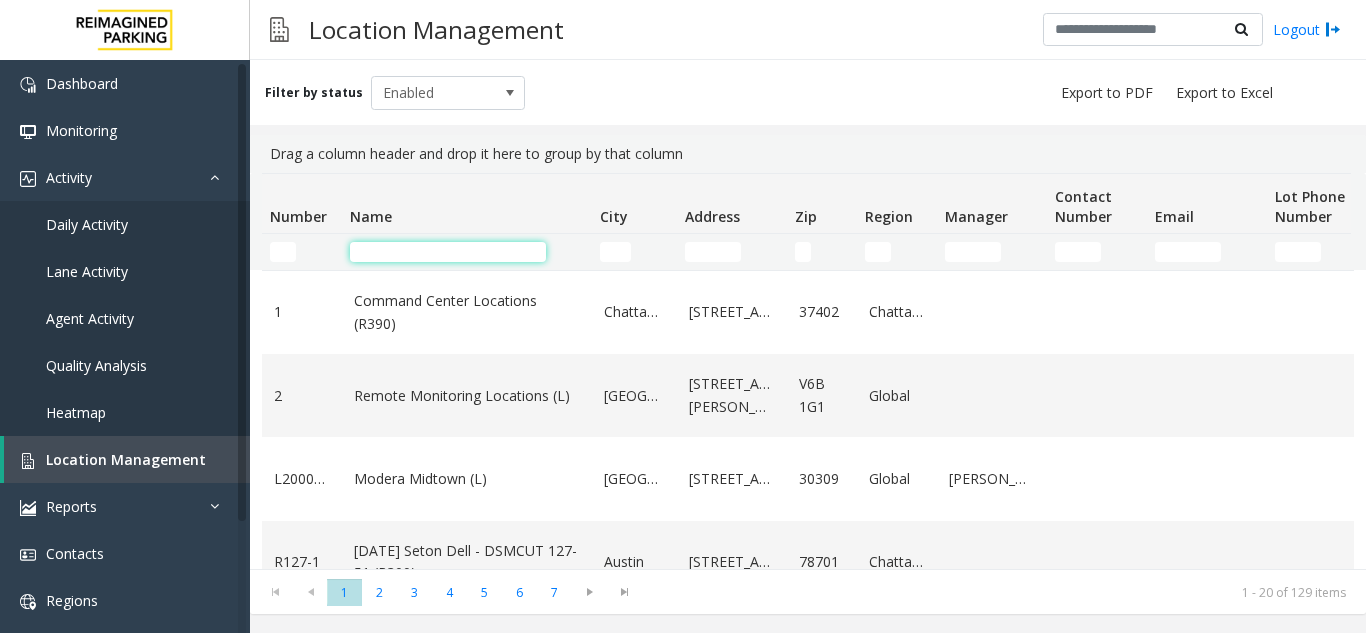 click 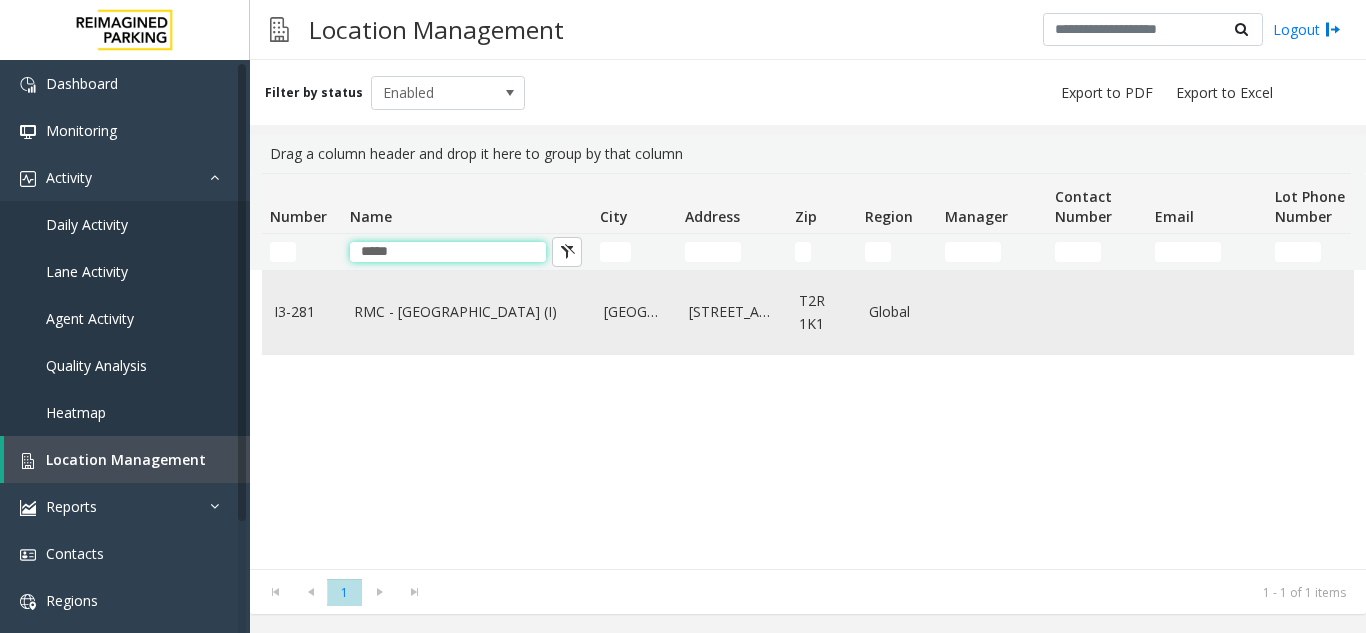 type on "*****" 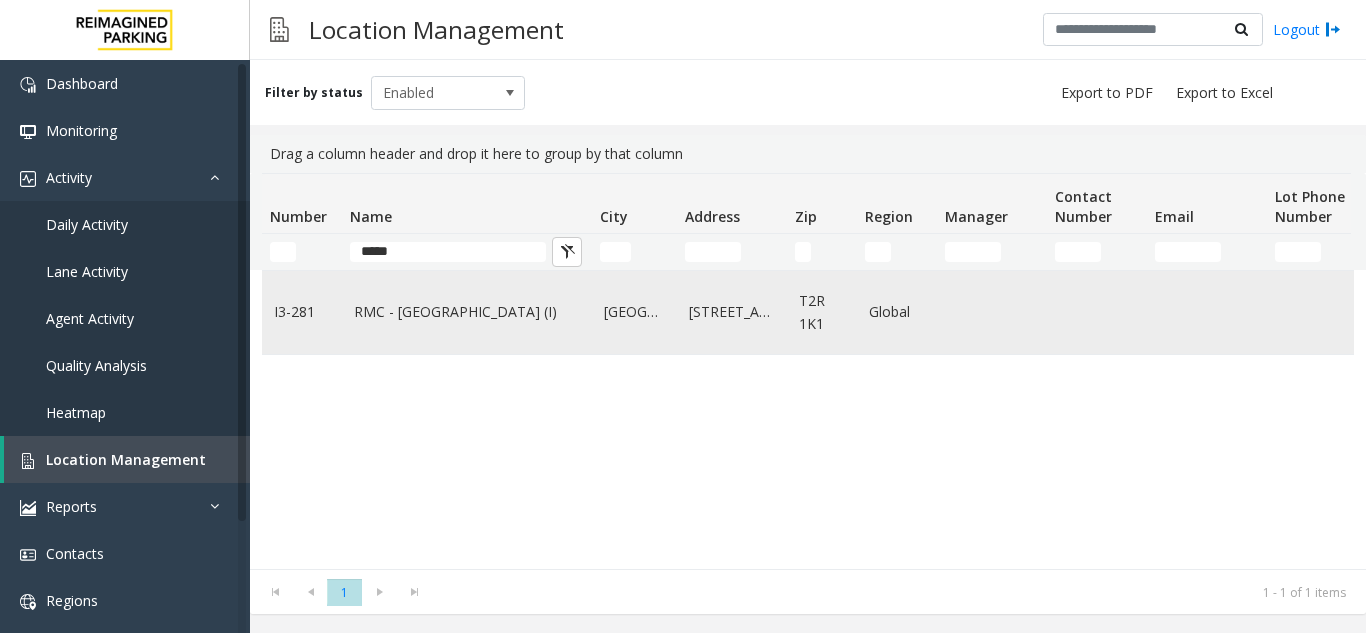 click on "RMC - [GEOGRAPHIC_DATA] (I)" 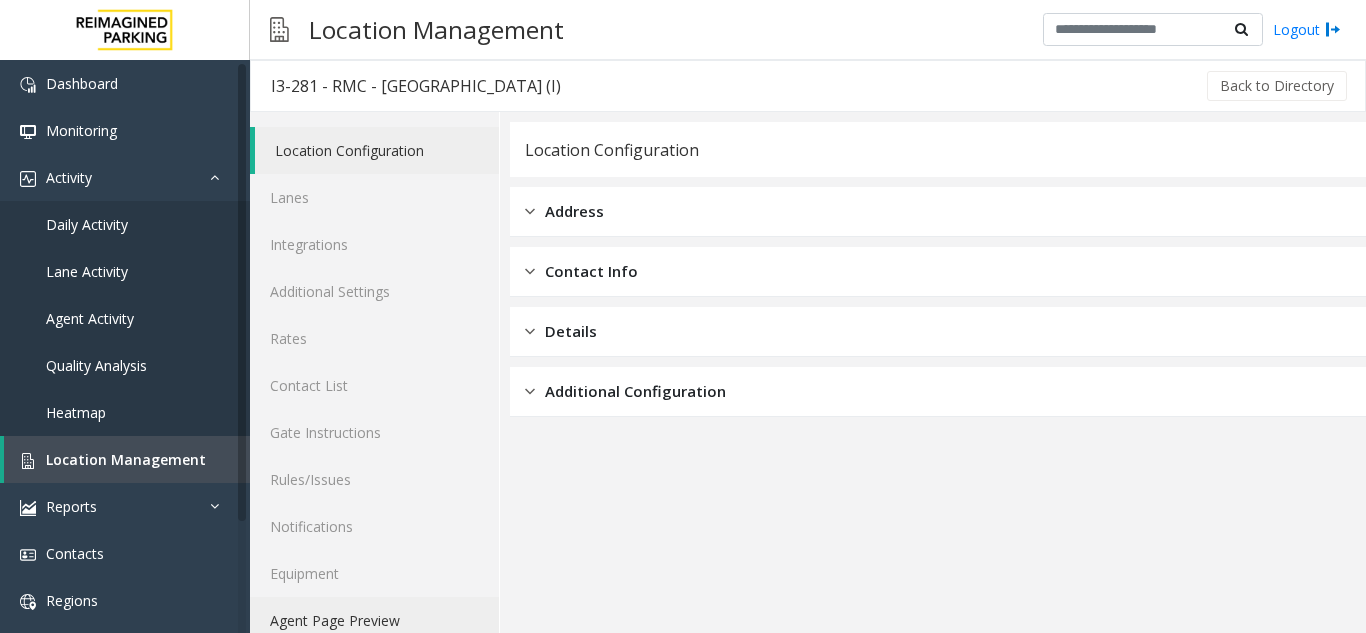click on "Agent Page Preview" 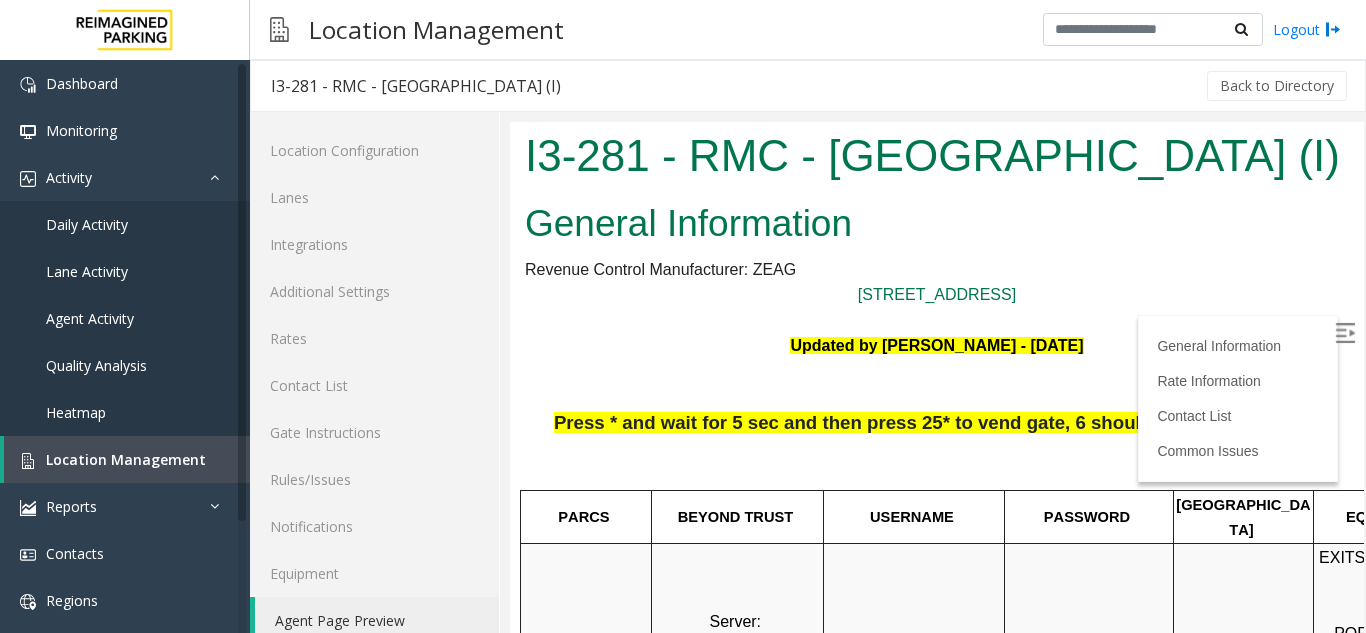 scroll, scrollTop: 400, scrollLeft: 0, axis: vertical 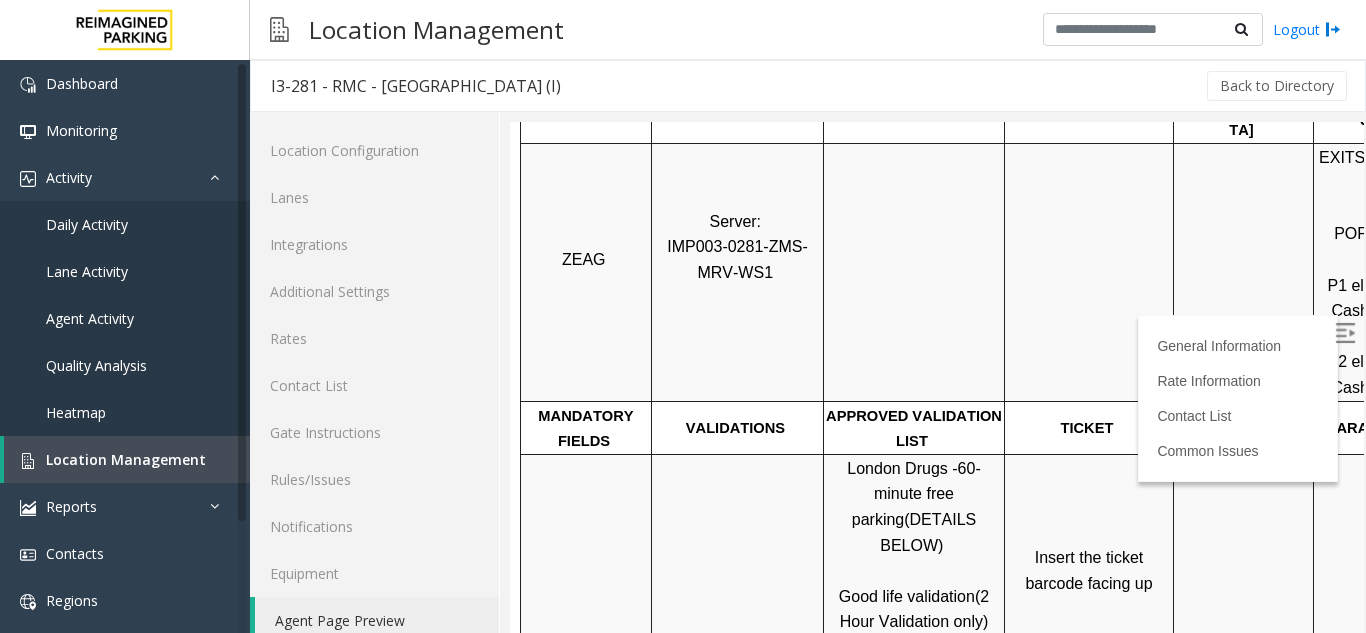 click at bounding box center (1345, 333) 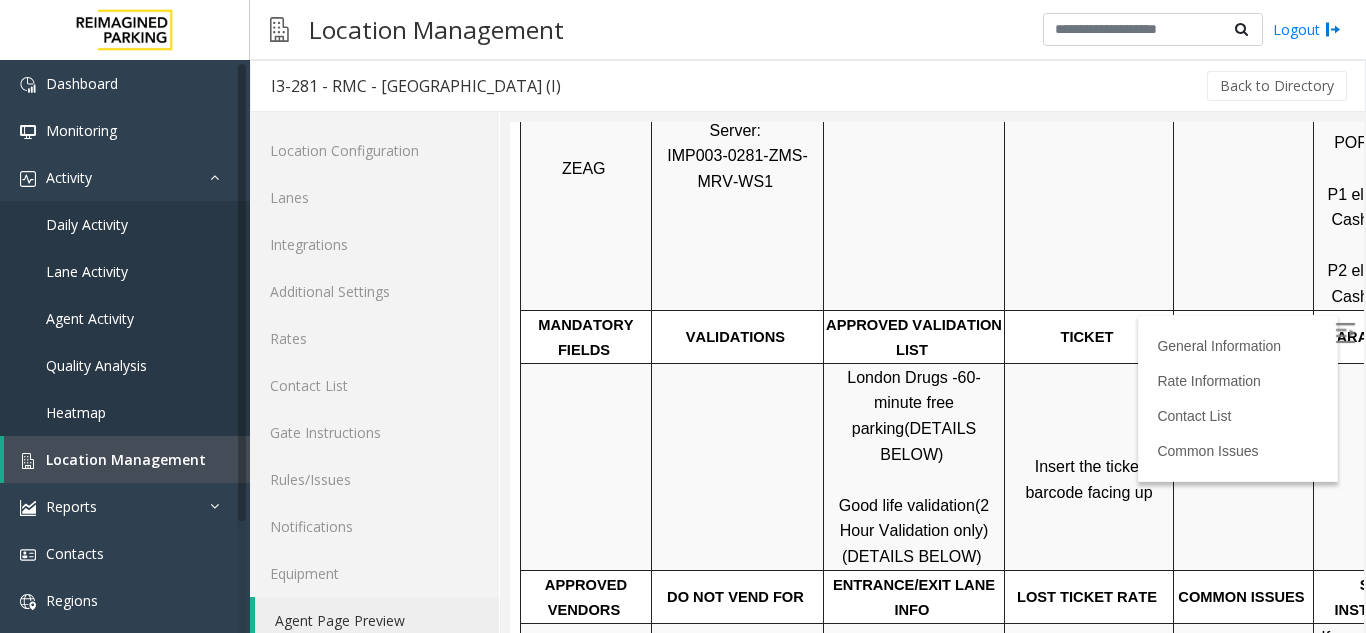 scroll, scrollTop: 500, scrollLeft: 0, axis: vertical 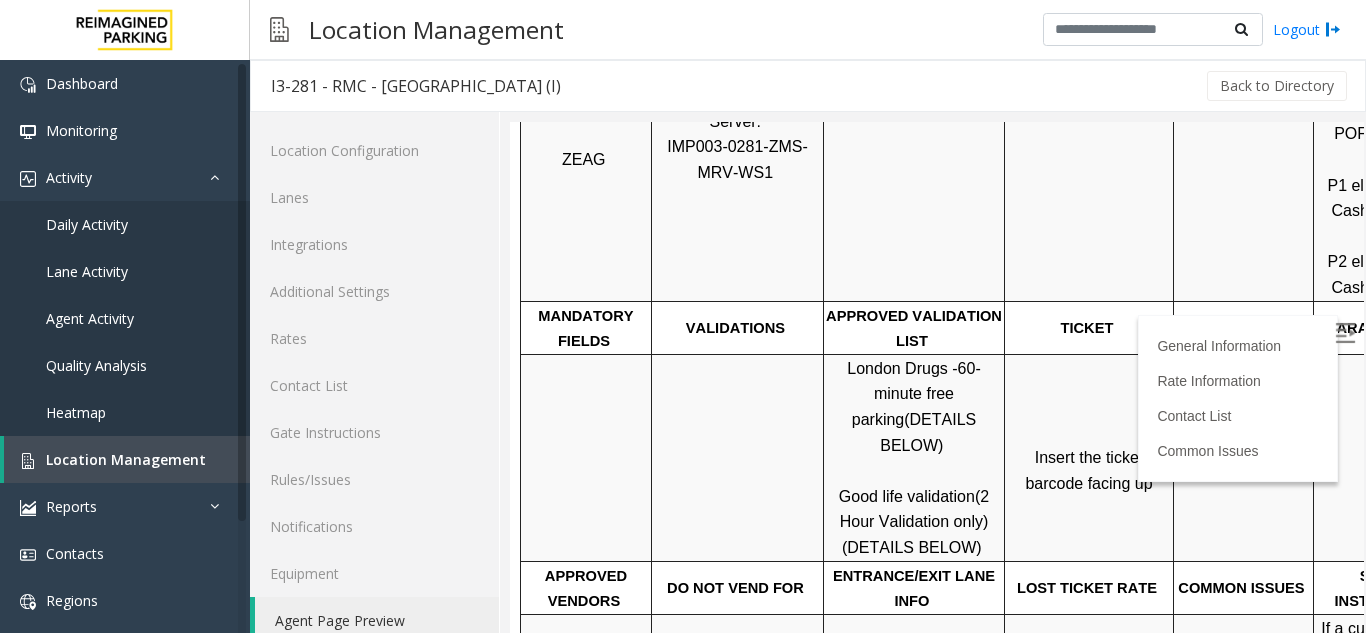 click on "Good life validation" at bounding box center [907, 496] 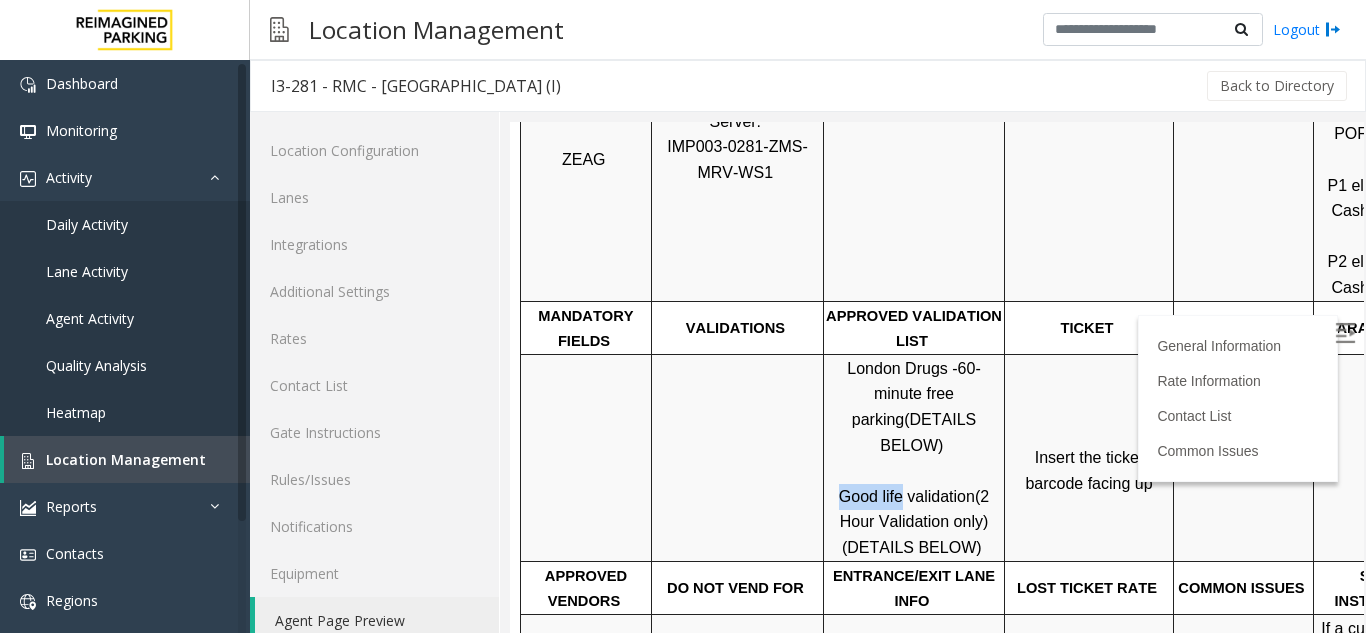 copy on "Good life" 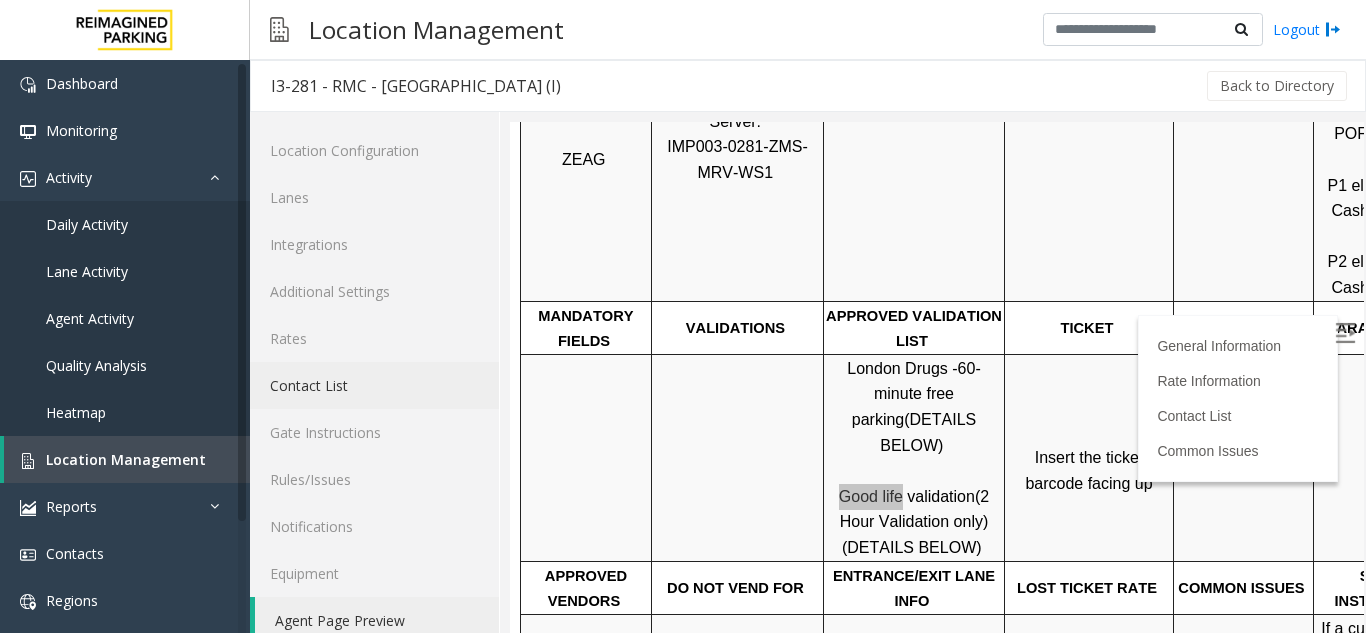 drag, startPoint x: 303, startPoint y: 379, endPoint x: 482, endPoint y: 364, distance: 179.6274 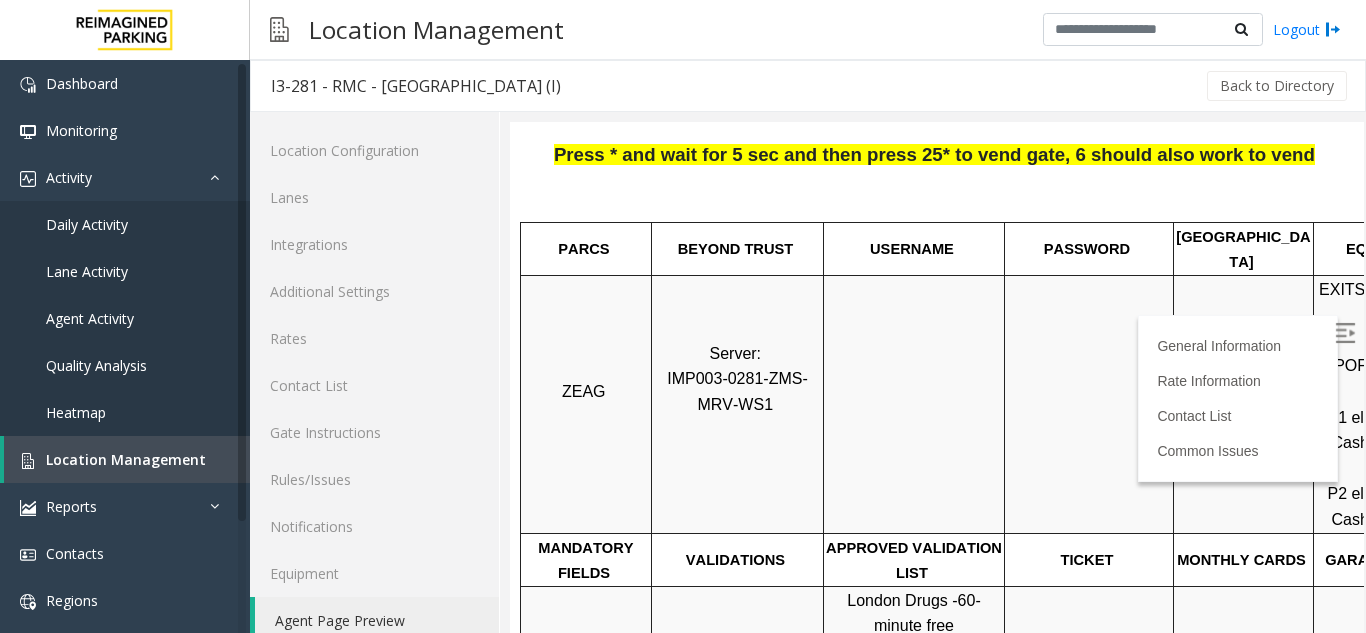scroll, scrollTop: 215, scrollLeft: 0, axis: vertical 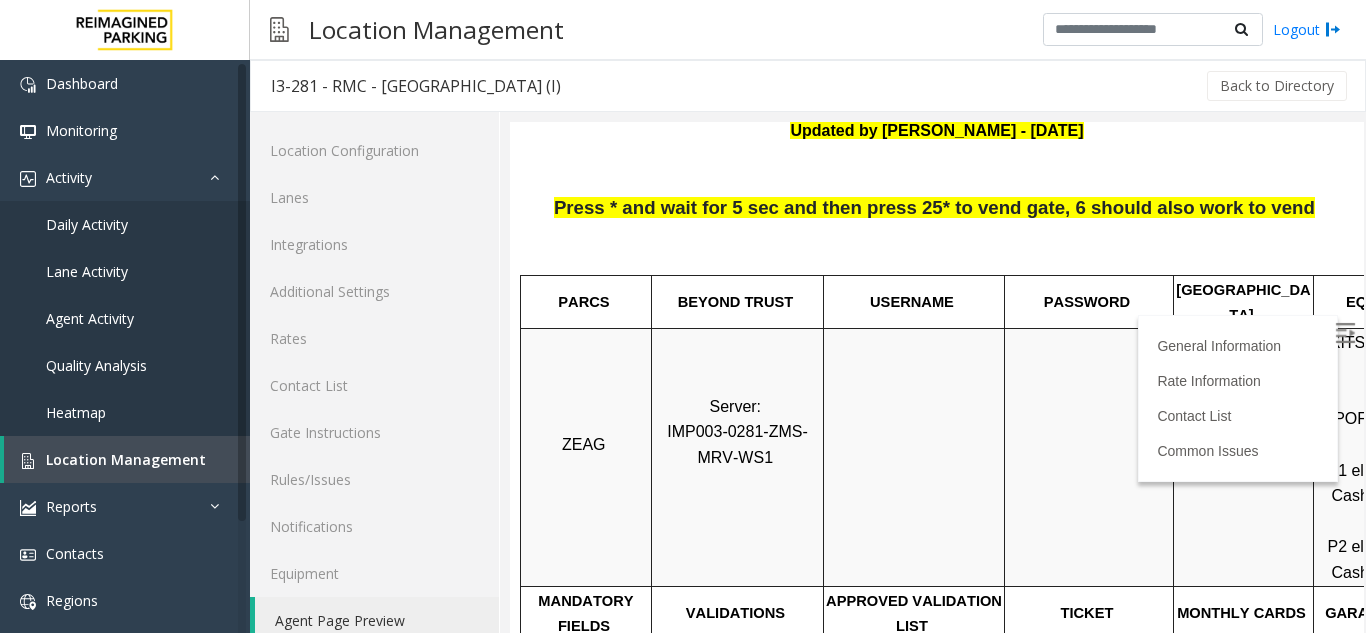 click on "Press * and wait for 5 sec and then press 25* to vend gate, 6 should also work to vend" at bounding box center [937, 234] 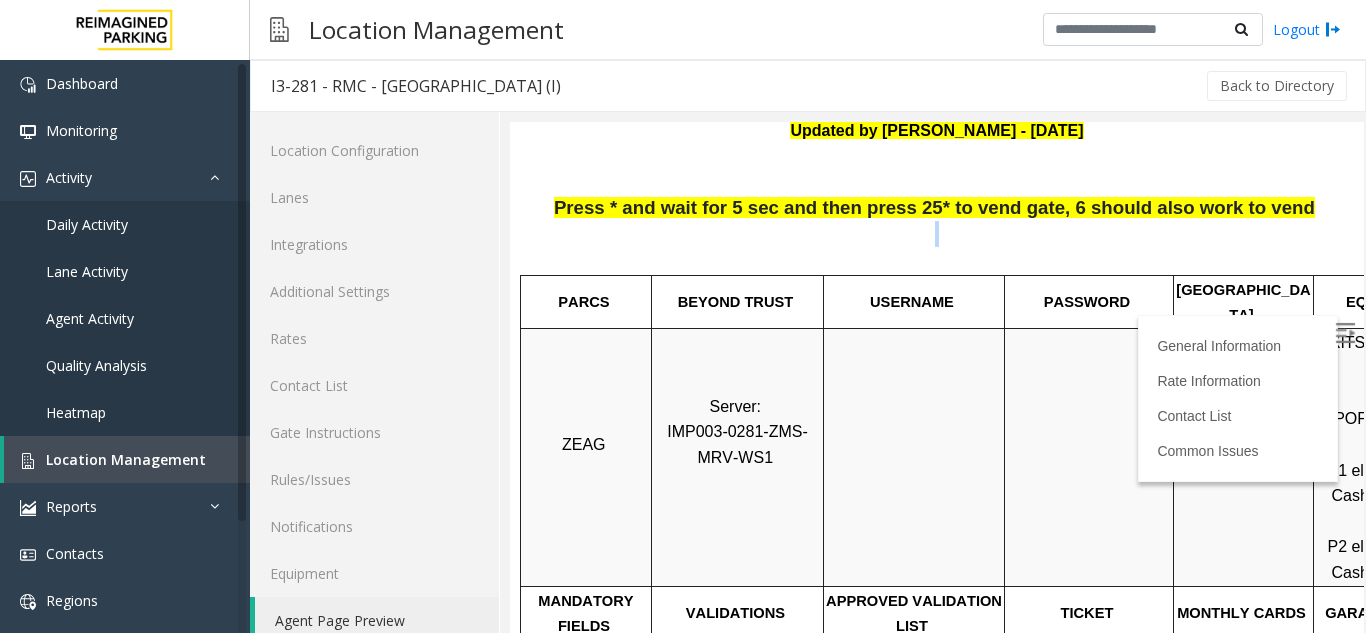 click on "Press * and wait for 5 sec and then press 25* to vend gate, 6 should also work to vend" at bounding box center (937, 234) 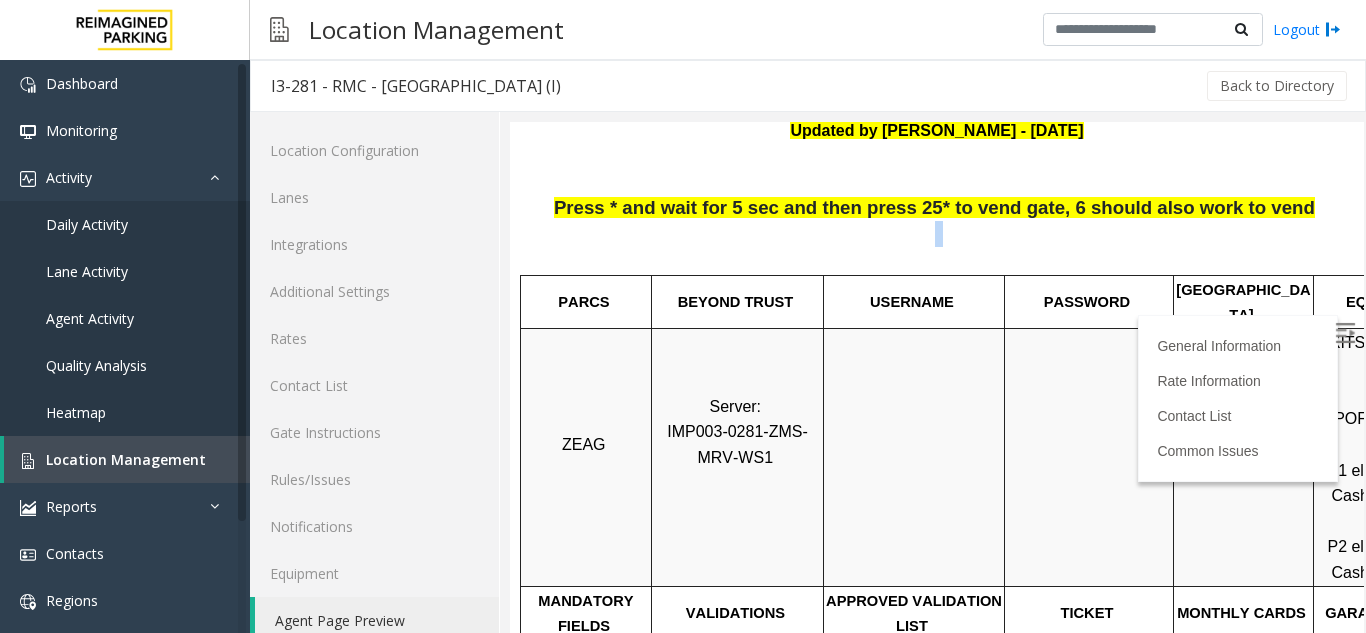click on "Press * and wait for 5 sec and then press 25* to vend gate, 6 should also work to vend" at bounding box center (937, 234) 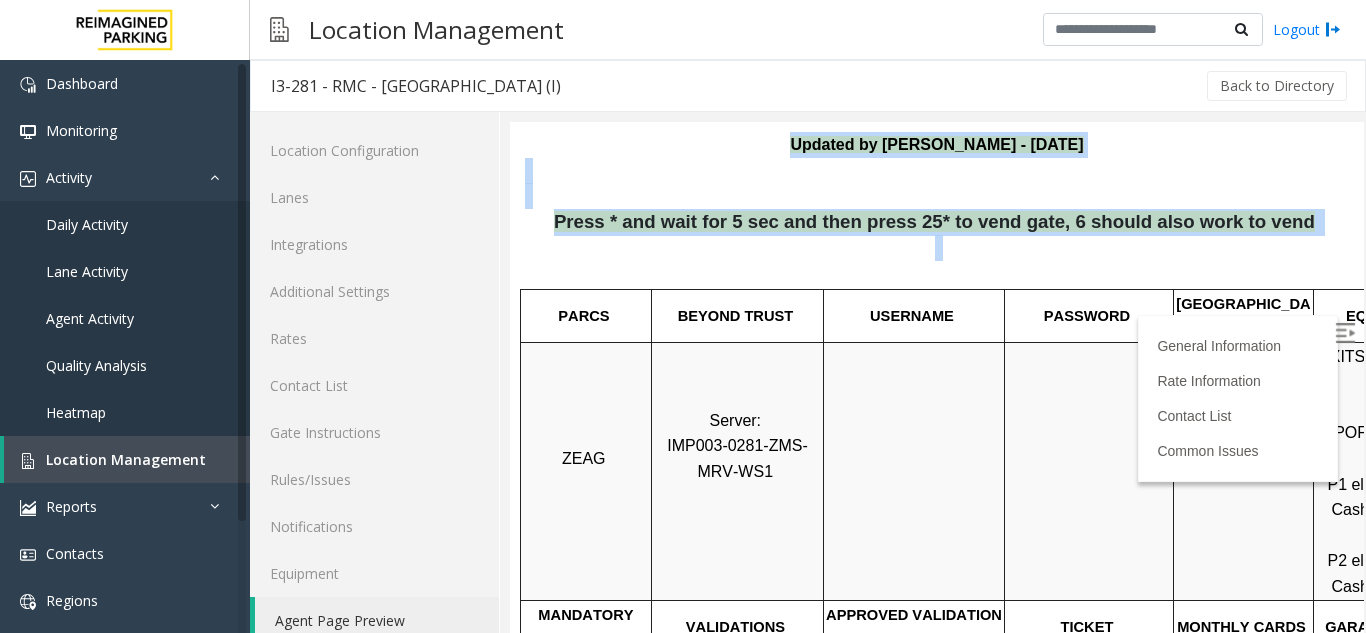 drag, startPoint x: 731, startPoint y: 241, endPoint x: 738, endPoint y: 141, distance: 100.2447 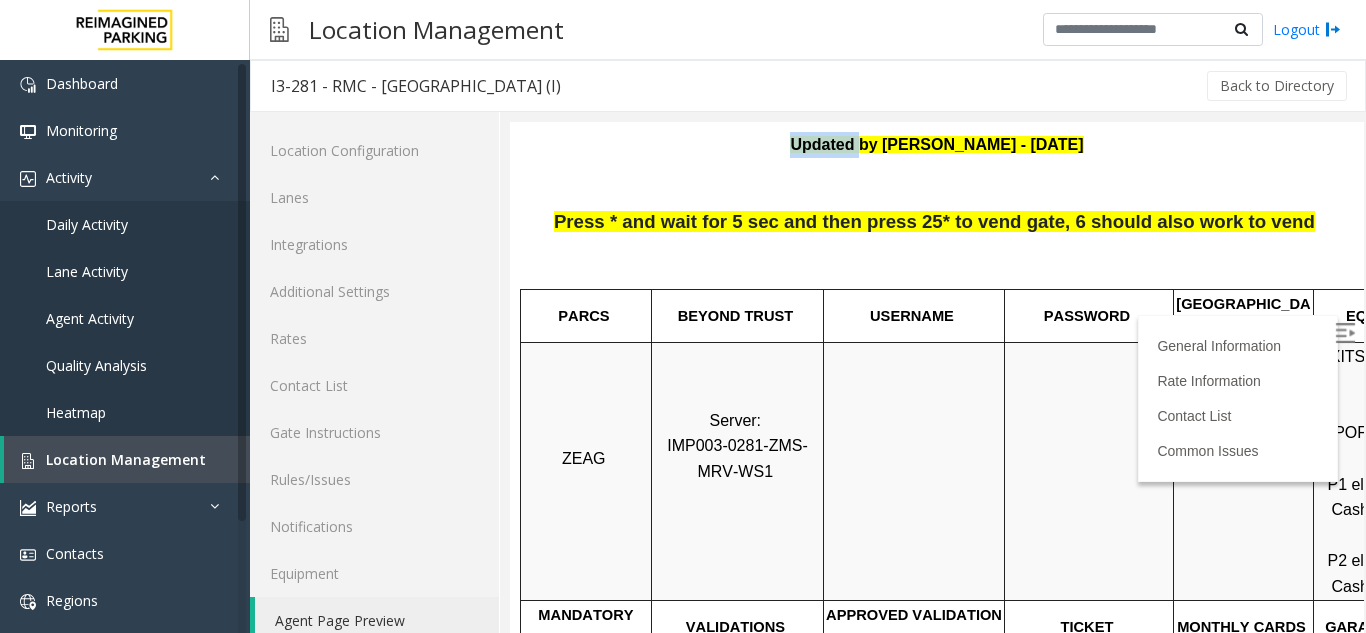 click on "Updated by [PERSON_NAME] - [DATE]" at bounding box center [937, 145] 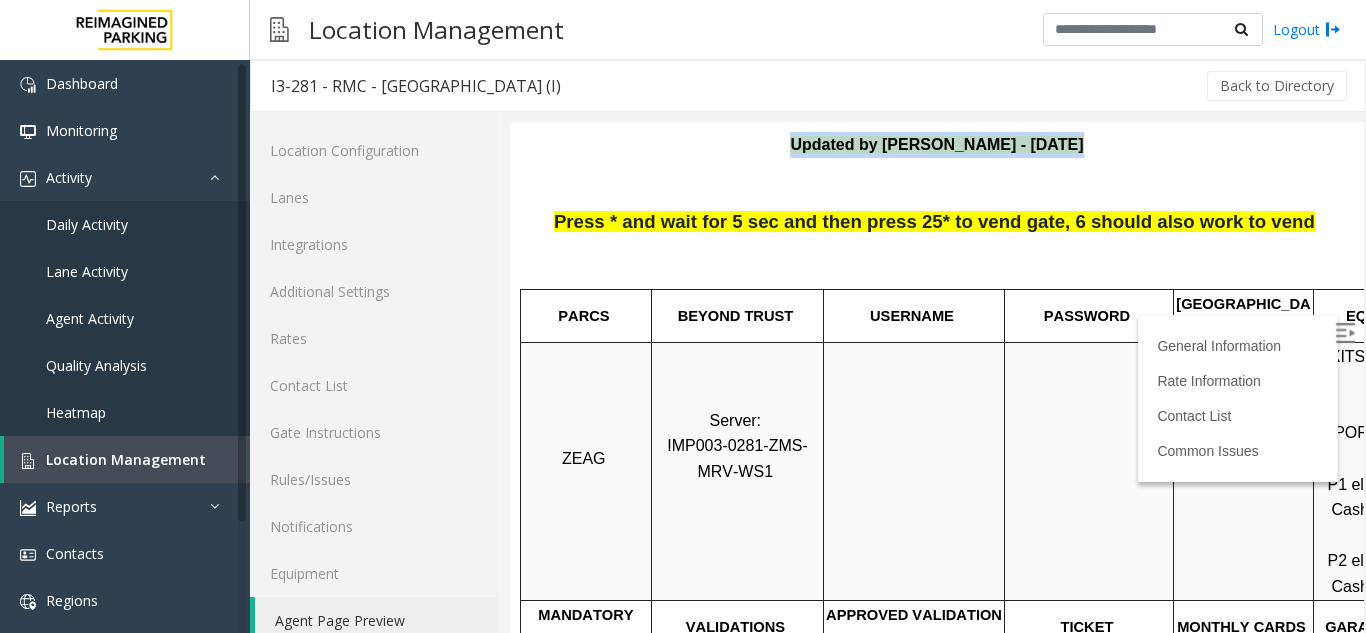 scroll, scrollTop: 200, scrollLeft: 0, axis: vertical 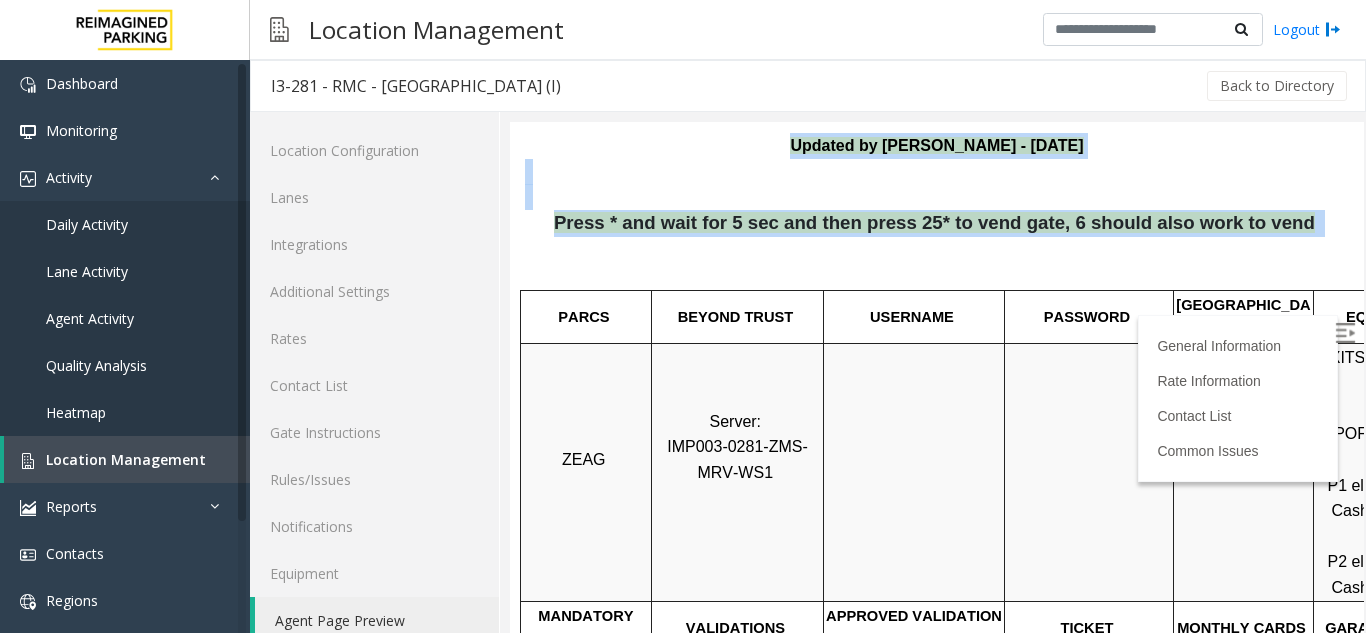 drag, startPoint x: 738, startPoint y: 141, endPoint x: 1004, endPoint y: 233, distance: 281.46048 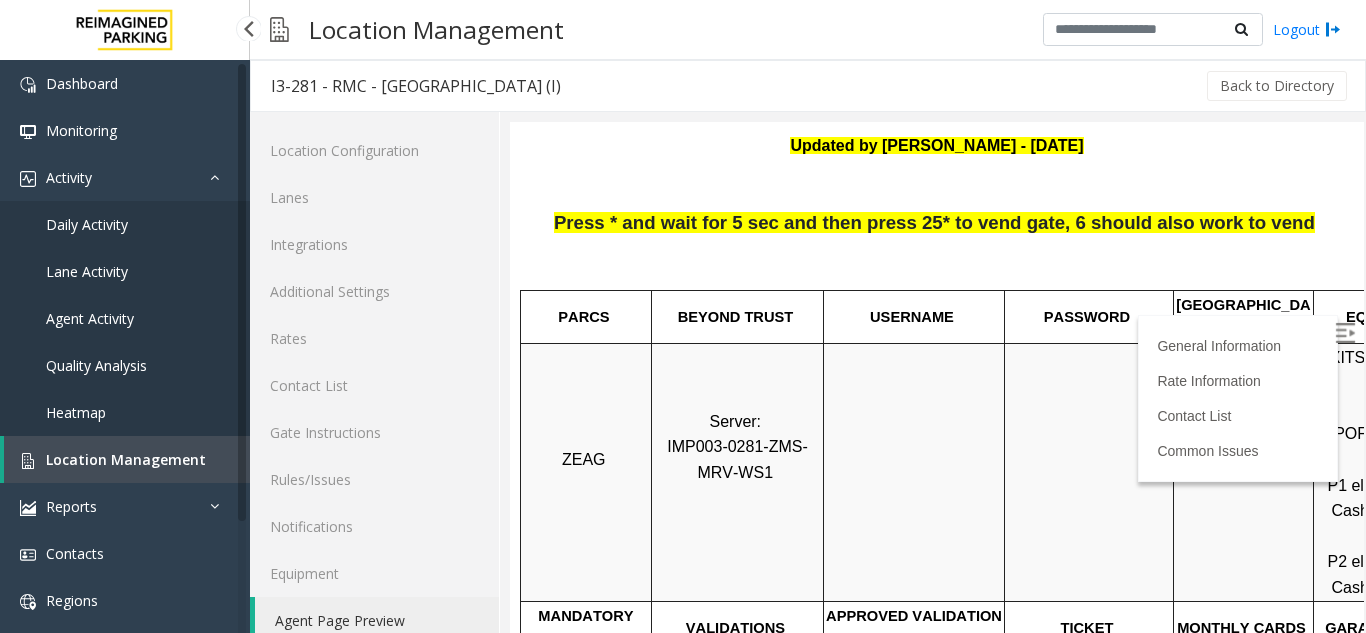 click on "Agent Activity" at bounding box center (90, 318) 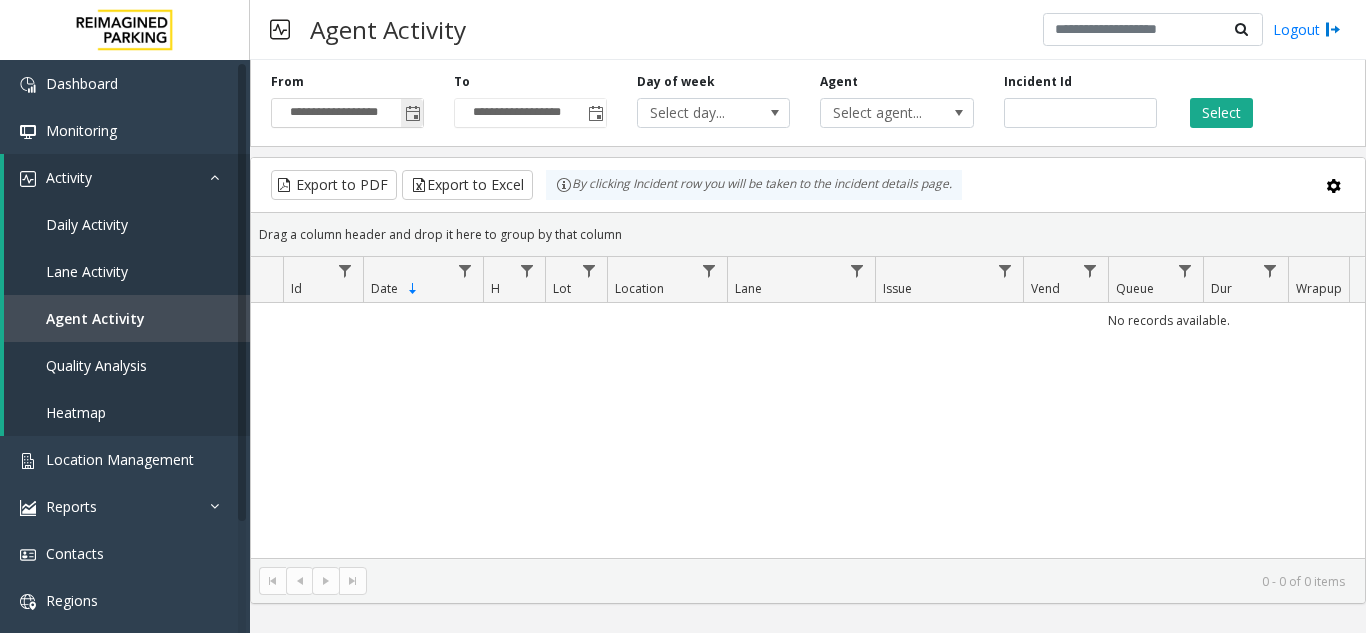 click 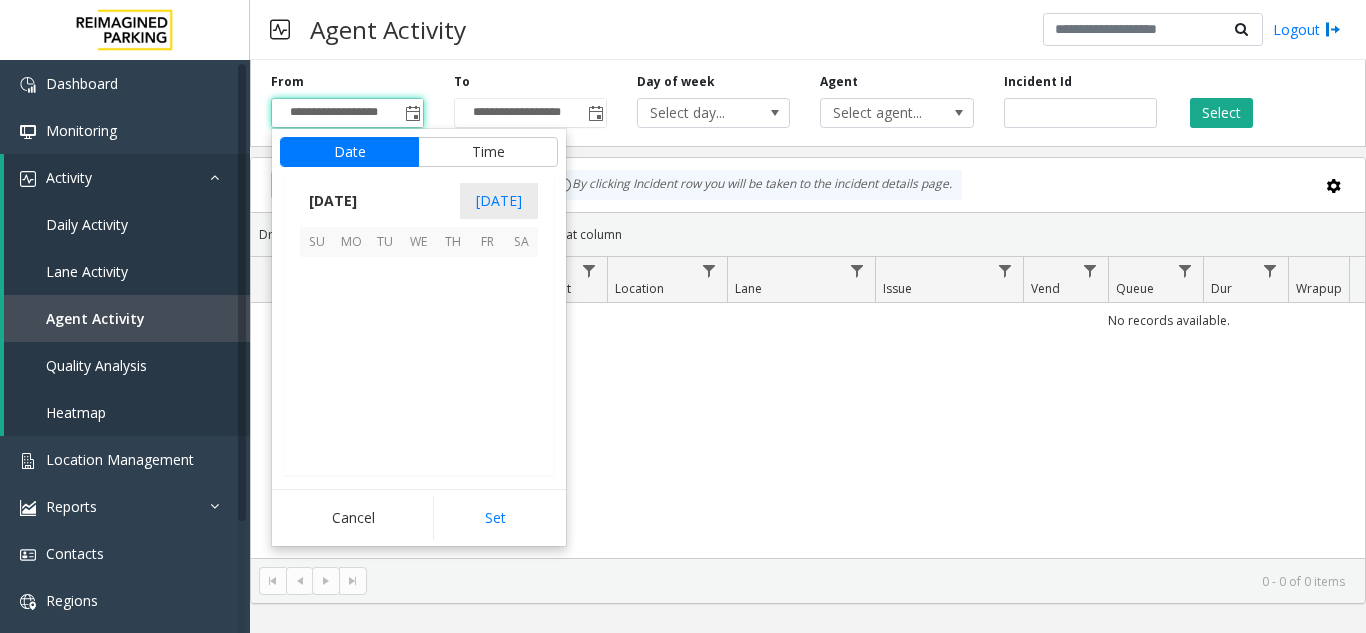 scroll, scrollTop: 358428, scrollLeft: 0, axis: vertical 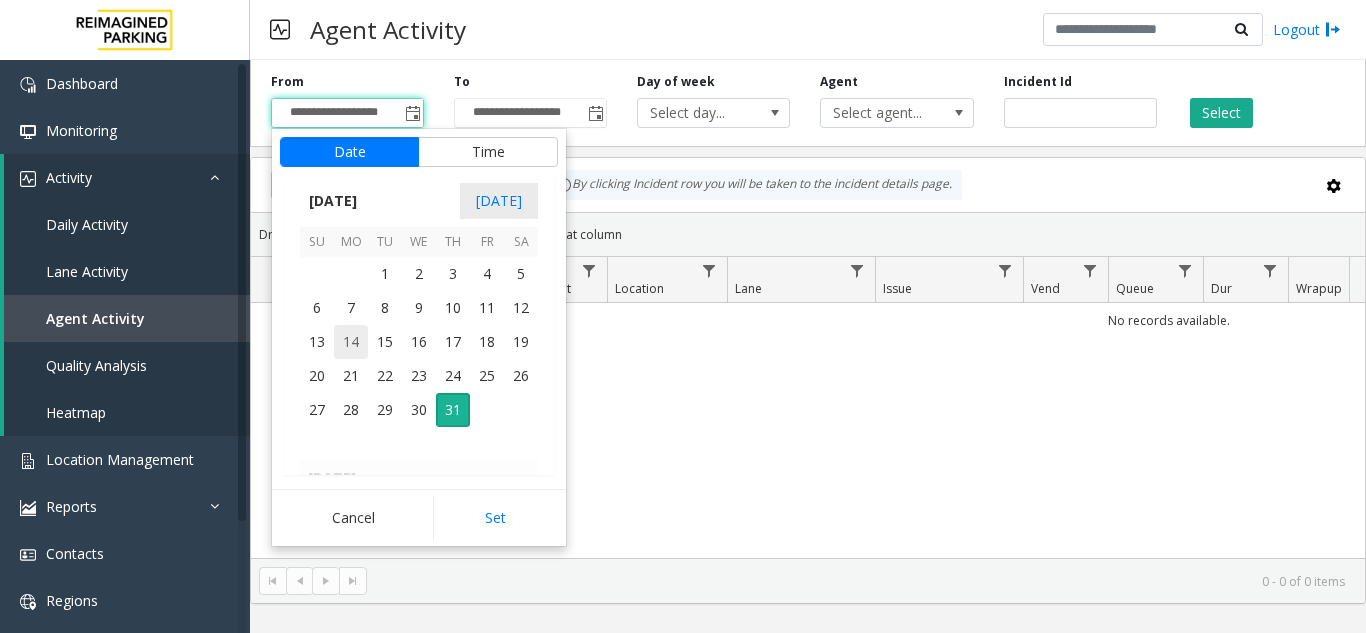 click on "14" at bounding box center (351, 342) 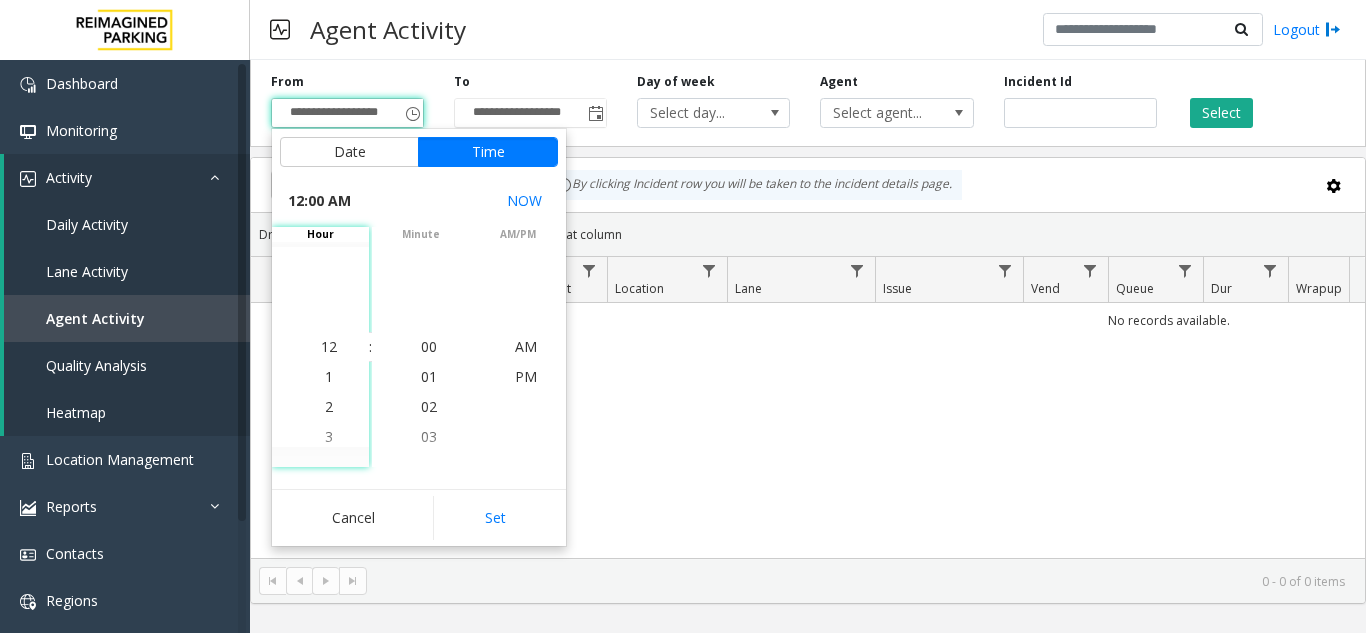 click on "Cancel   Set" 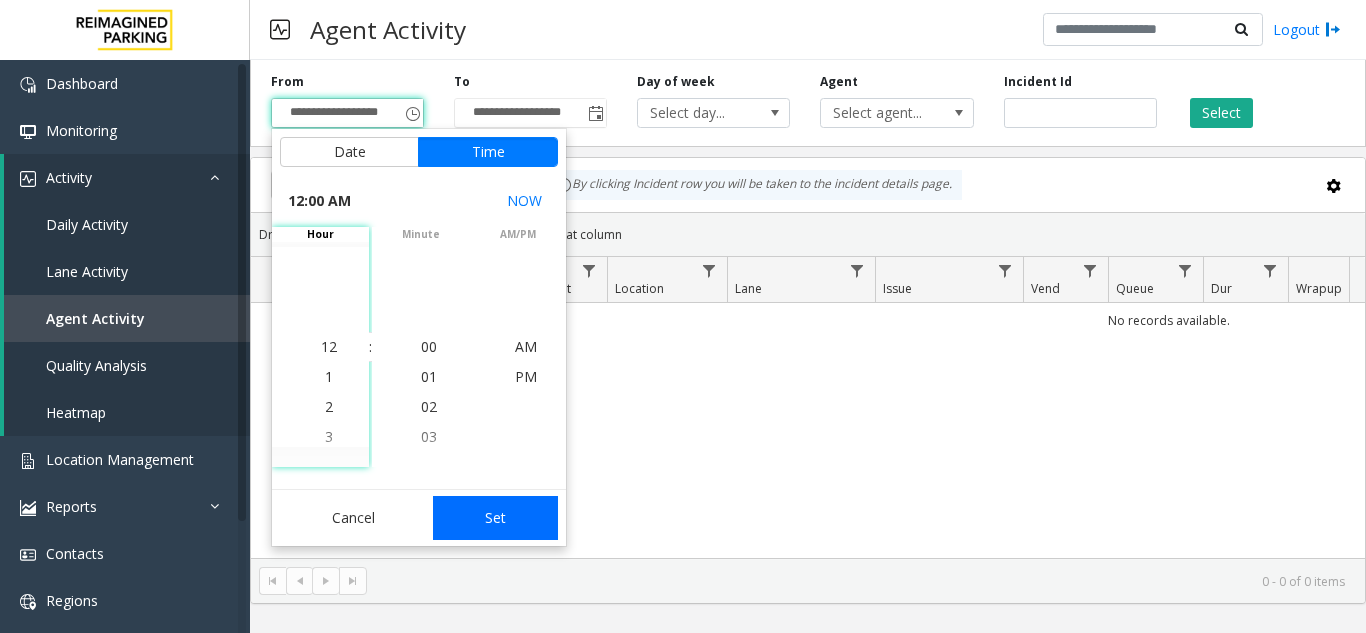 click on "Set" 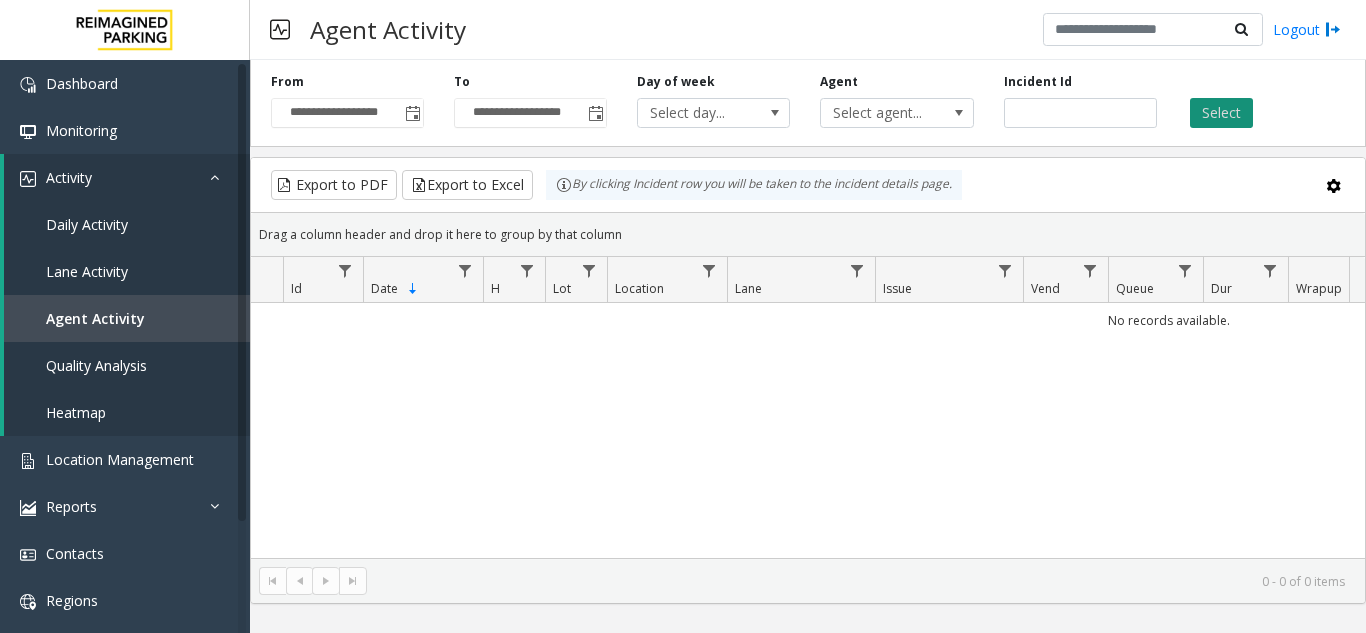 click on "Select" 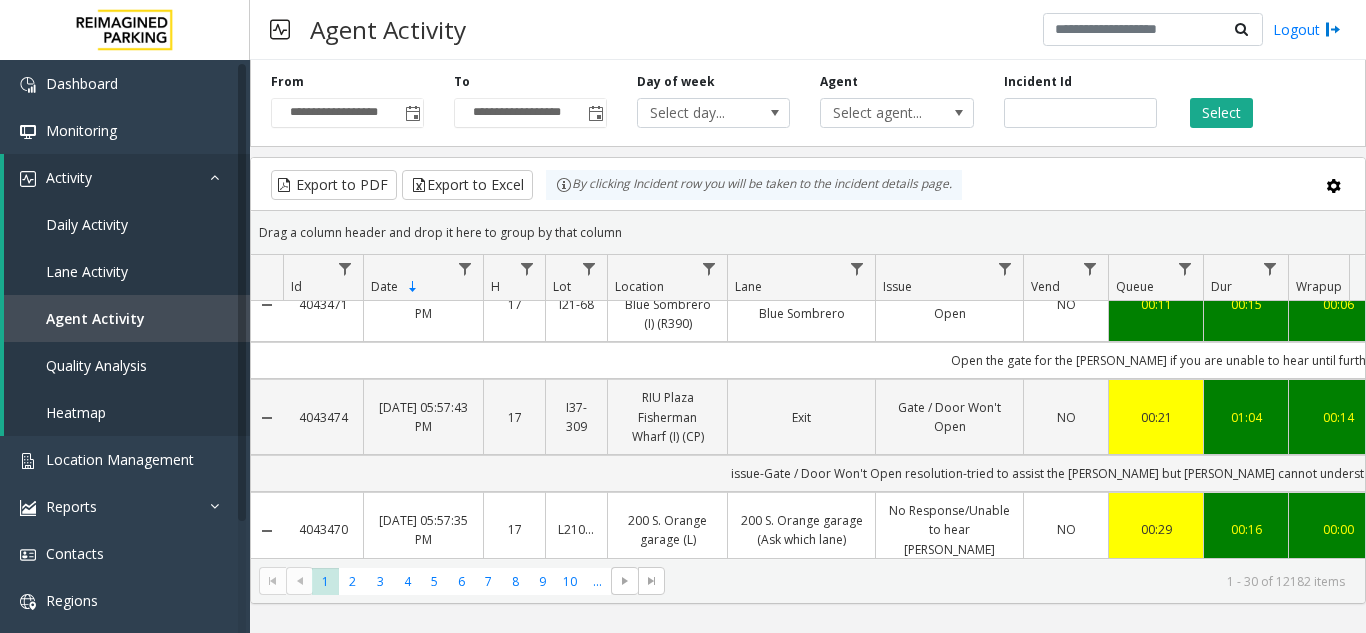 scroll, scrollTop: 700, scrollLeft: 0, axis: vertical 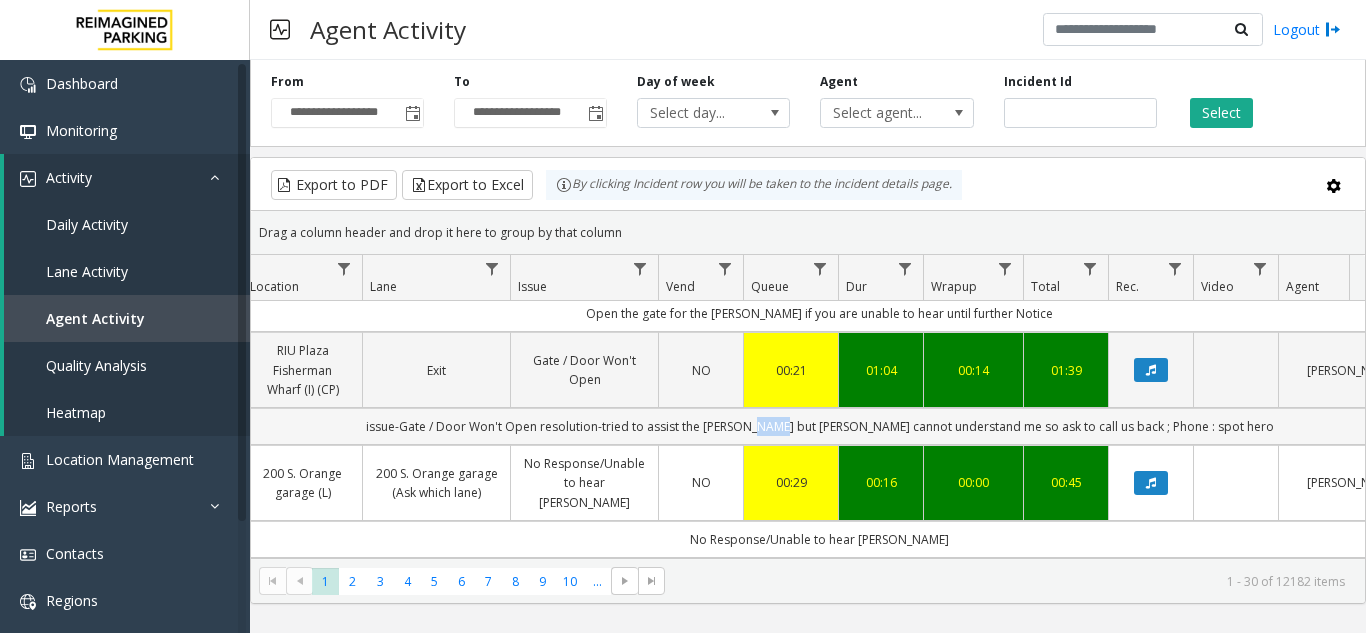 click on "issue-Gate / Door Won't Open
resolution-tried to assist the [PERSON_NAME] but [PERSON_NAME] cannot understand me so ask to call us back ; Phone : spot hero" 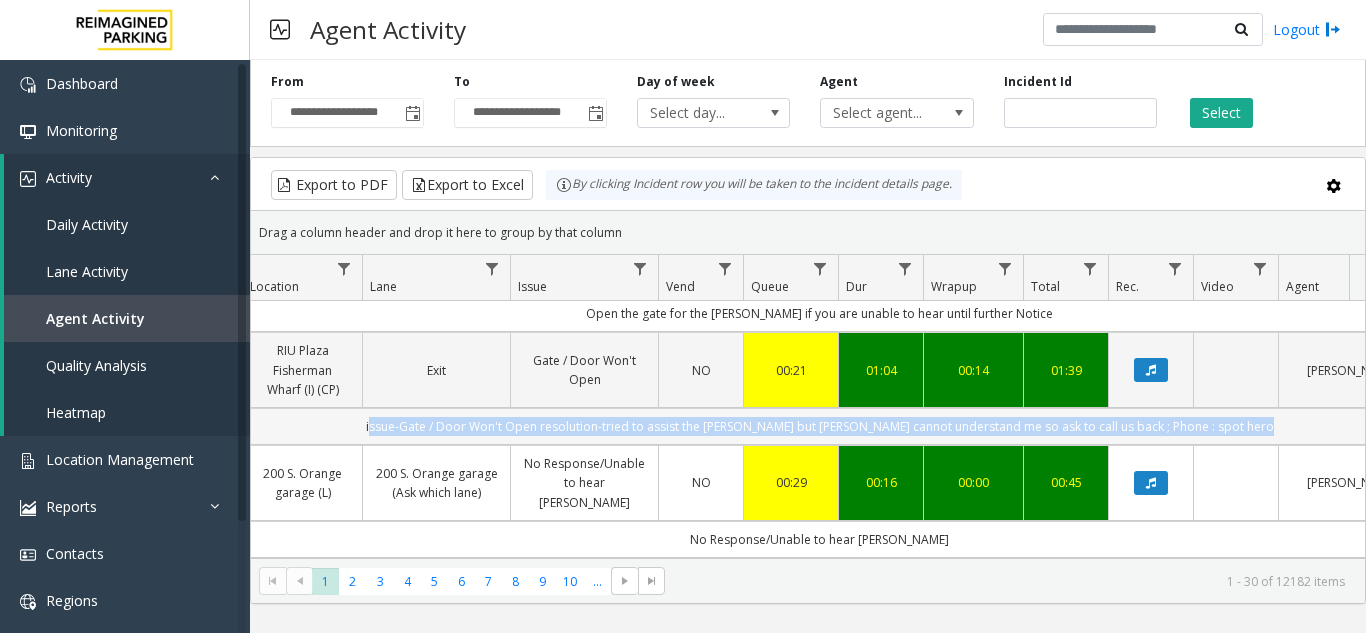 click on "issue-Gate / Door Won't Open
resolution-tried to assist the [PERSON_NAME] but [PERSON_NAME] cannot understand me so ask to call us back ; Phone : spot hero" 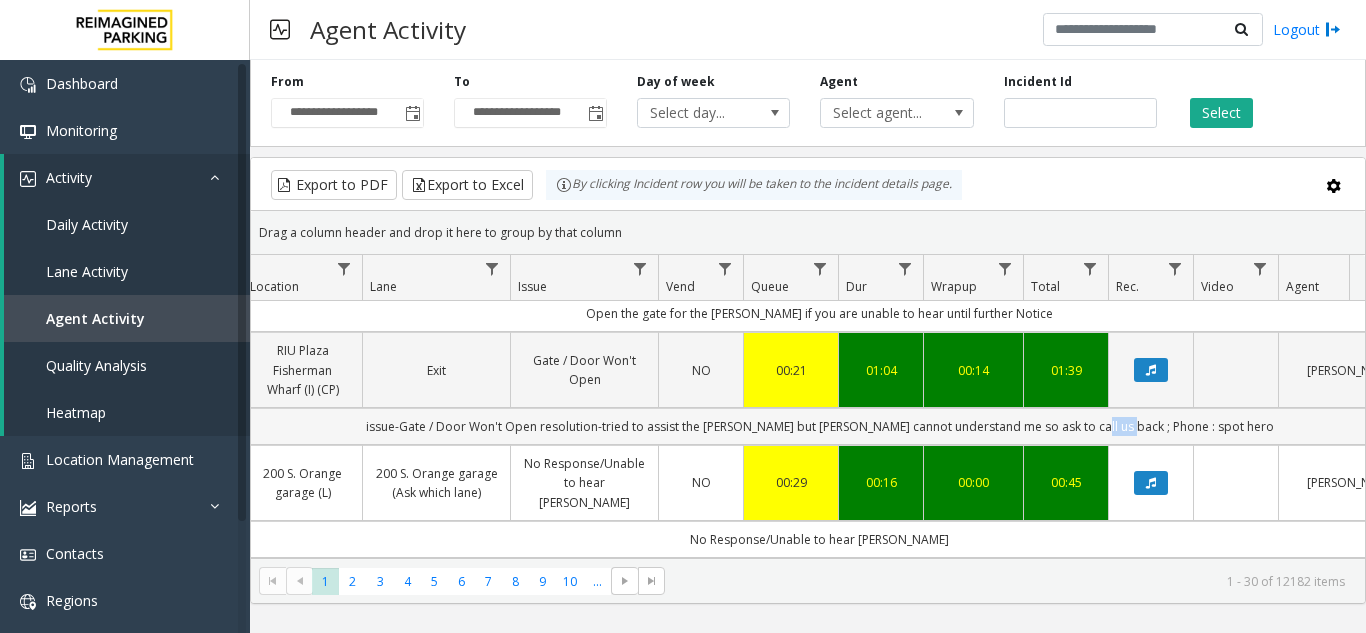click on "issue-Gate / Door Won't Open
resolution-tried to assist the [PERSON_NAME] but [PERSON_NAME] cannot understand me so ask to call us back ; Phone : spot hero" 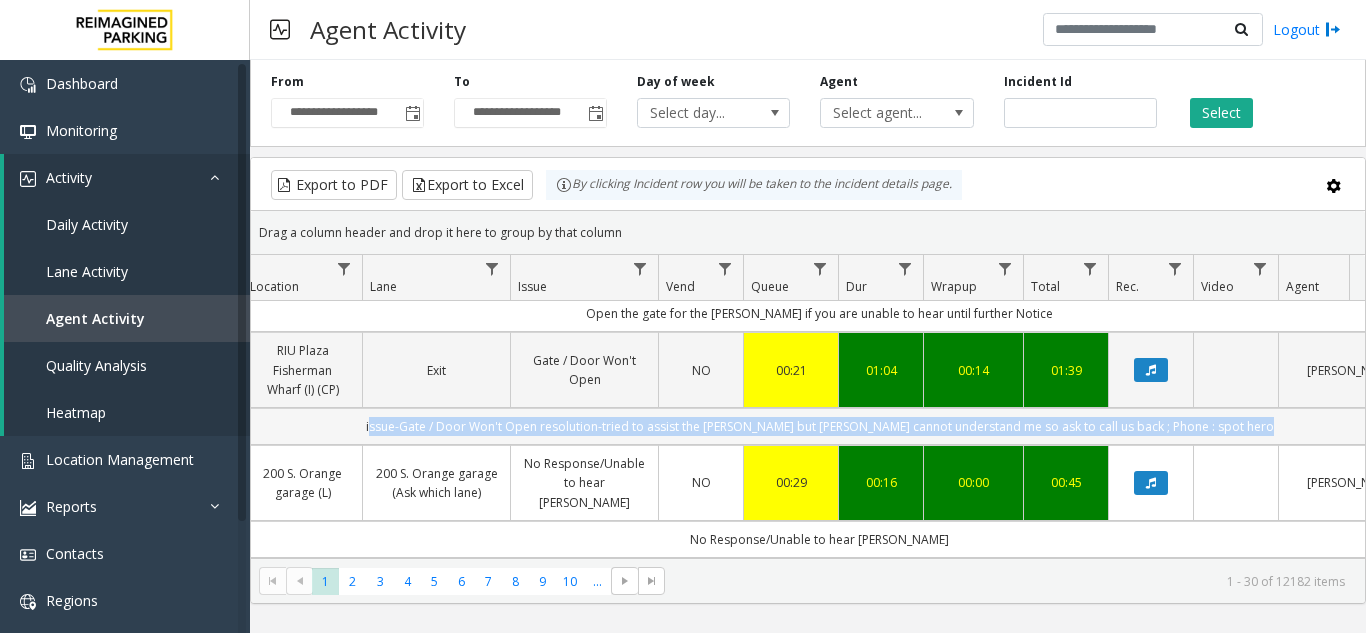 drag, startPoint x: 1124, startPoint y: 429, endPoint x: 1210, endPoint y: 427, distance: 86.023254 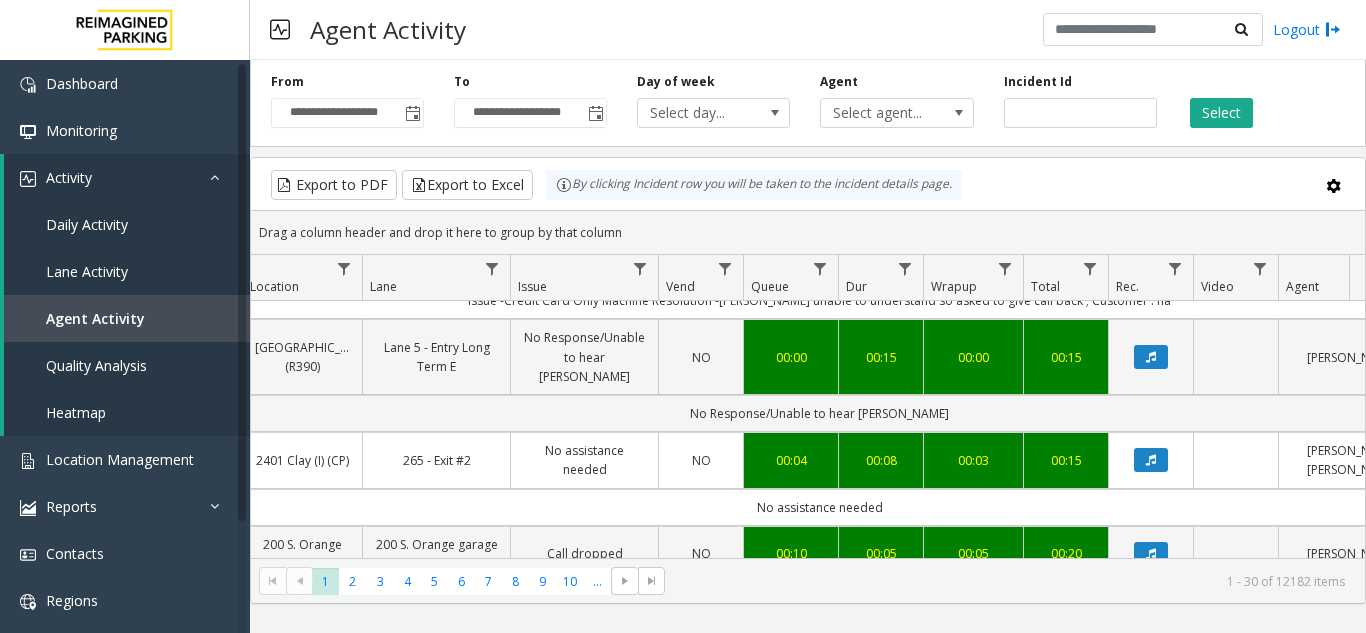 scroll, scrollTop: 0, scrollLeft: 365, axis: horizontal 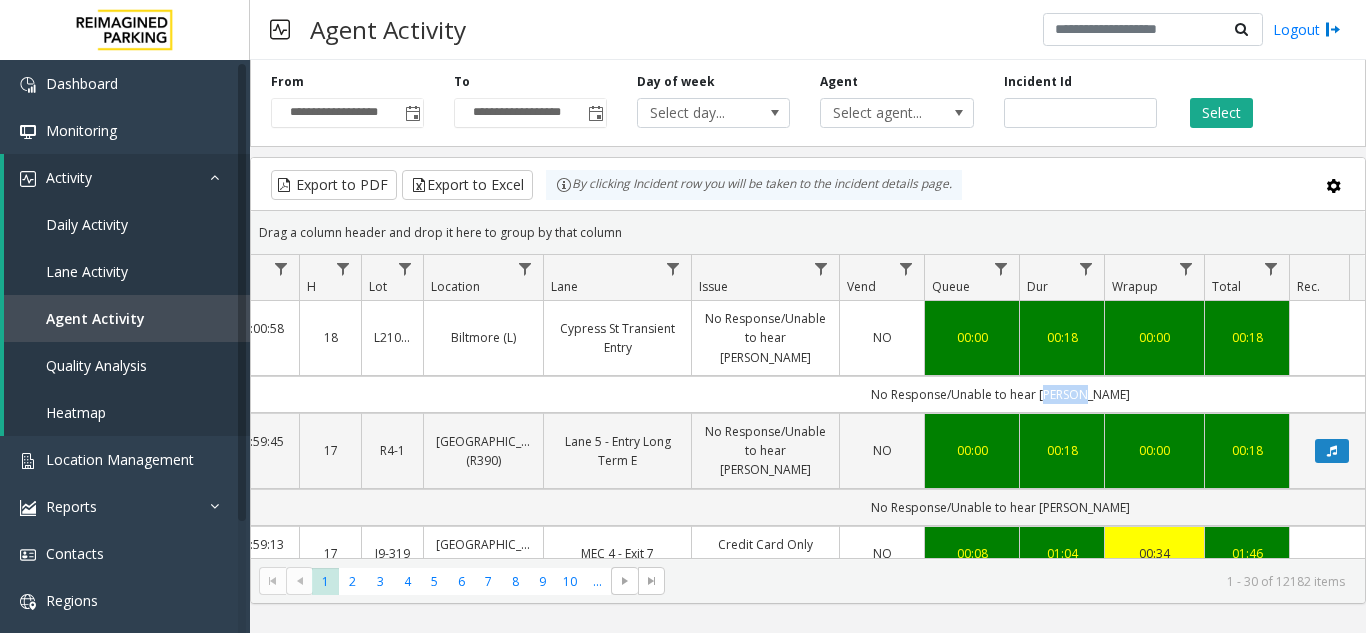 click on "No Response/Unable to hear [PERSON_NAME]" 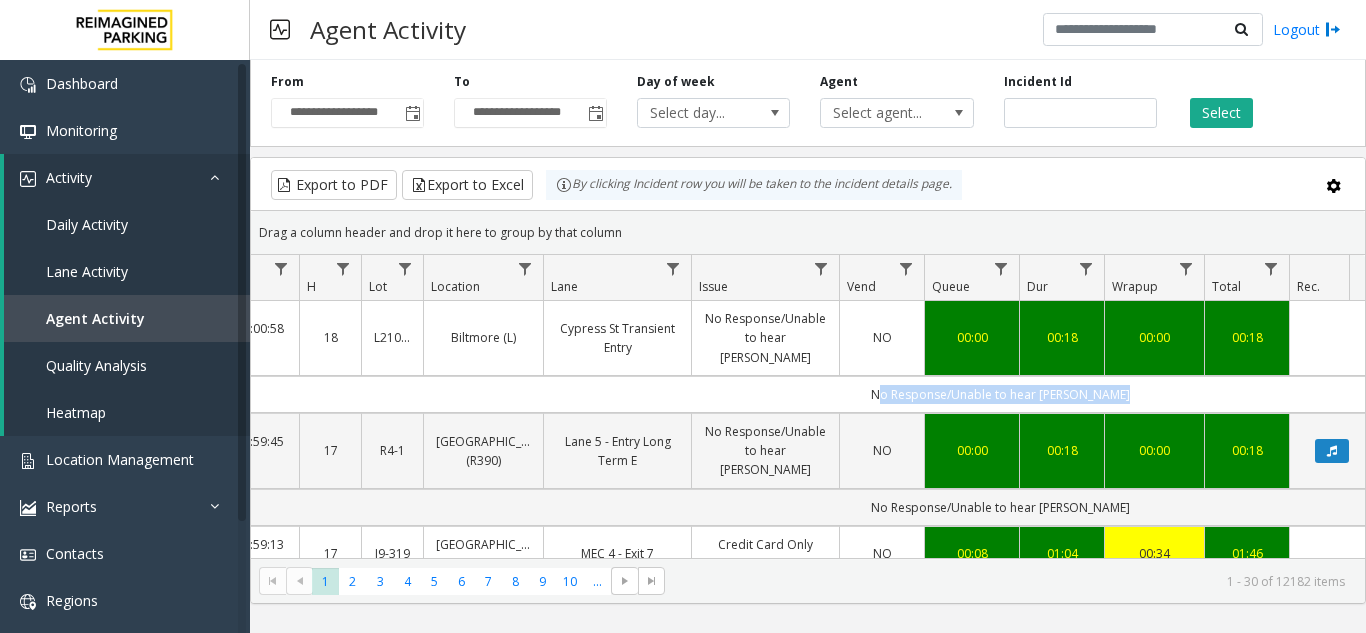 click on "No Response/Unable to hear [PERSON_NAME]" 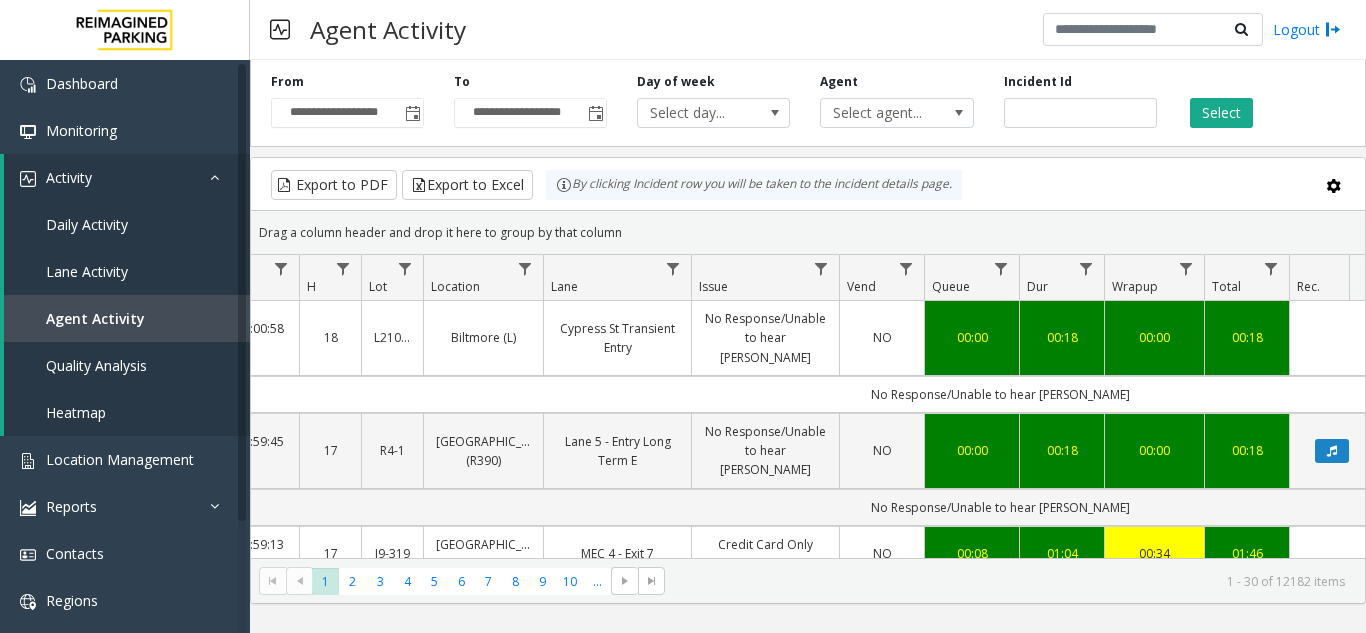 click on "Drag a column header and drop it here to group by that column" 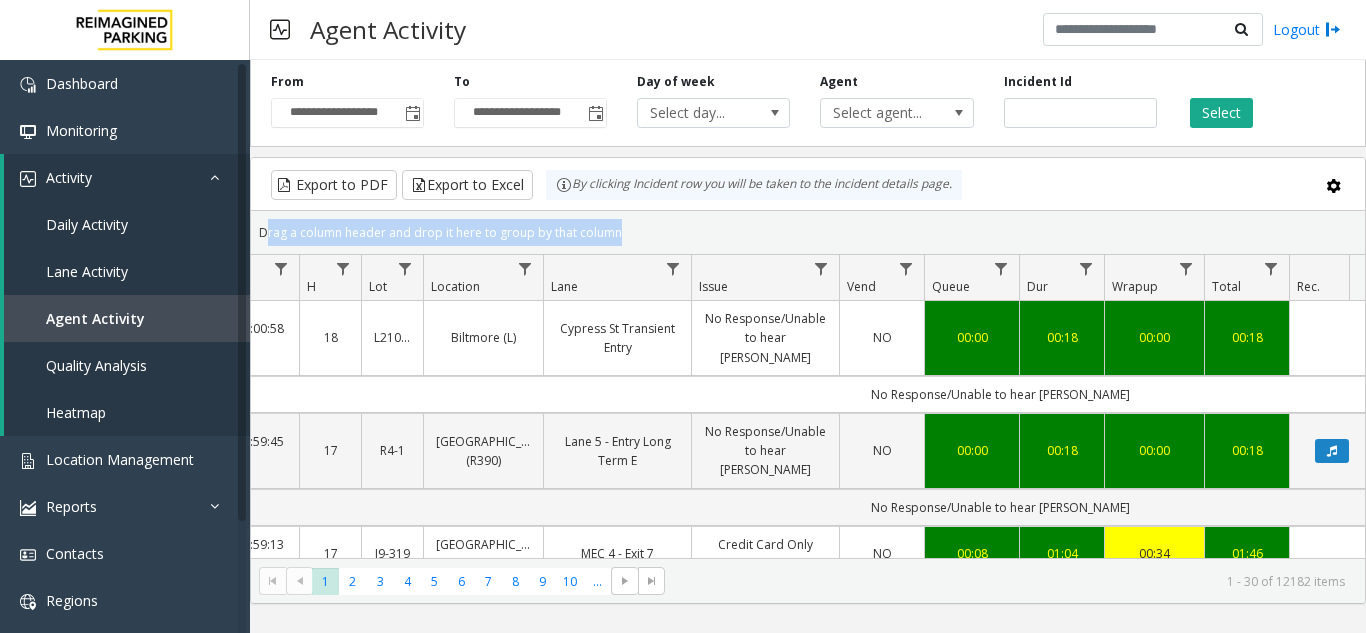 click on "Drag a column header and drop it here to group by that column" 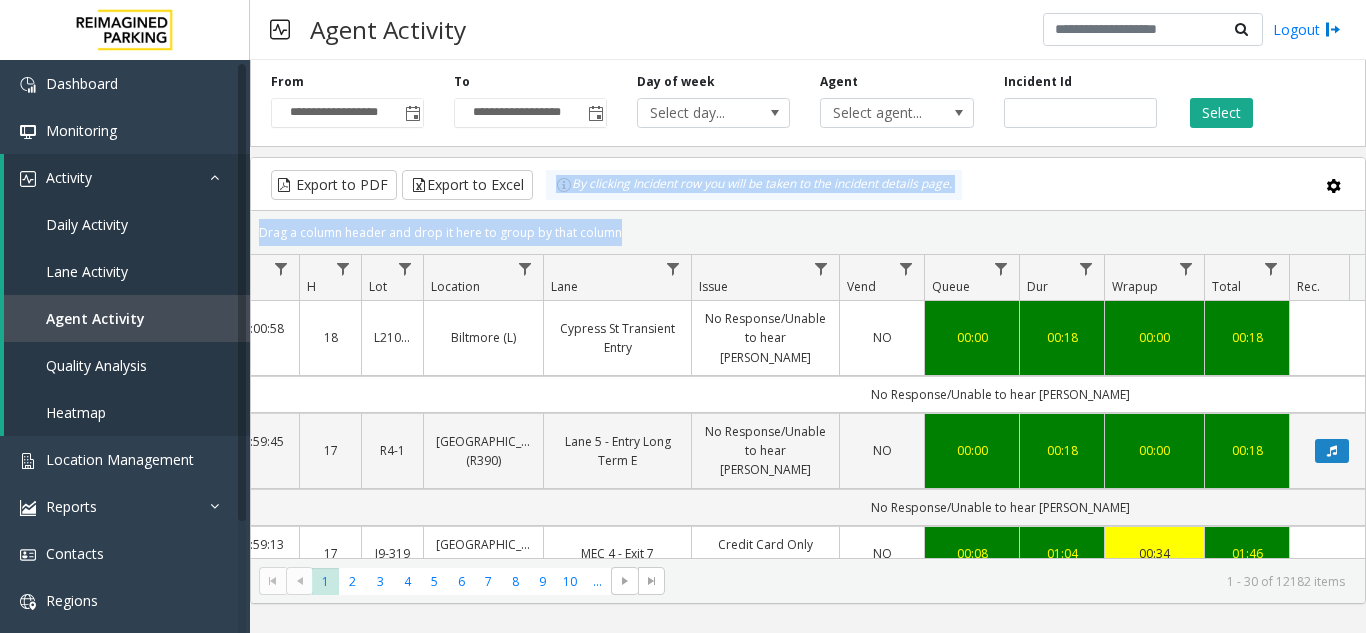 drag, startPoint x: 917, startPoint y: 238, endPoint x: 616, endPoint y: 195, distance: 304.0559 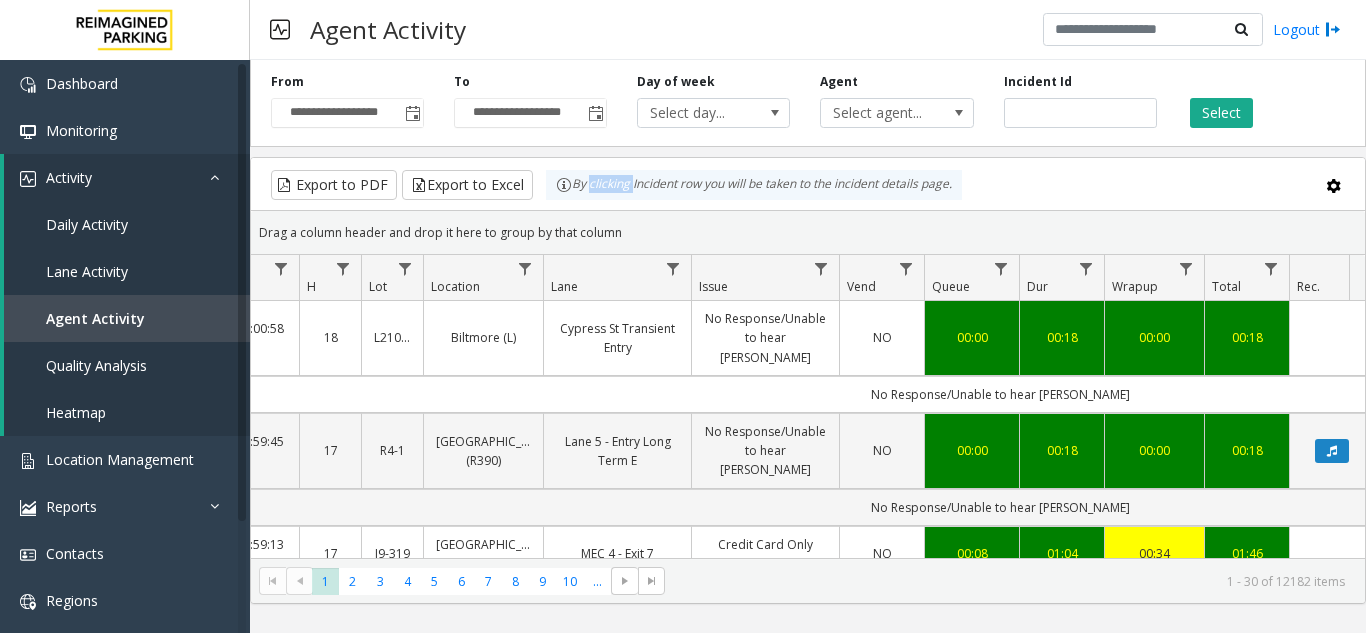 click on "By clicking Incident row you will be taken to the incident details page." 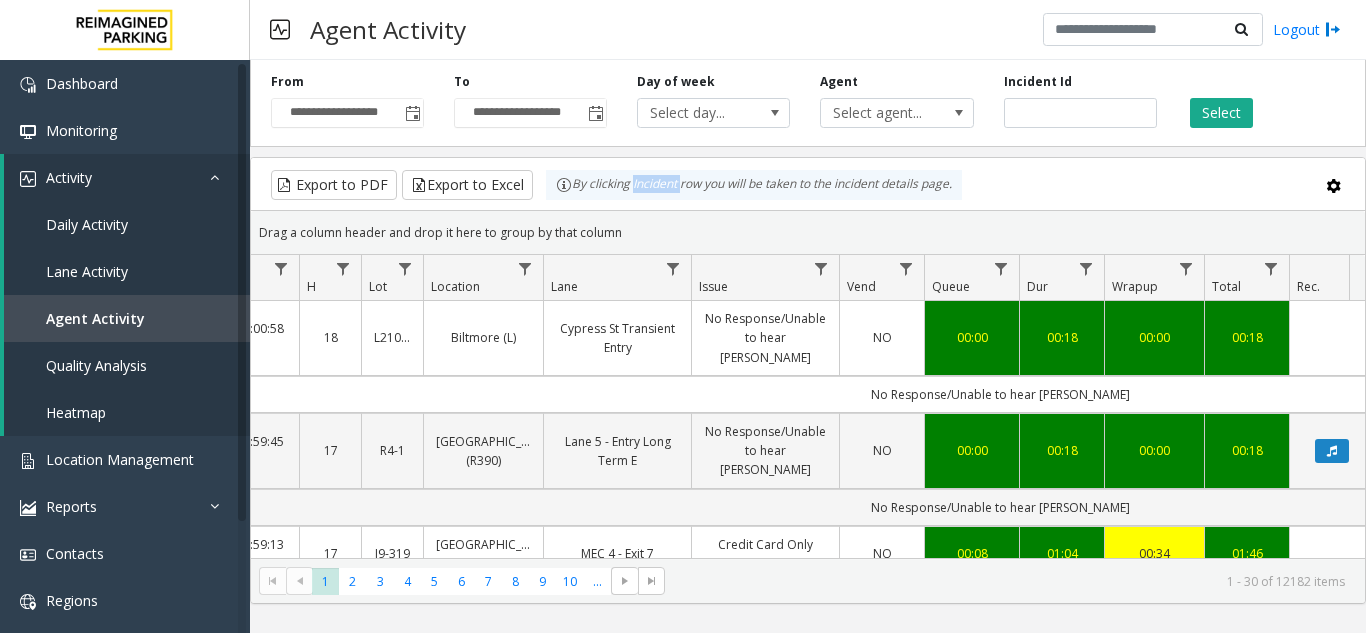 click on "Export to PDF  Export to Excel By clicking Incident row you will be taken to the incident details page." 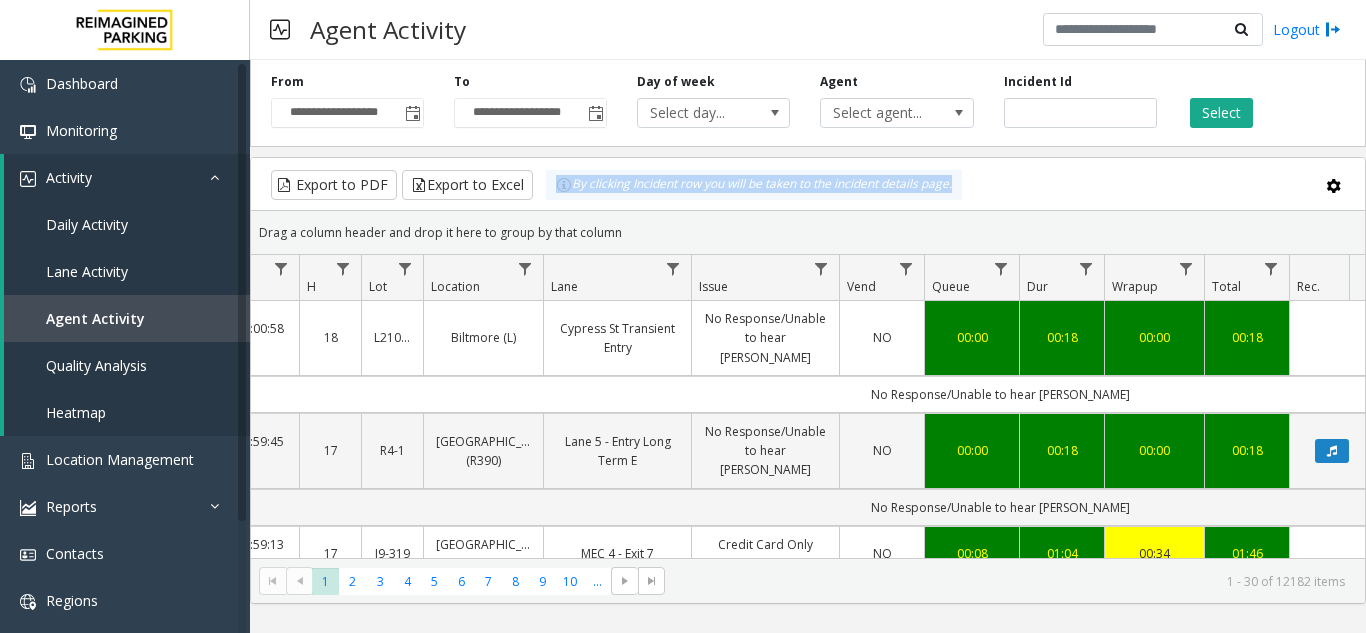 click on "Export to PDF  Export to Excel By clicking Incident row you will be taken to the incident details page." 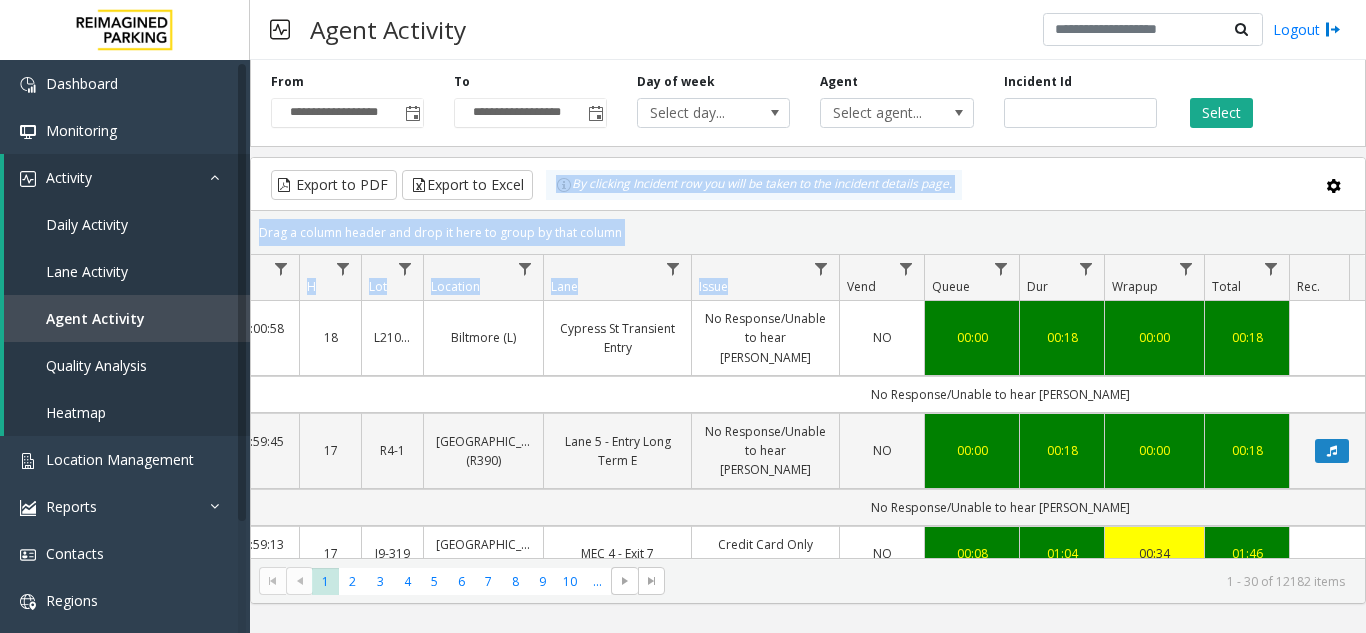 drag, startPoint x: 629, startPoint y: 204, endPoint x: 772, endPoint y: 263, distance: 154.69324 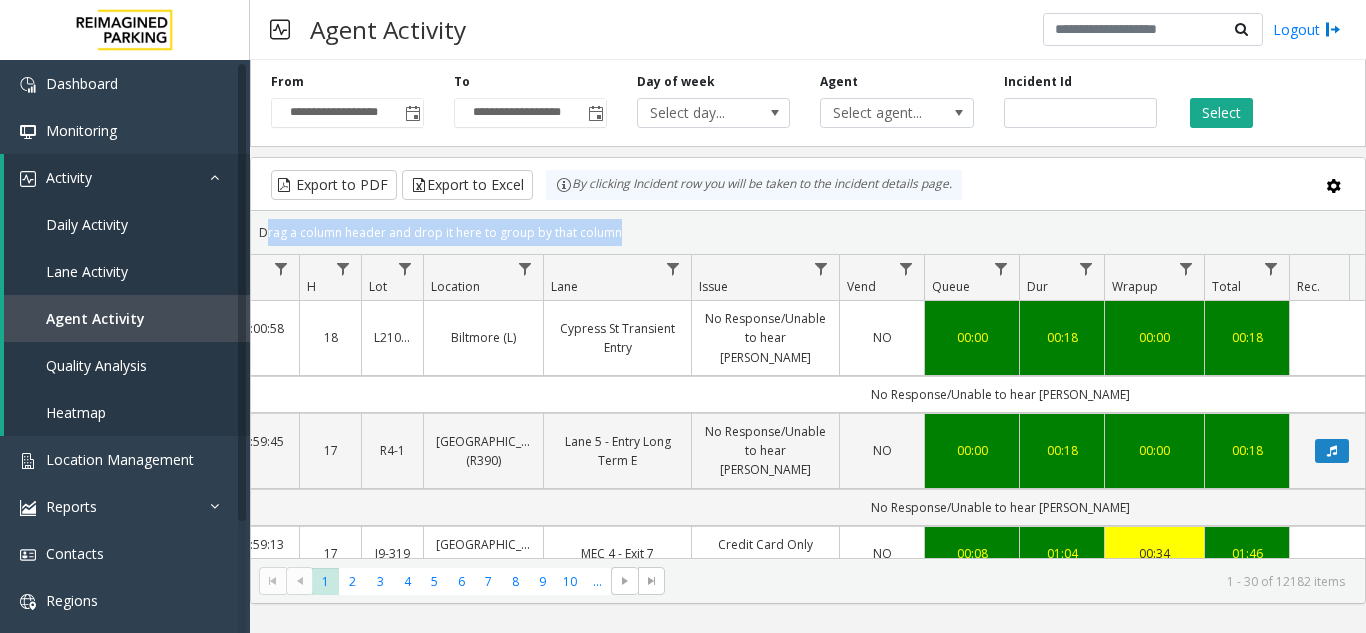 click on "Drag a column header and drop it here to group by that column" 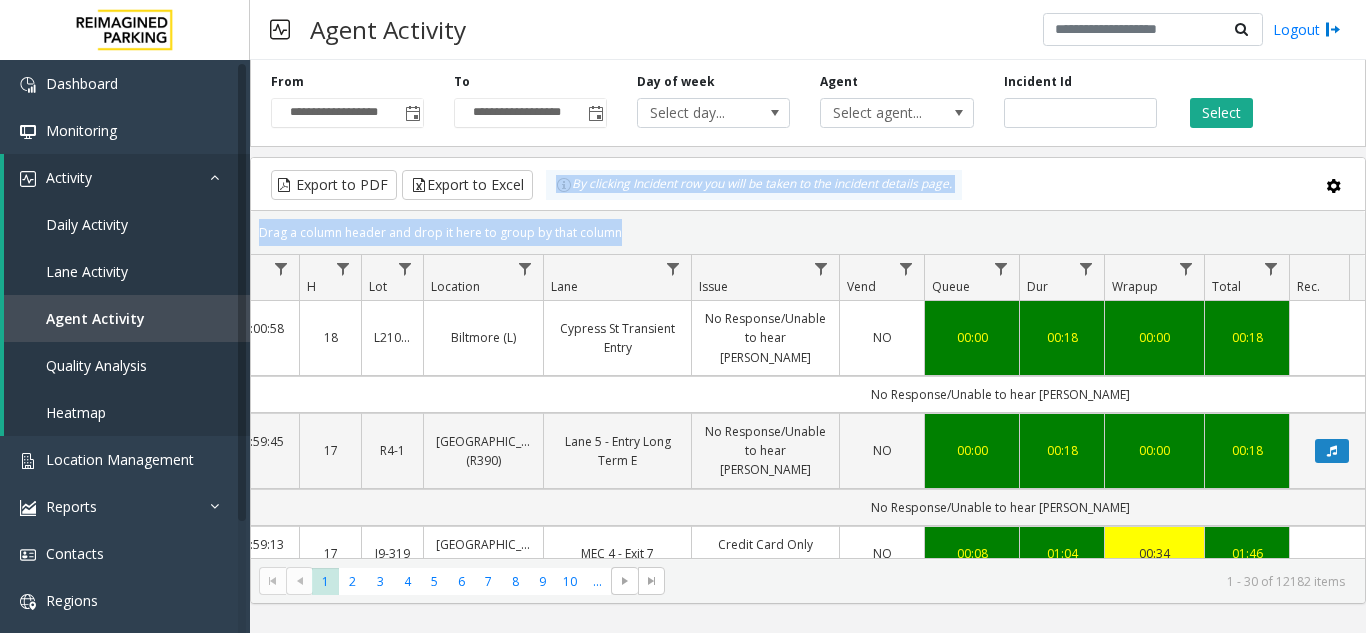 drag, startPoint x: 734, startPoint y: 243, endPoint x: 545, endPoint y: 179, distance: 199.54198 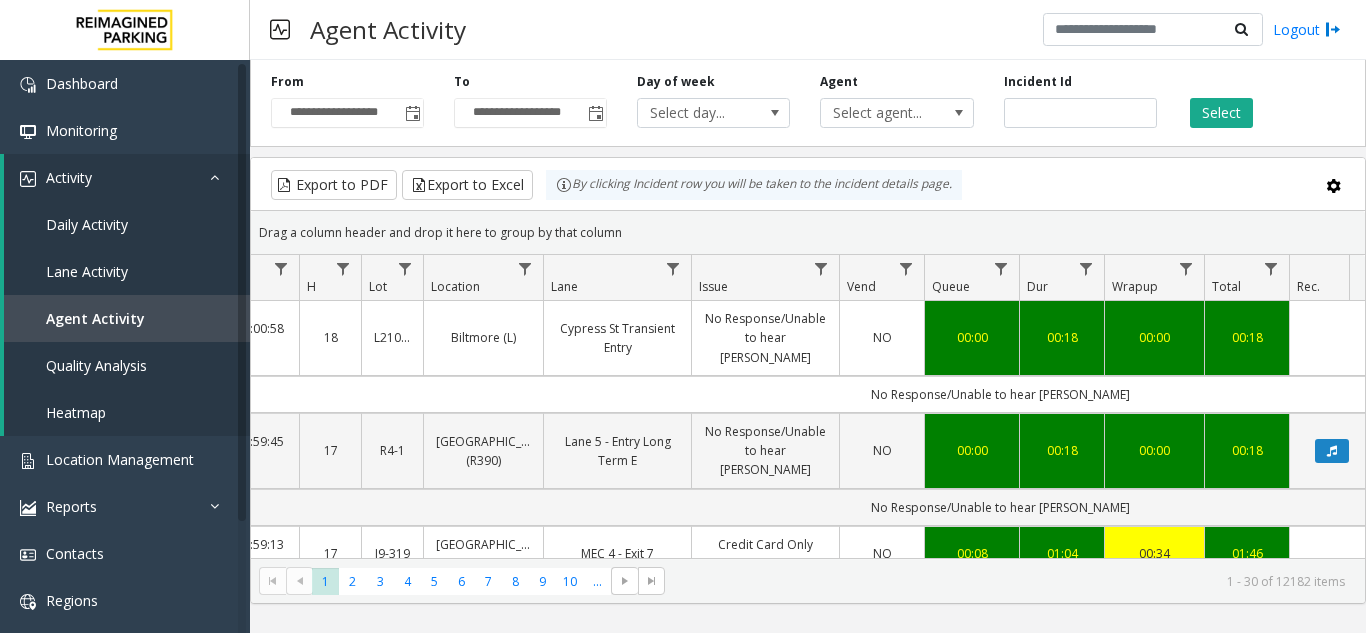 click on "By clicking Incident row you will be taken to the incident details page." 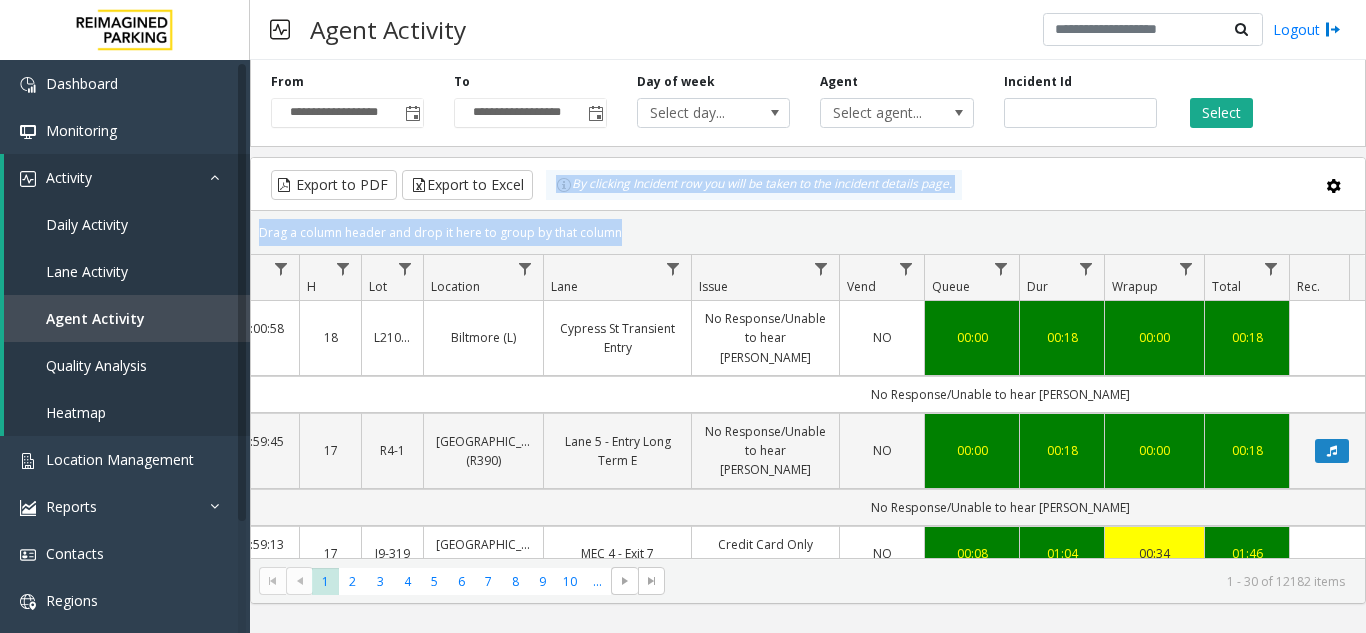 drag, startPoint x: 545, startPoint y: 179, endPoint x: 704, endPoint y: 219, distance: 163.95427 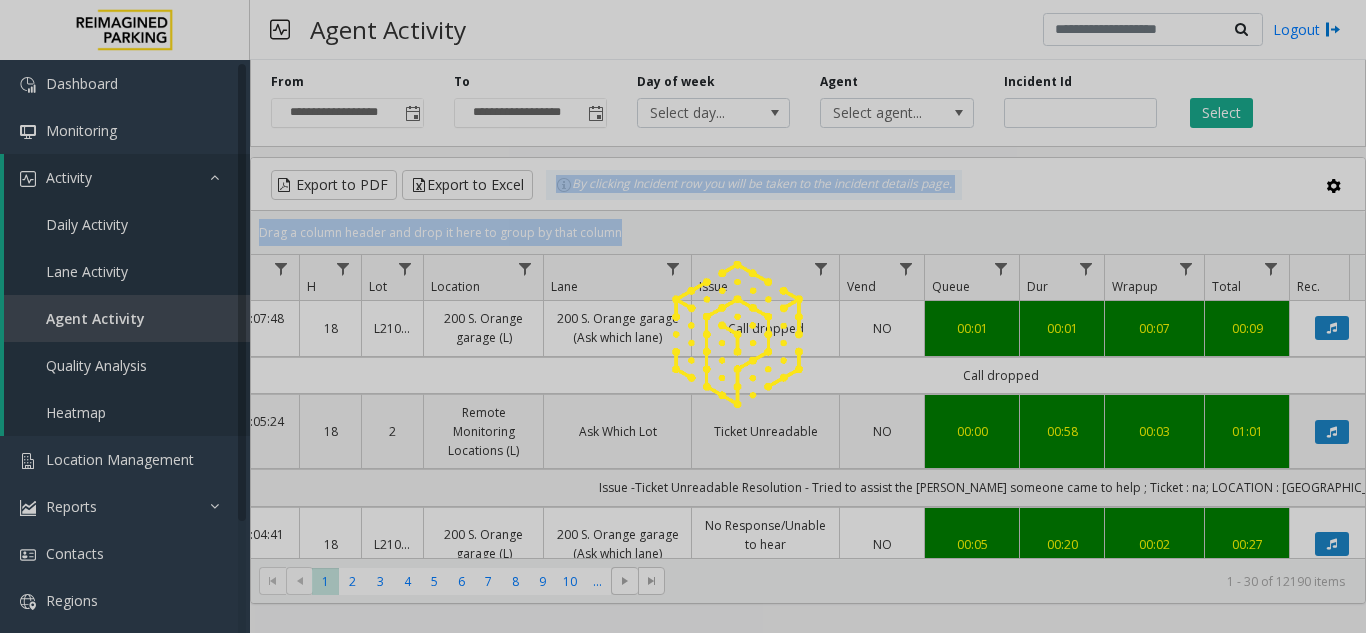 click on "**********" at bounding box center (683, 316) 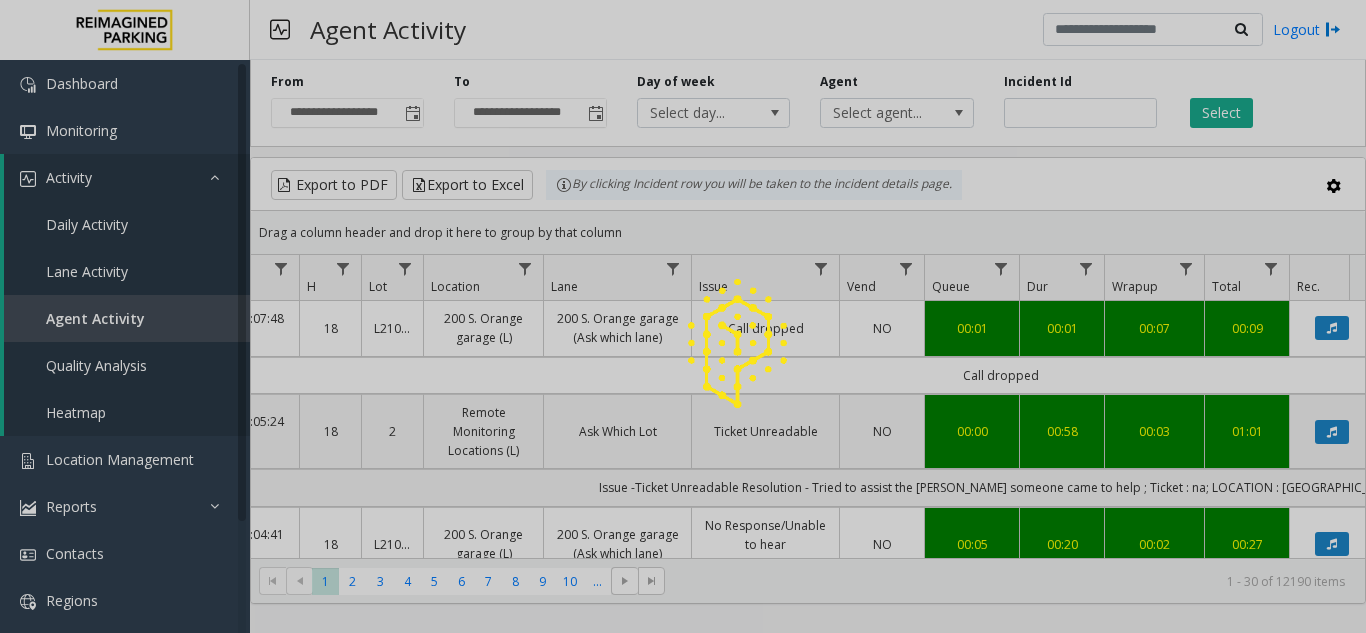 click 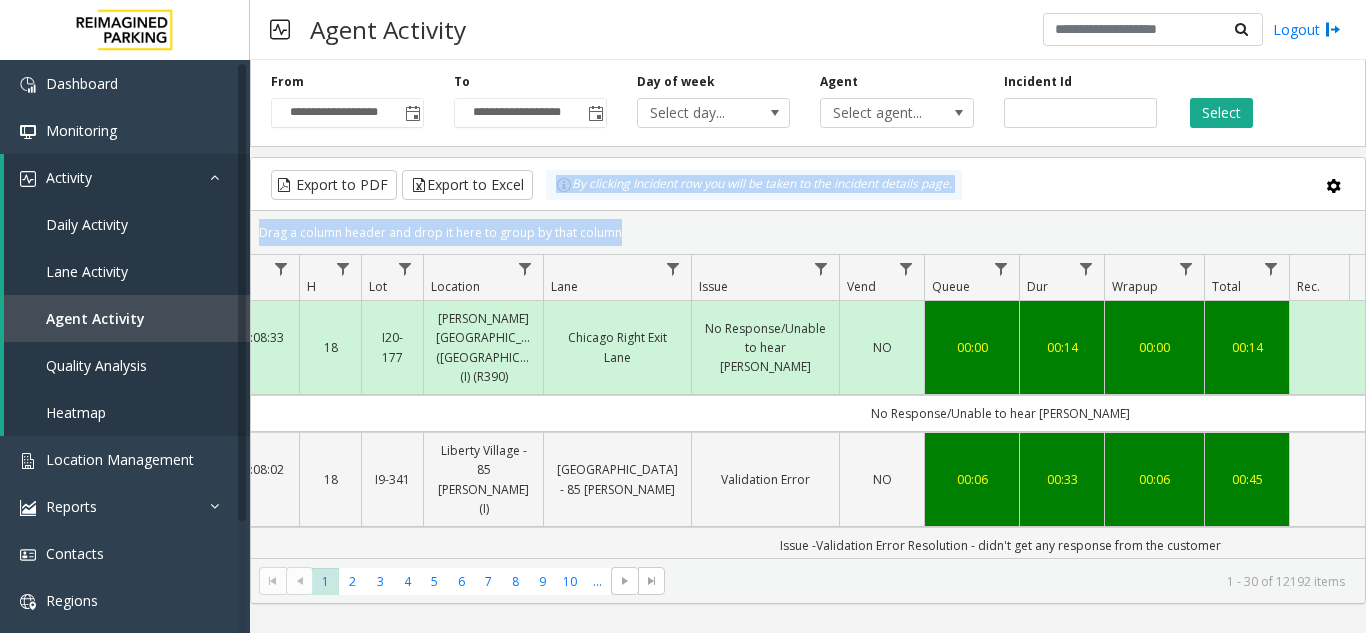 drag, startPoint x: 623, startPoint y: 204, endPoint x: 652, endPoint y: 230, distance: 38.948685 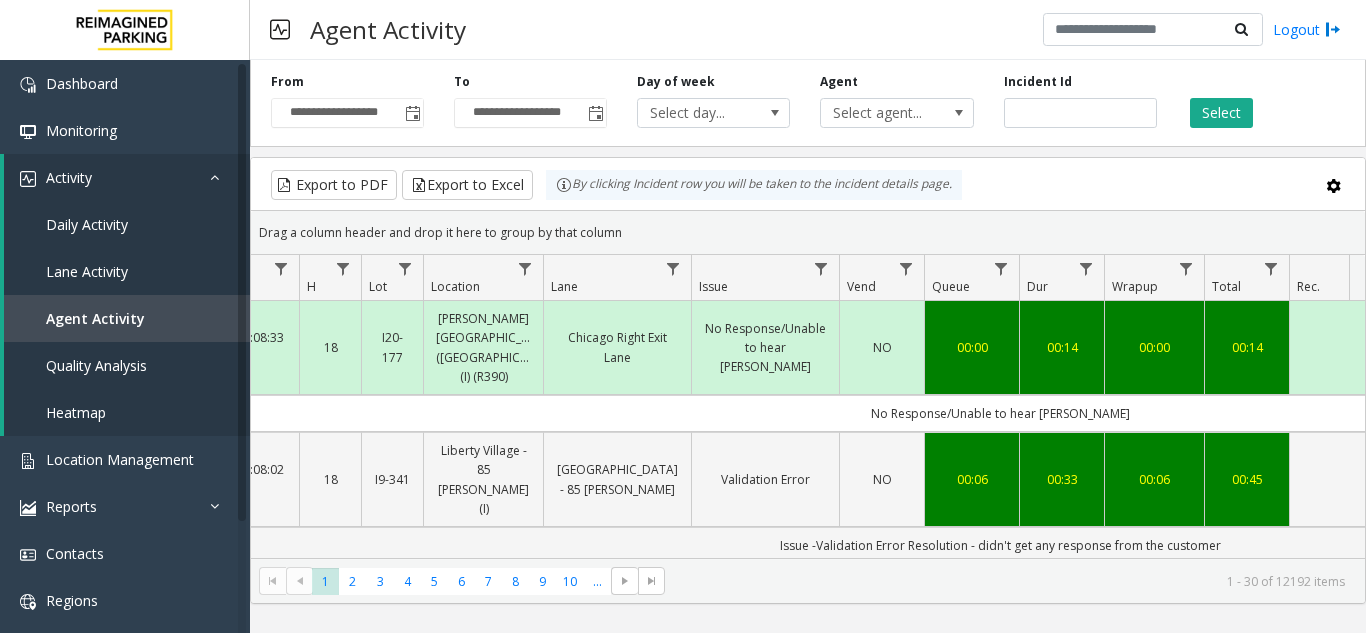 click on "Drag a column header and drop it here to group by that column" 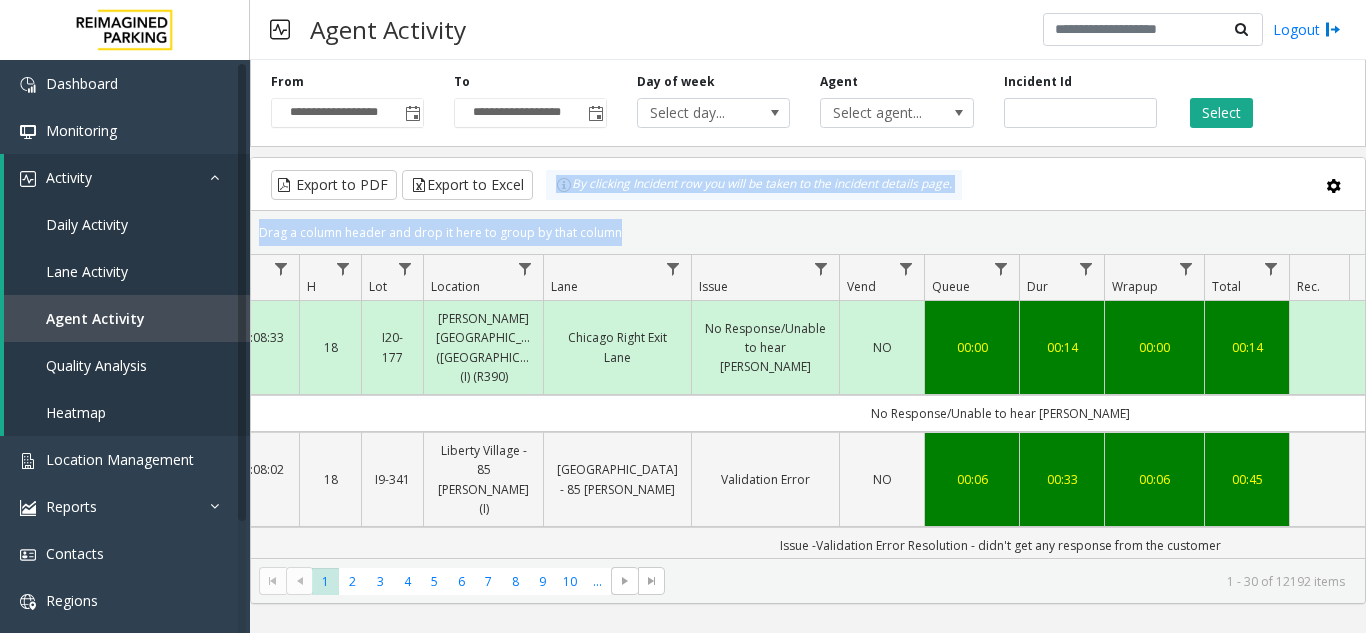 drag, startPoint x: 652, startPoint y: 230, endPoint x: 578, endPoint y: 190, distance: 84.118965 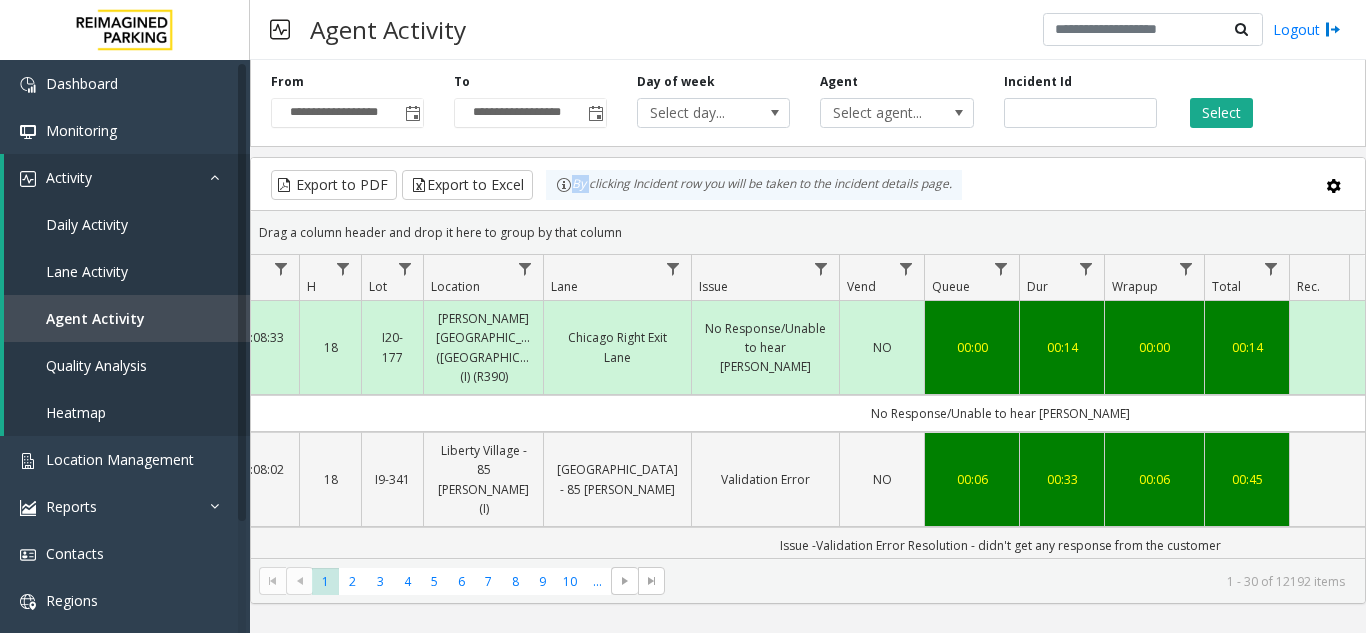click on "By clicking Incident row you will be taken to the incident details page." 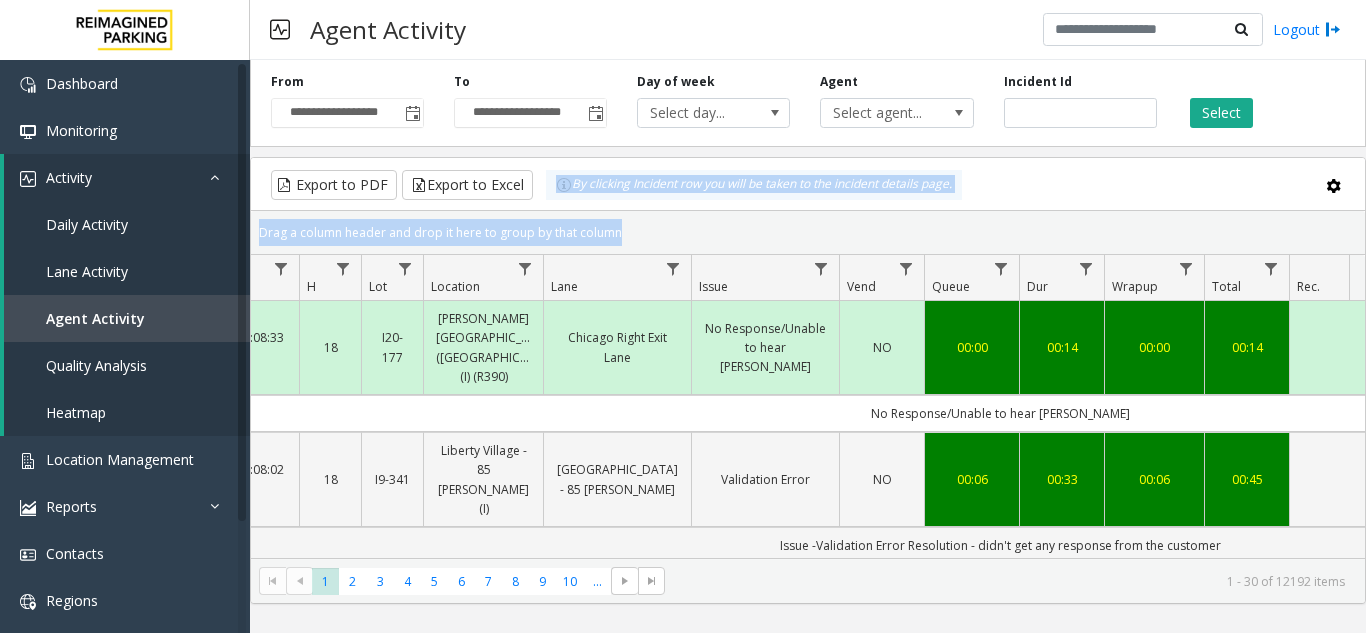 drag, startPoint x: 578, startPoint y: 190, endPoint x: 684, endPoint y: 223, distance: 111.01801 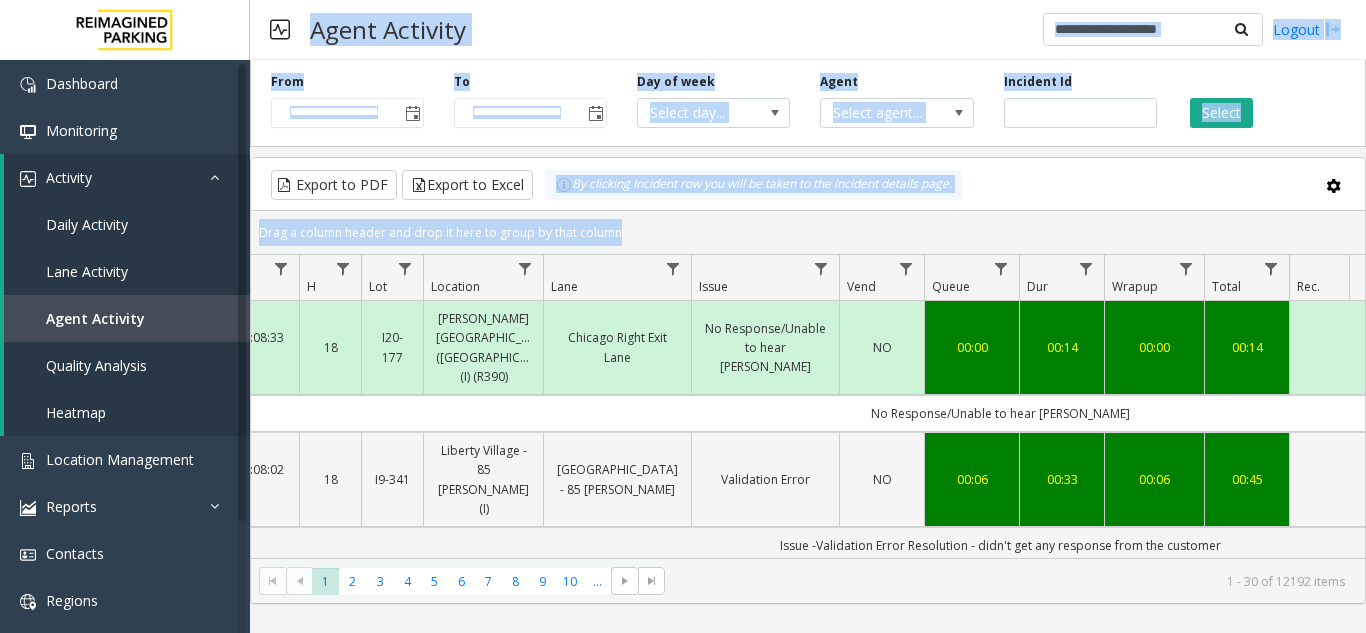 drag, startPoint x: 684, startPoint y: 223, endPoint x: 340, endPoint y: 44, distance: 387.78473 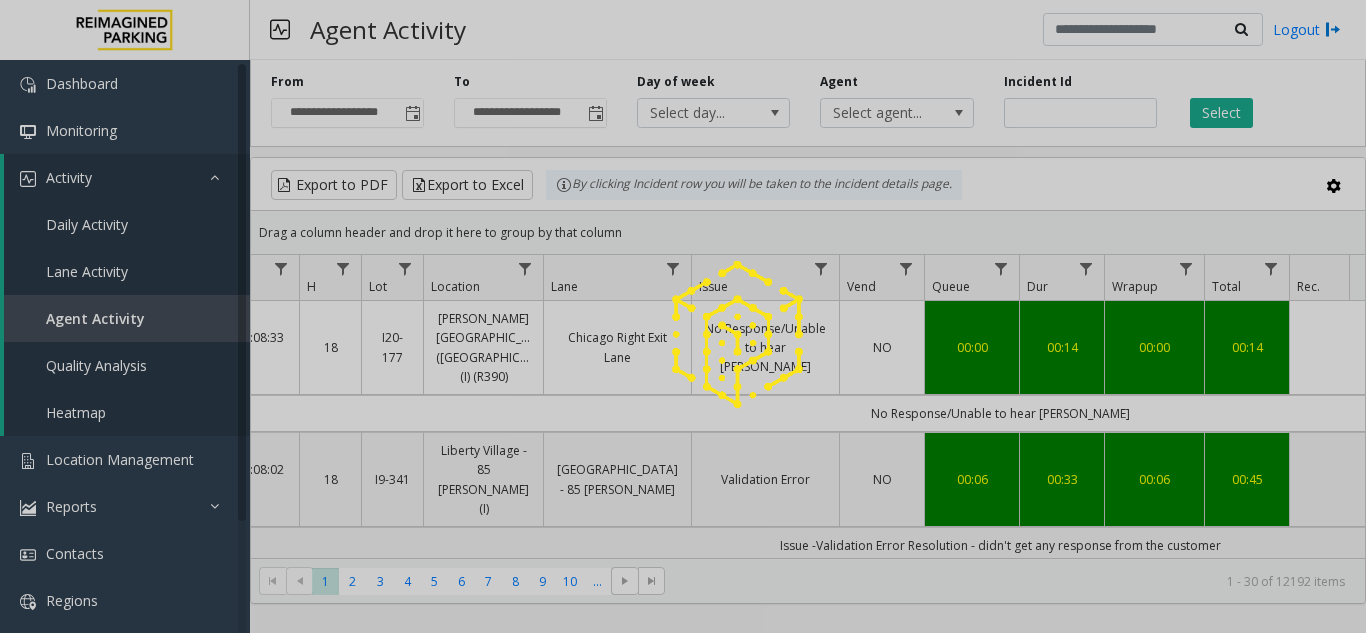 click 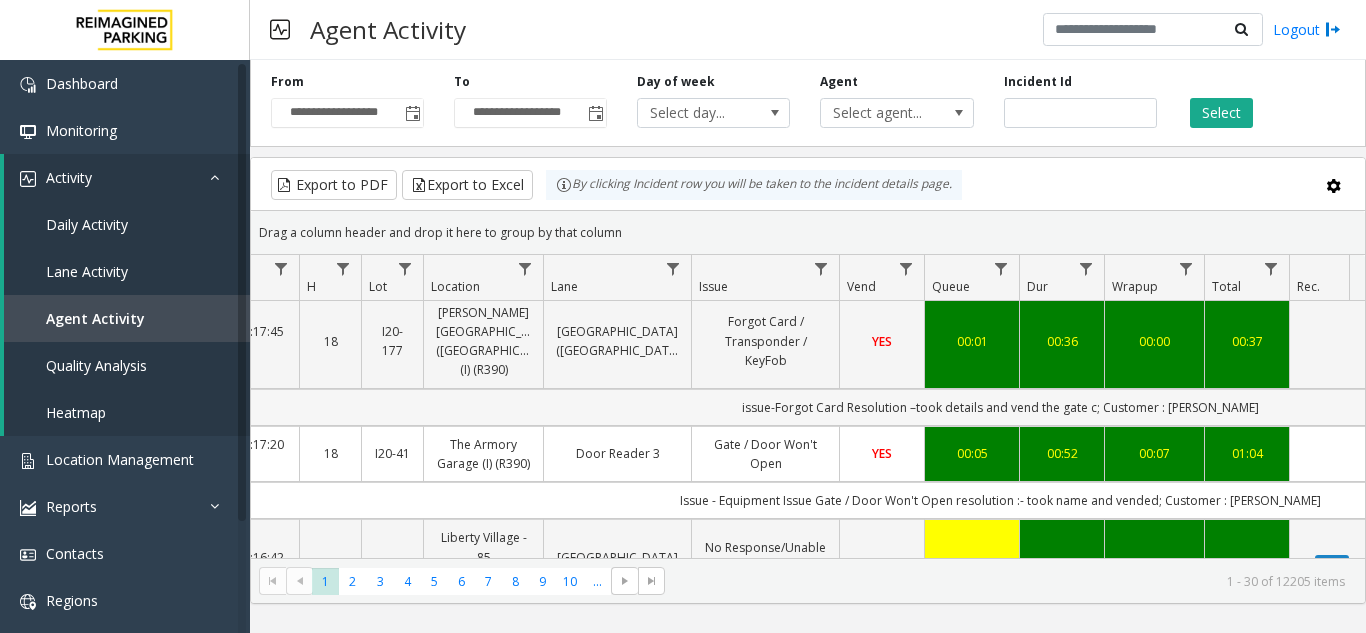 scroll, scrollTop: 100, scrollLeft: 251, axis: both 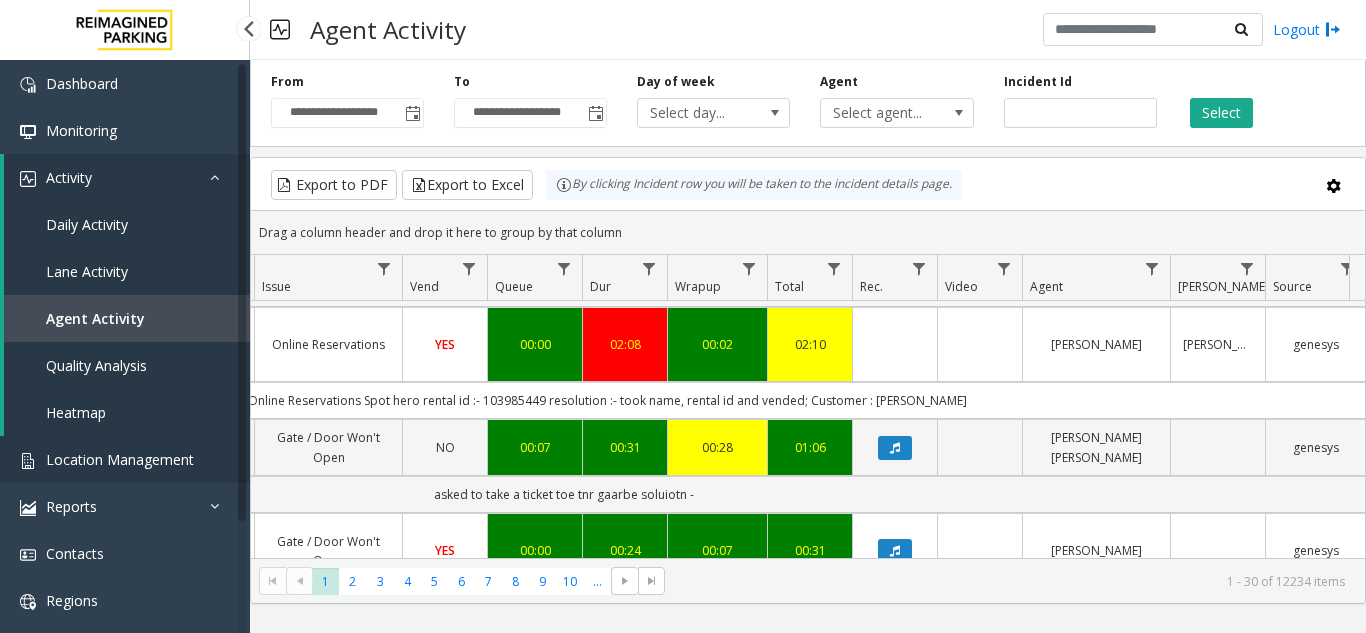 click on "Location Management" at bounding box center [120, 459] 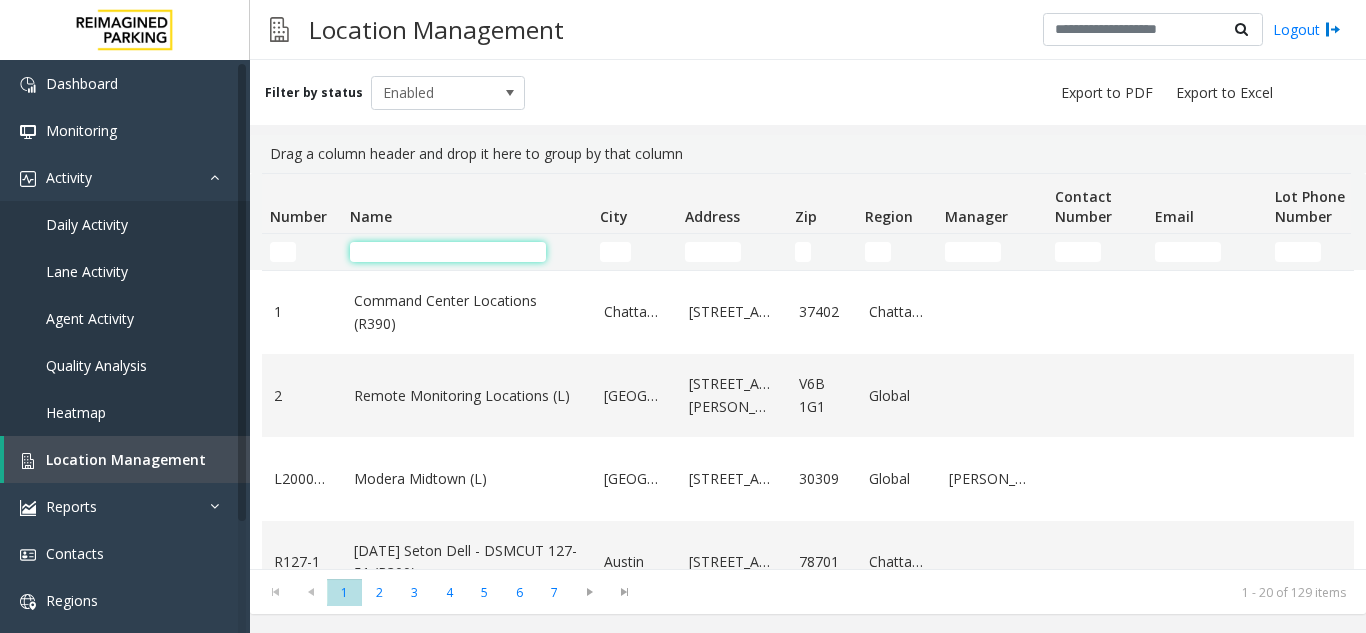 click 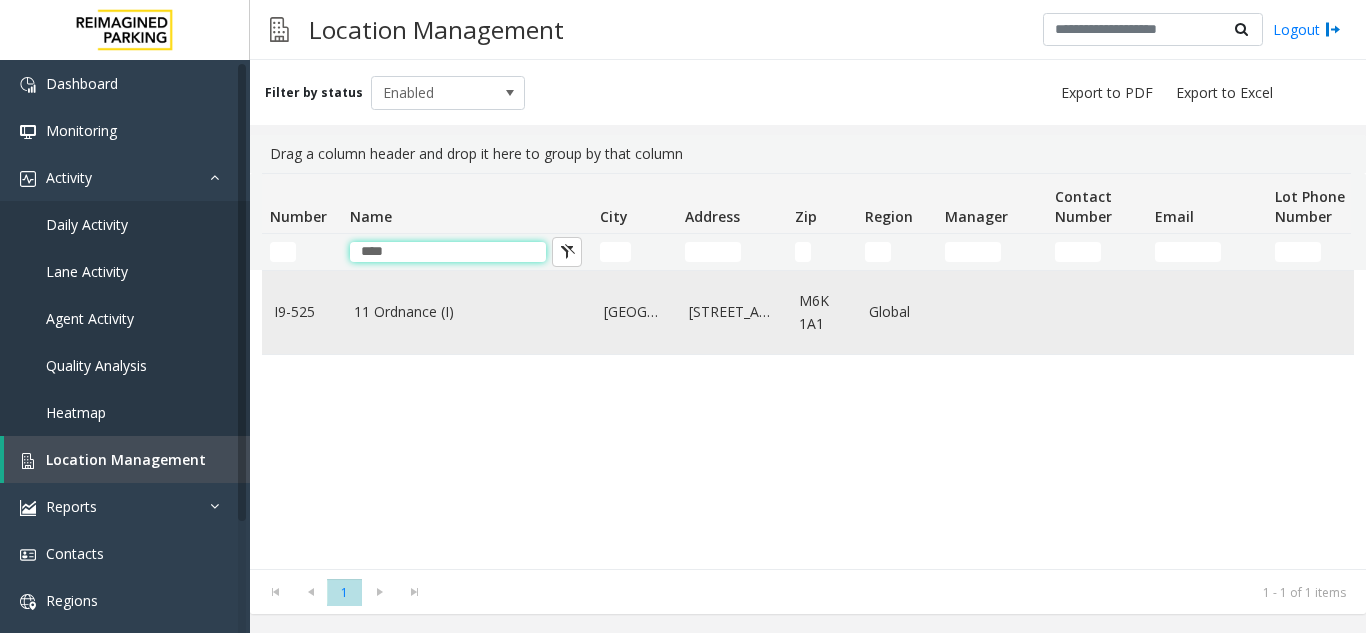 type on "****" 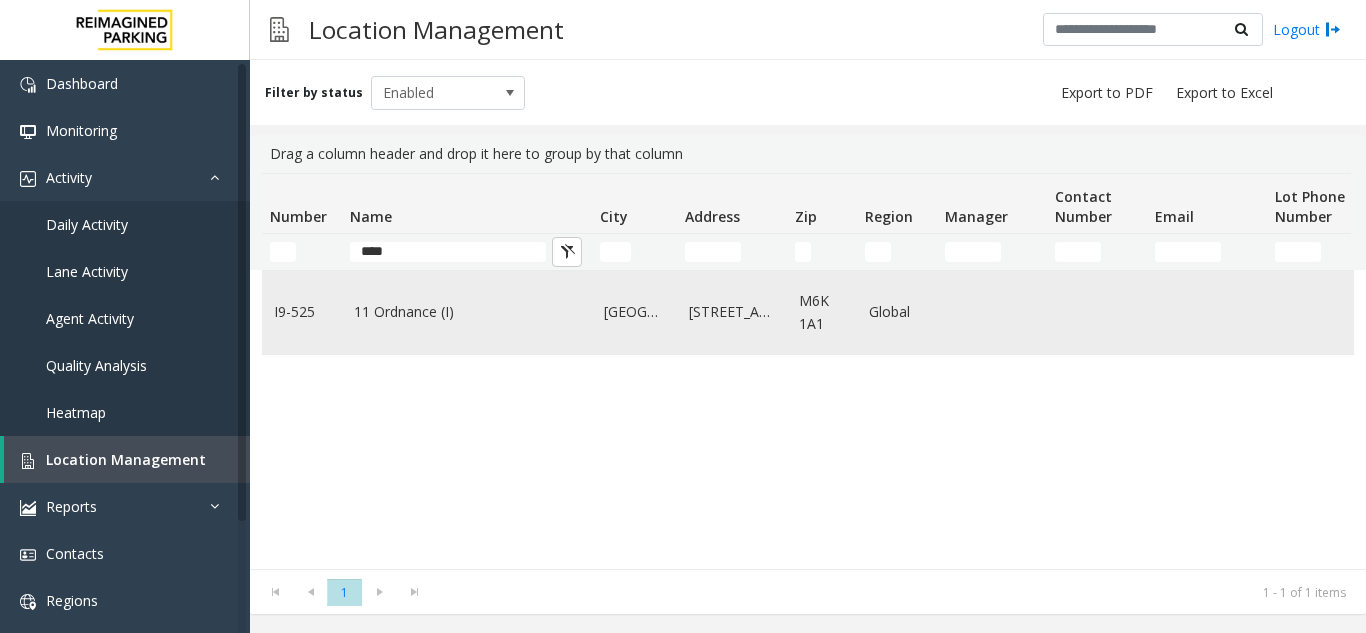 click on "[STREET_ADDRESS]" 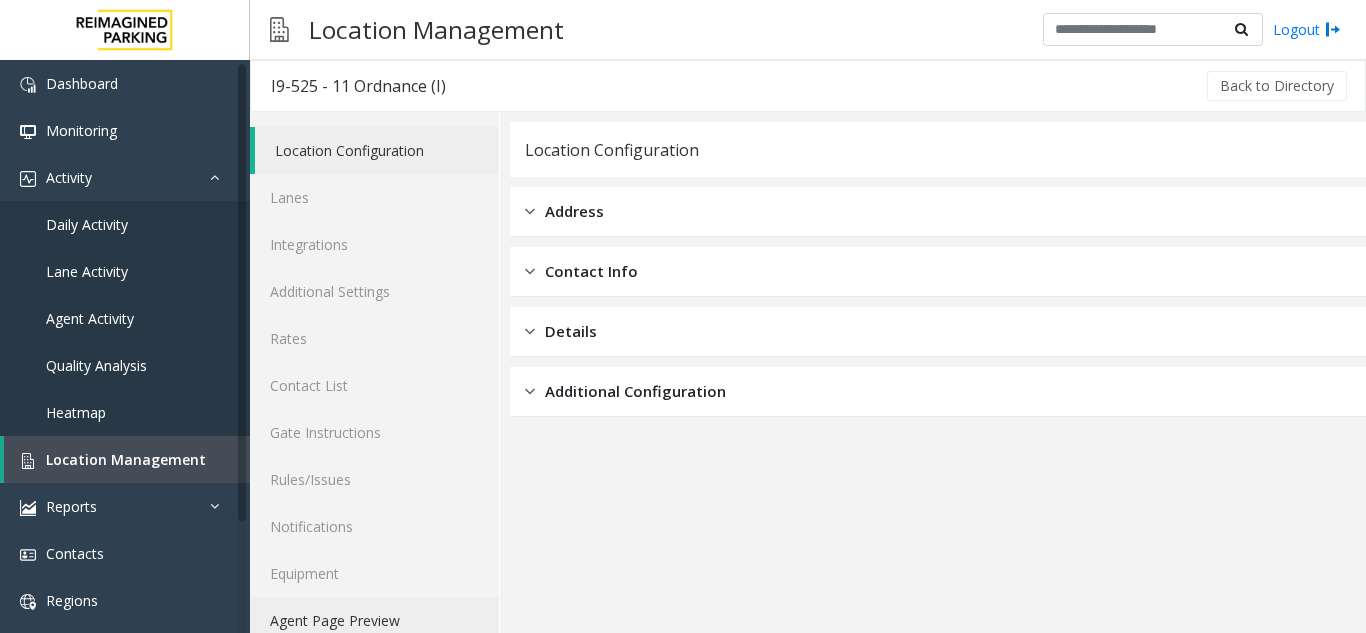 click on "Agent Page Preview" 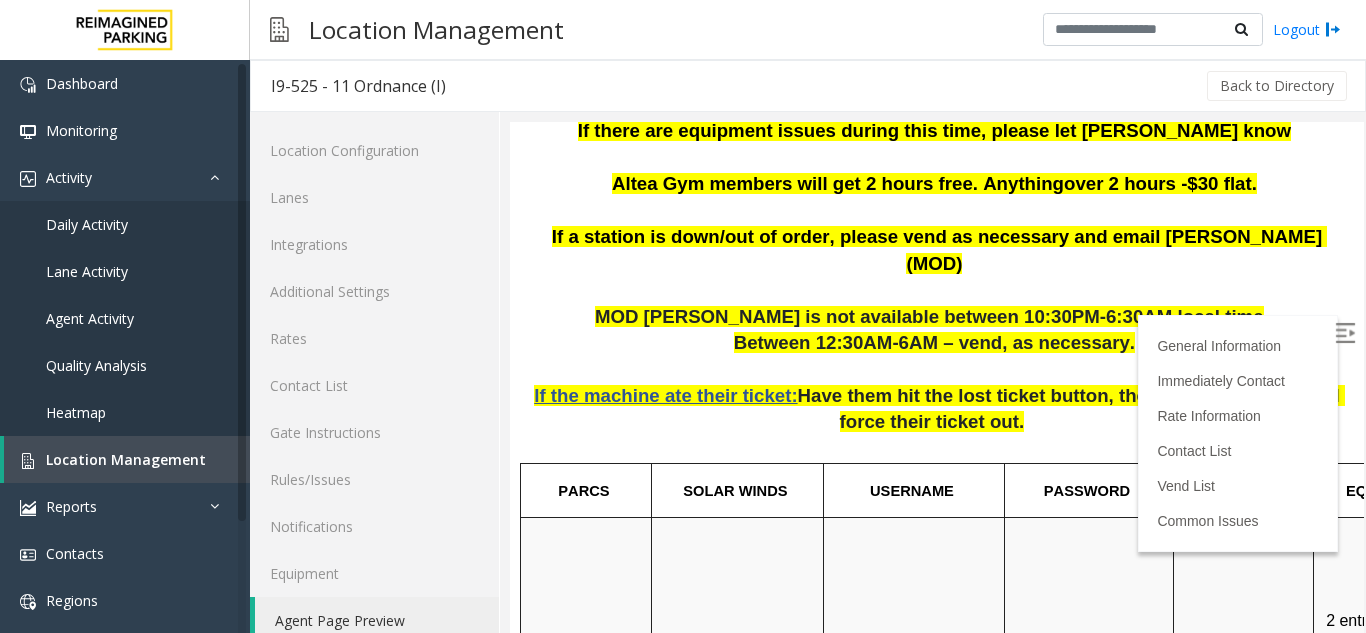 click at bounding box center (1345, 333) 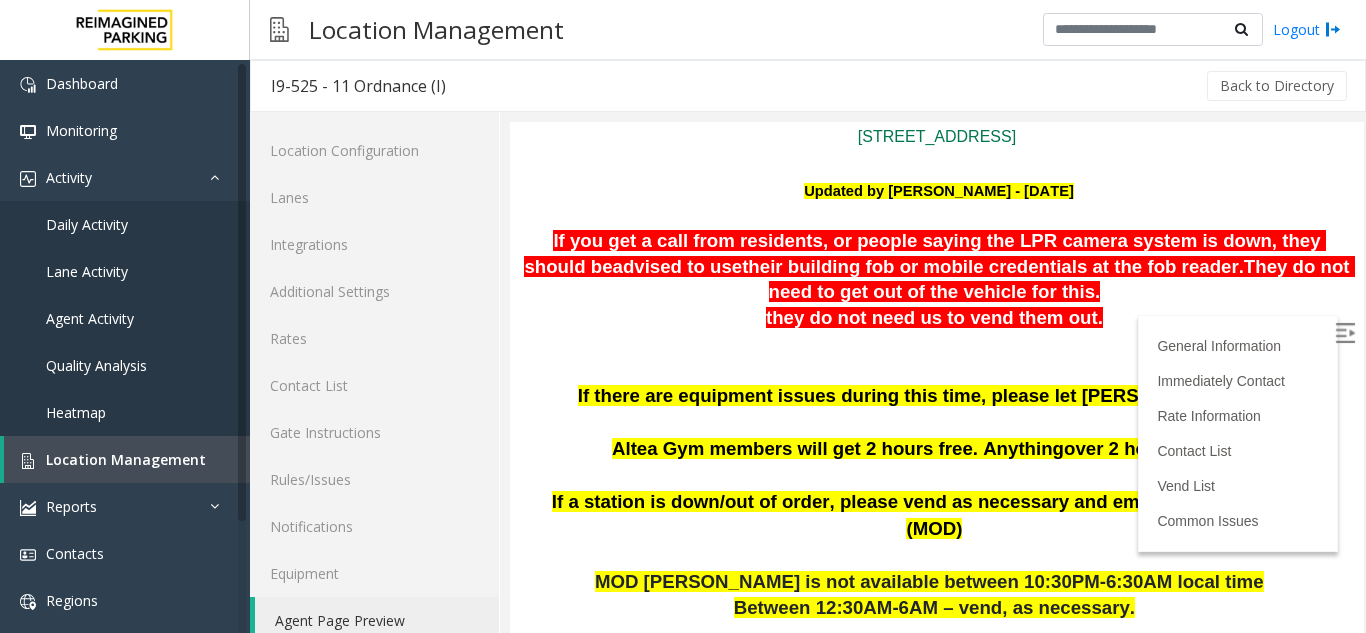 scroll, scrollTop: 200, scrollLeft: 0, axis: vertical 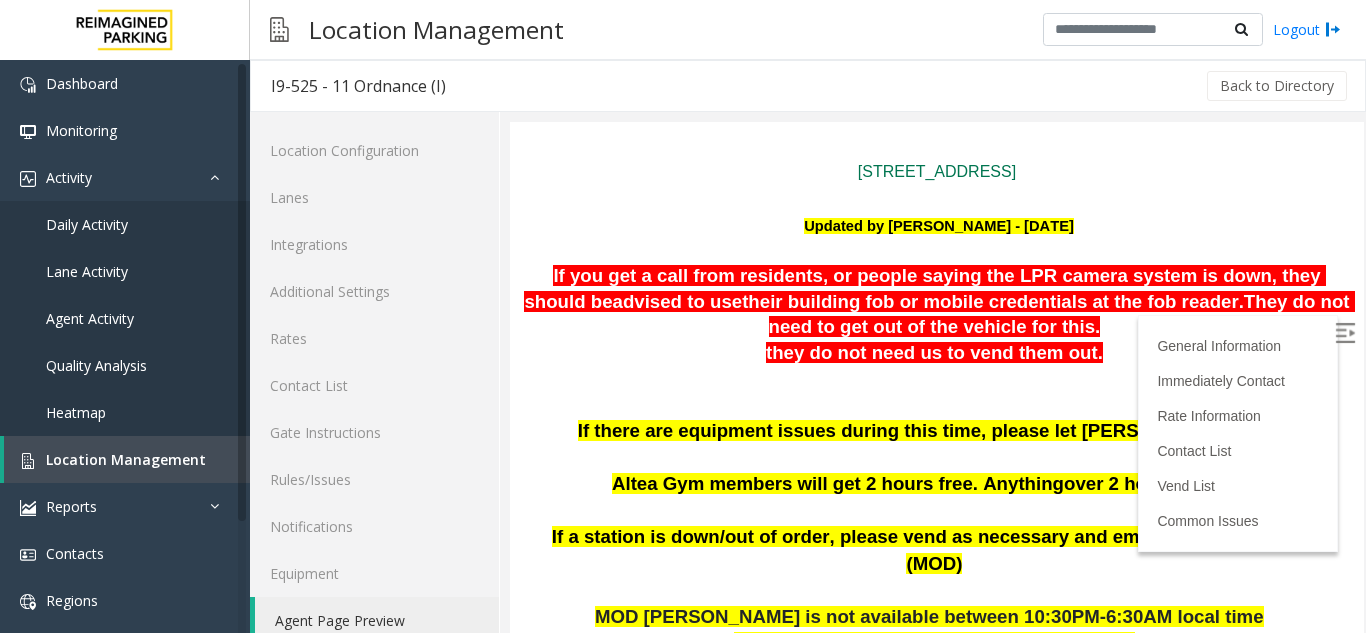 click on "they do not need us to vend them out." at bounding box center (937, 354) 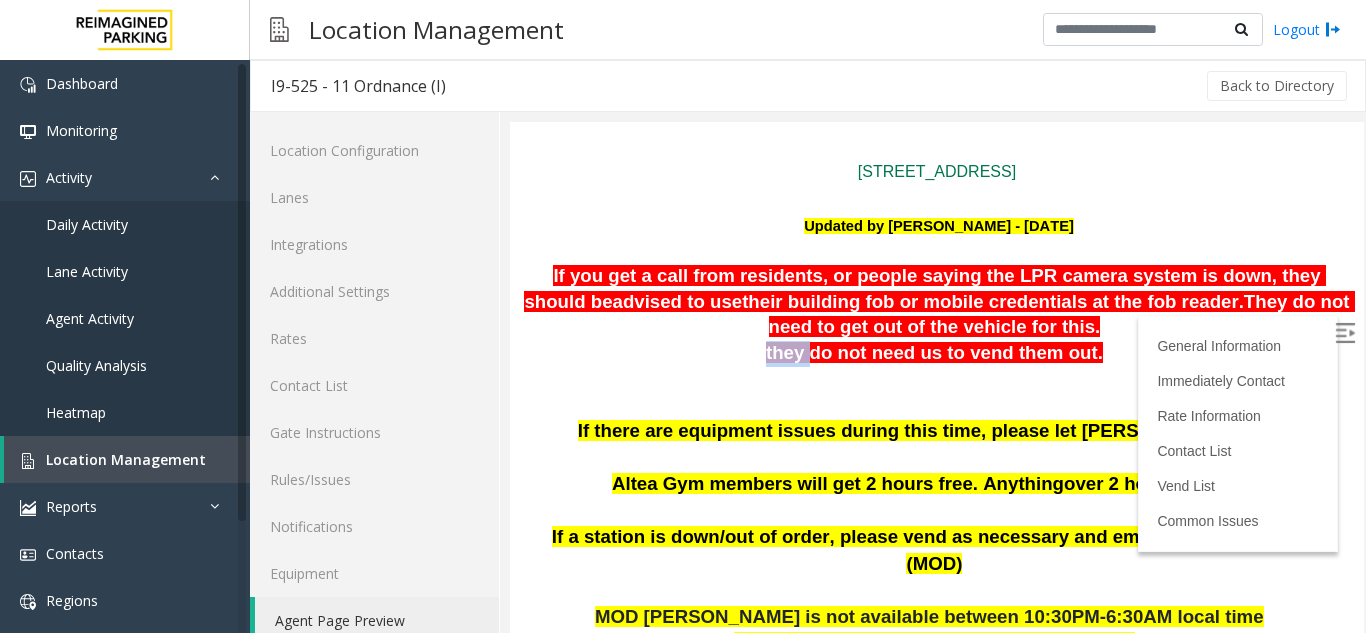 click on "they do not need us to vend them out." at bounding box center [937, 354] 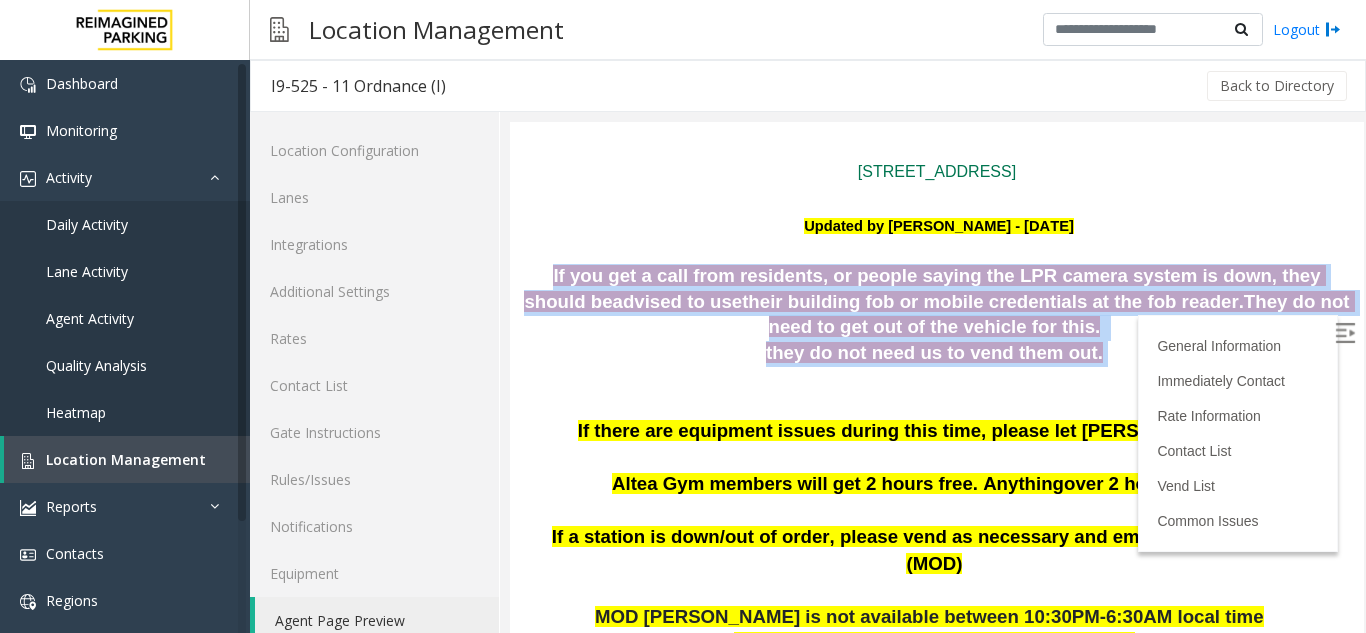 drag, startPoint x: 733, startPoint y: 363, endPoint x: 573, endPoint y: 275, distance: 182.6034 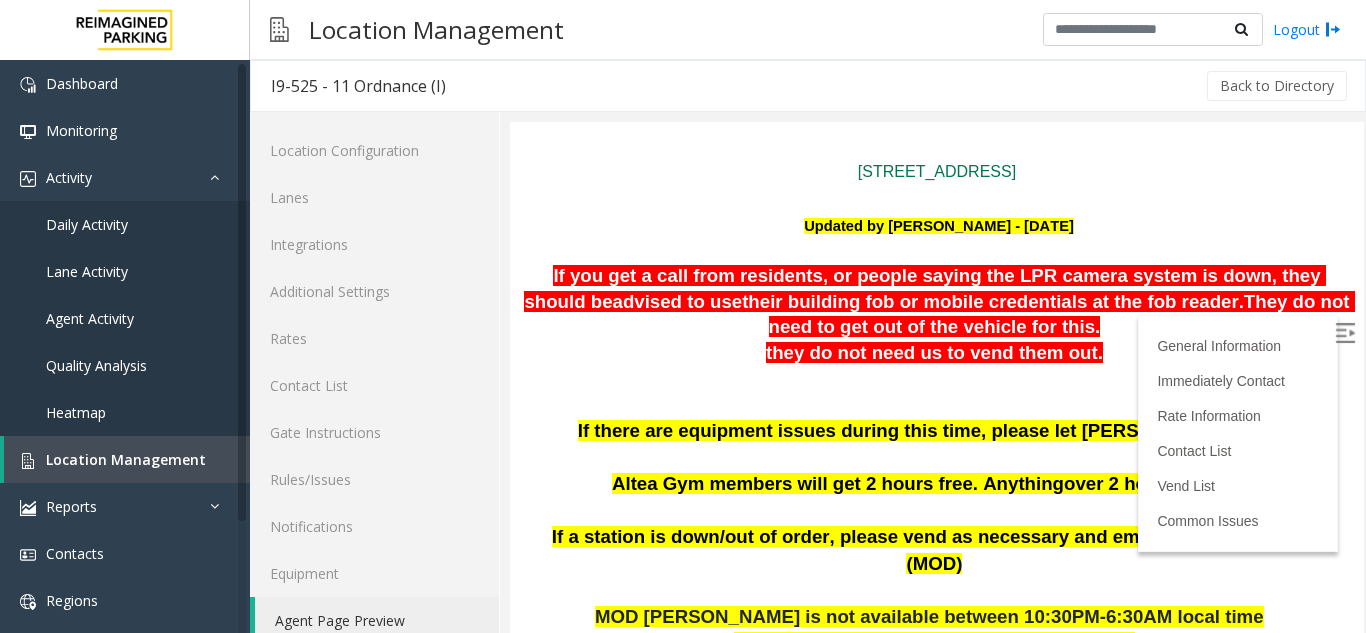 click on "If you get a call from residents, or people saying the LPR camera system is down, they should be" at bounding box center [924, 288] 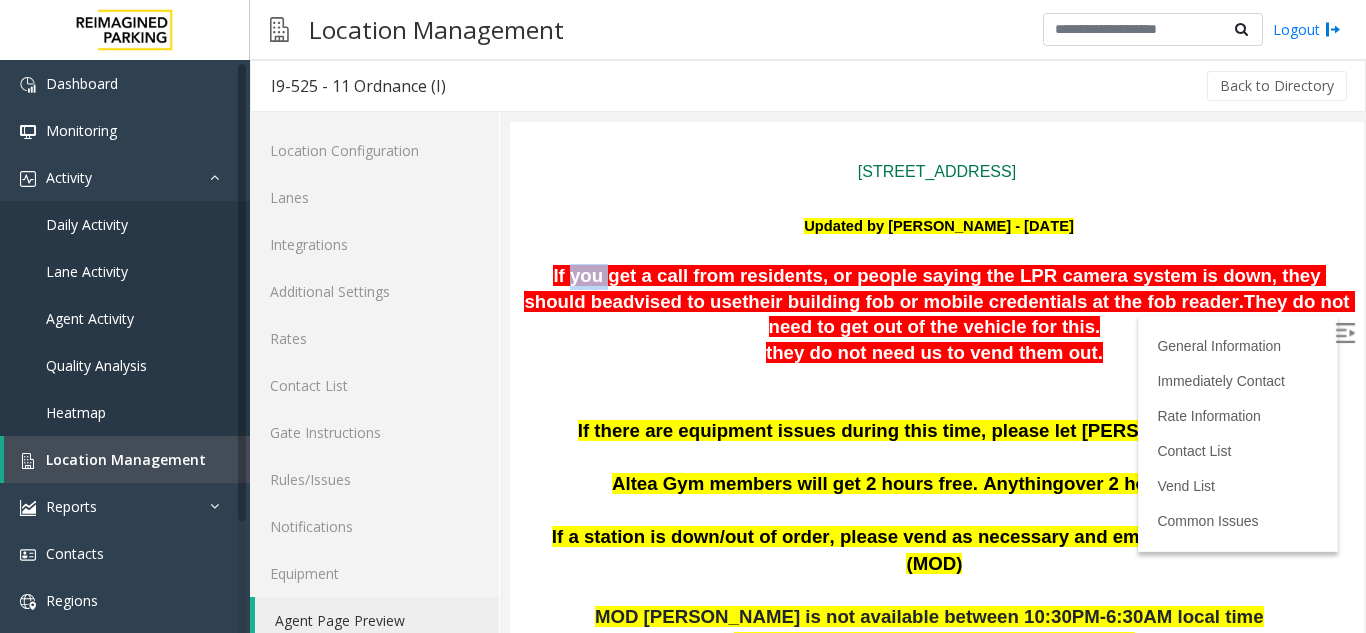 click on "If you get a call from residents, or people saying the LPR camera system is down, they should be" at bounding box center (924, 288) 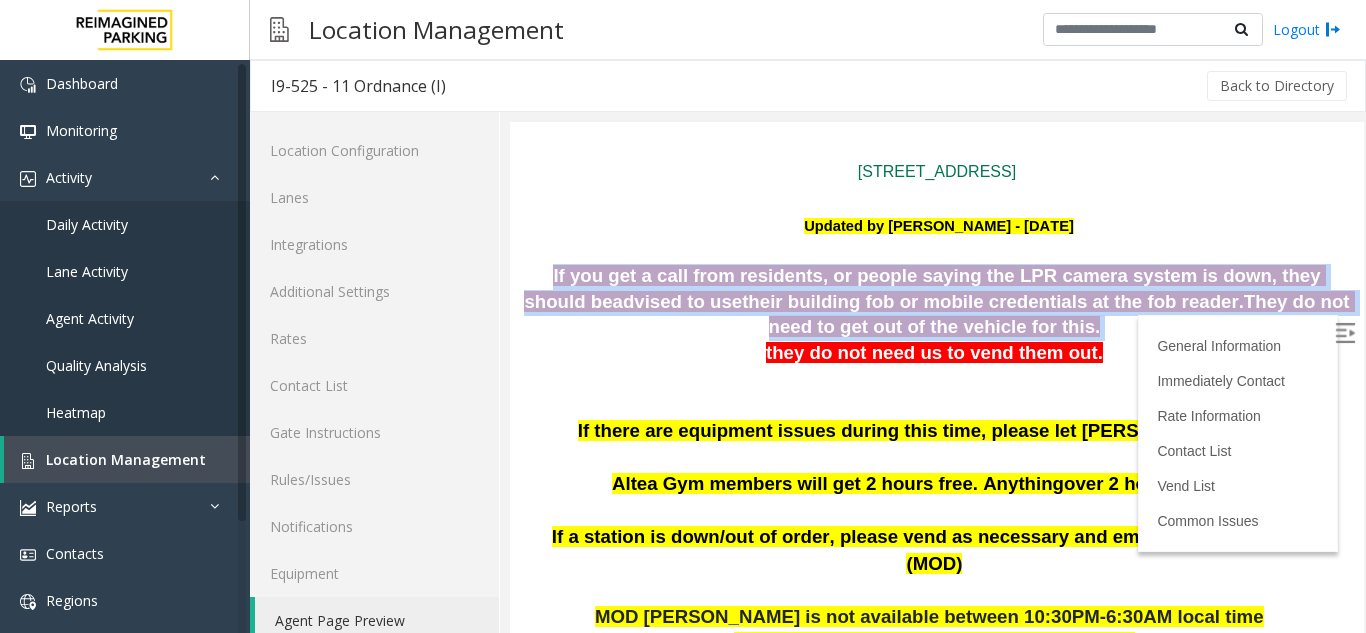 drag, startPoint x: 573, startPoint y: 275, endPoint x: 620, endPoint y: 321, distance: 65.76473 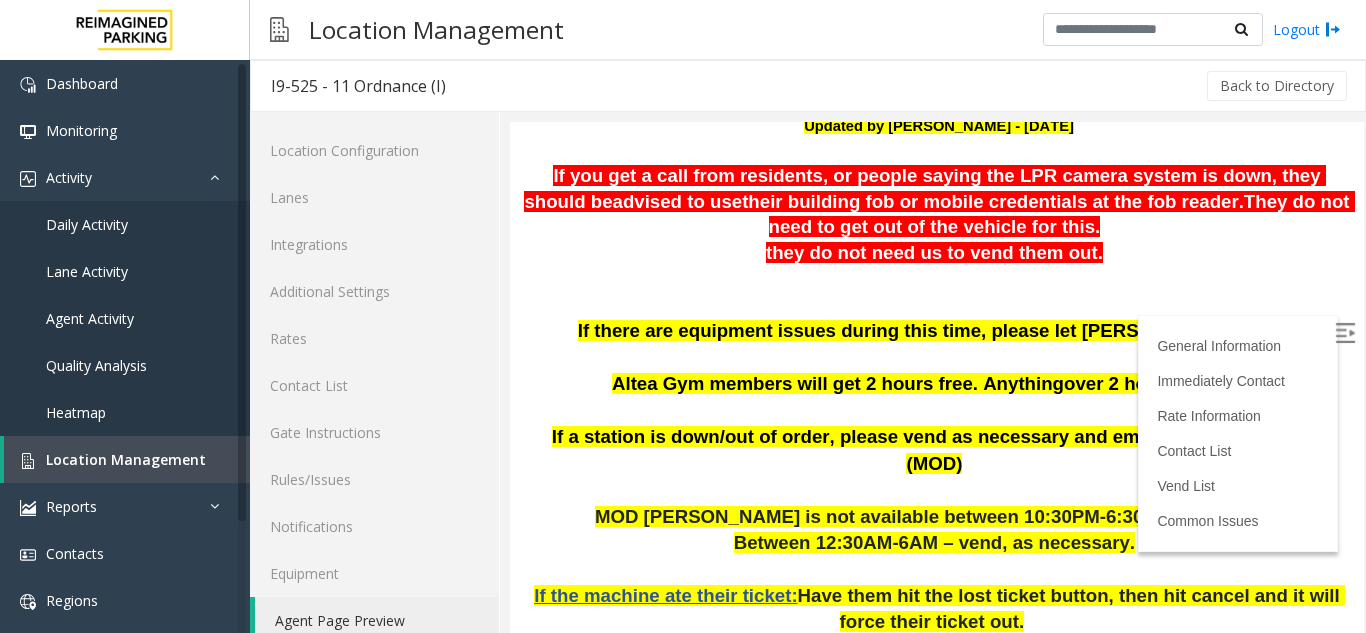 click on "If there are equipment issues during this time, please let [PERSON_NAME] know" at bounding box center (934, 330) 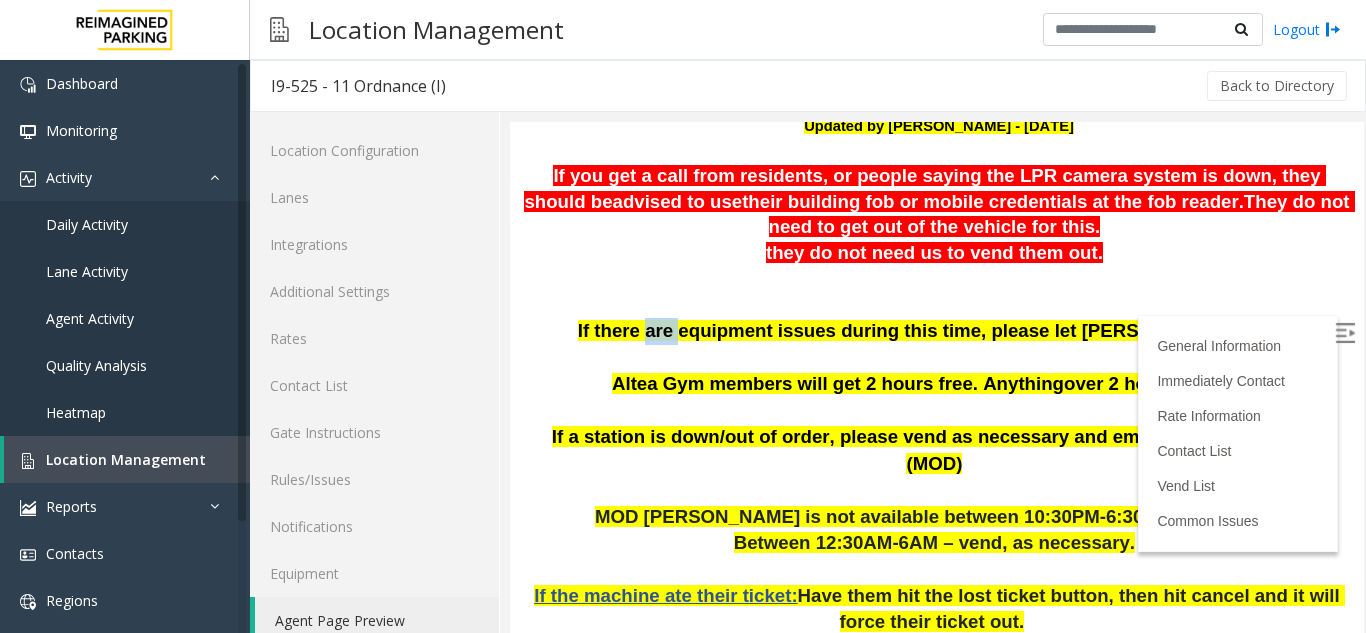 click on "If there are equipment issues during this time, please let [PERSON_NAME] know" at bounding box center [934, 330] 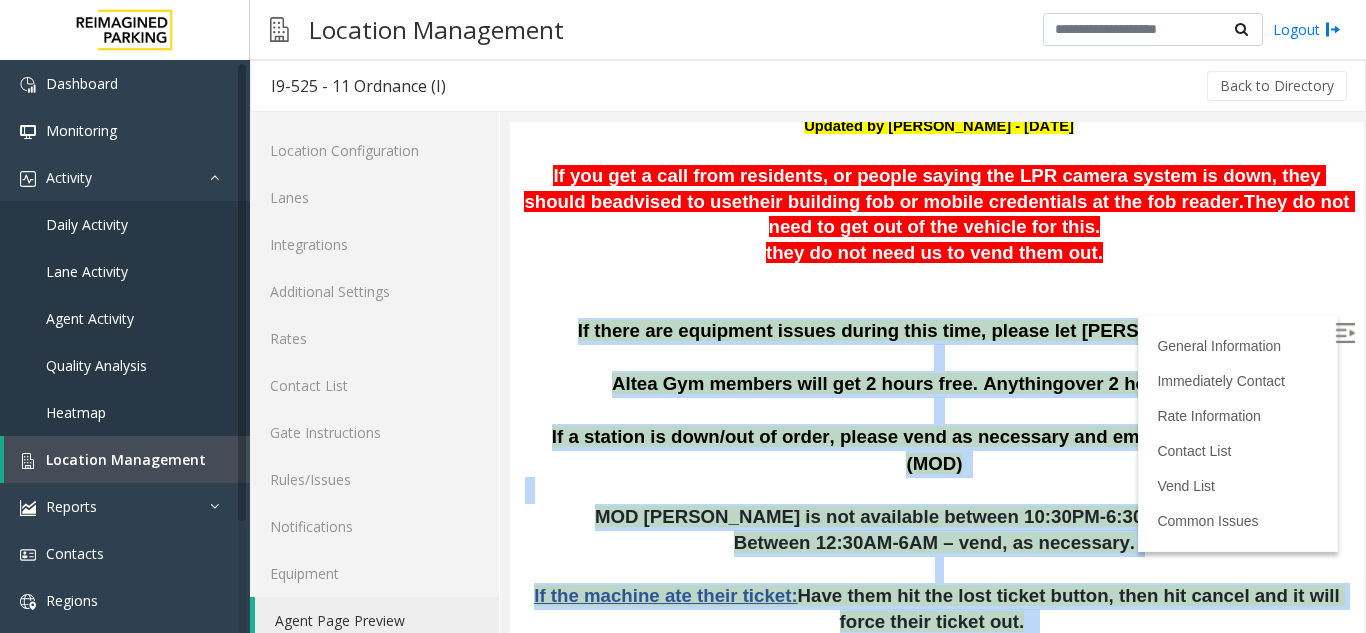 drag, startPoint x: 620, startPoint y: 321, endPoint x: 976, endPoint y: 583, distance: 442.0181 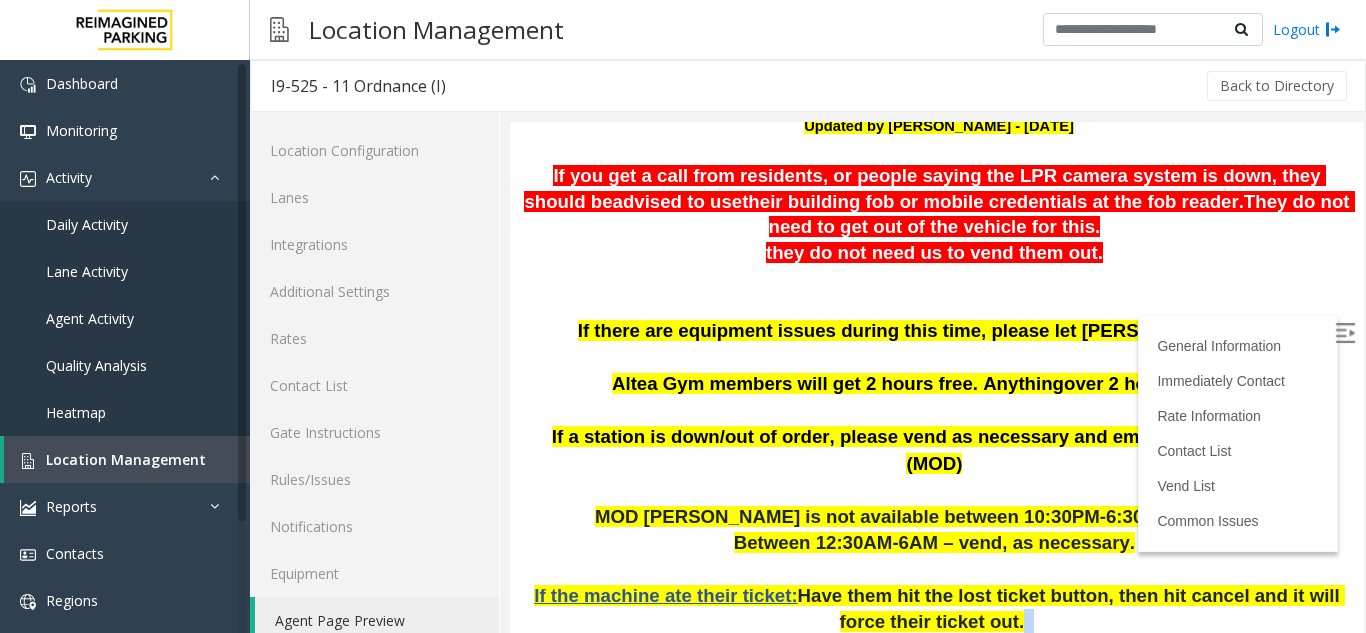 click on "Have them hit the lost ticket button, then hit cancel and it will force their ticket out." at bounding box center (1071, 609) 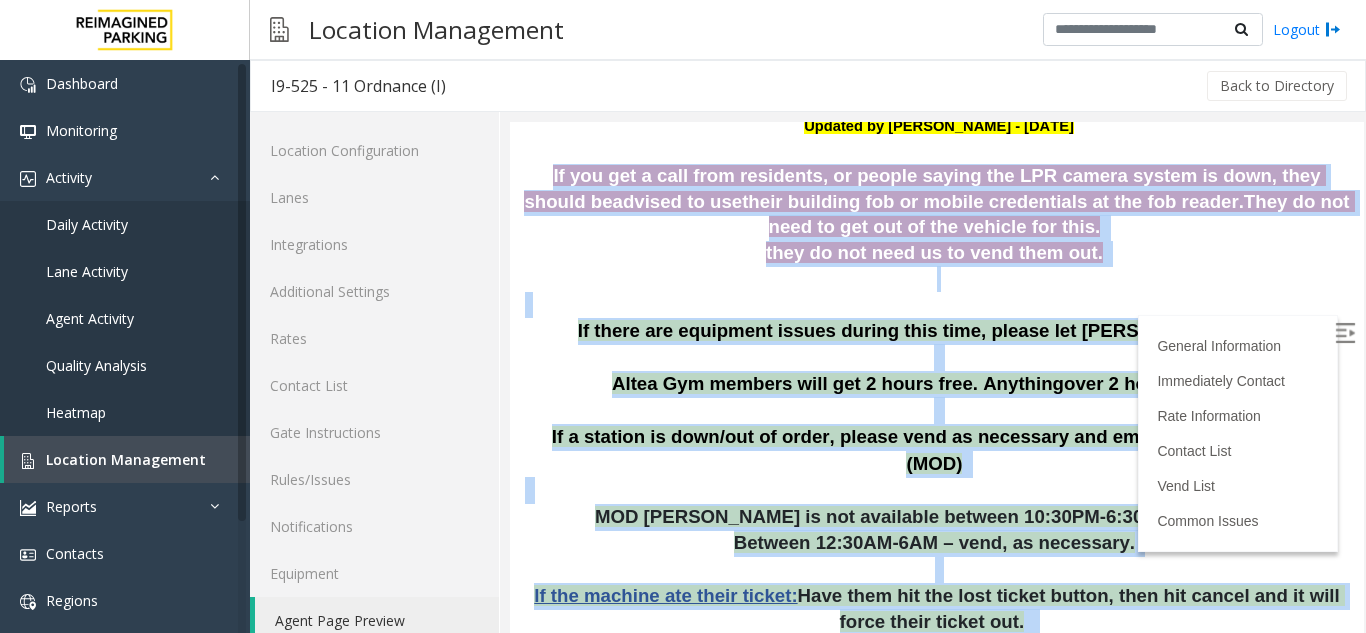 drag, startPoint x: 976, startPoint y: 583, endPoint x: 613, endPoint y: 222, distance: 511.94727 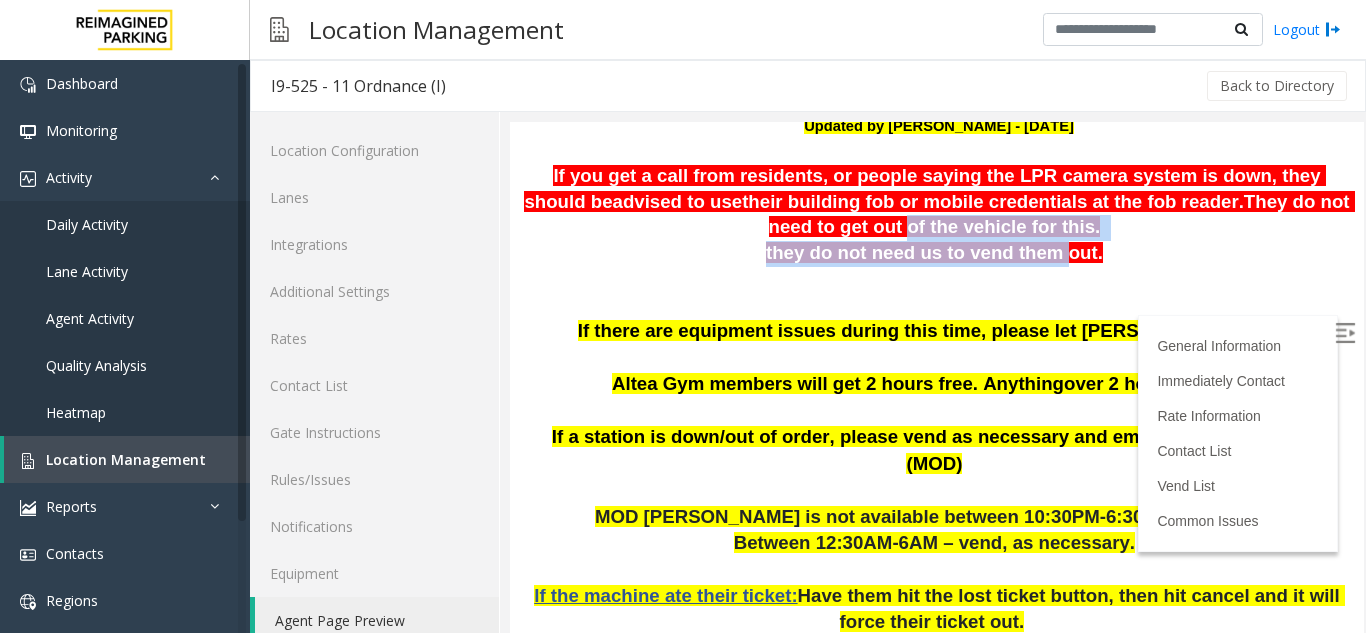 drag, startPoint x: 613, startPoint y: 222, endPoint x: 1030, endPoint y: 251, distance: 418.00717 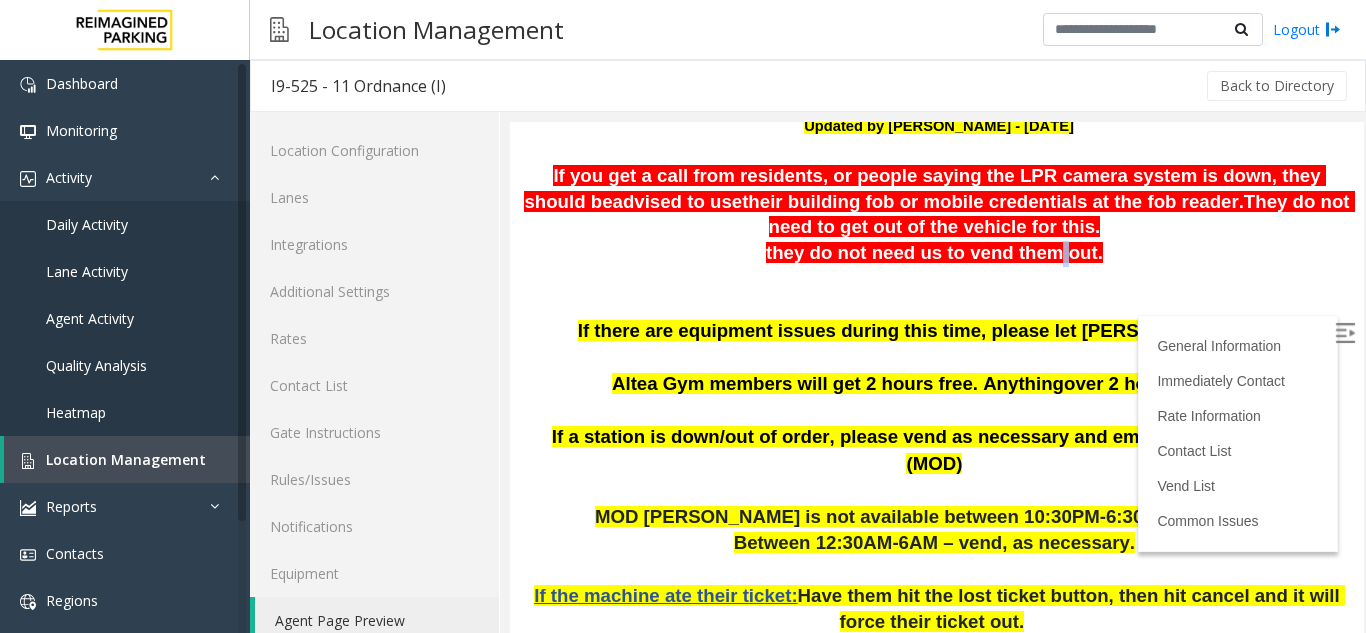 click on "they do not need us to vend them out." at bounding box center (934, 252) 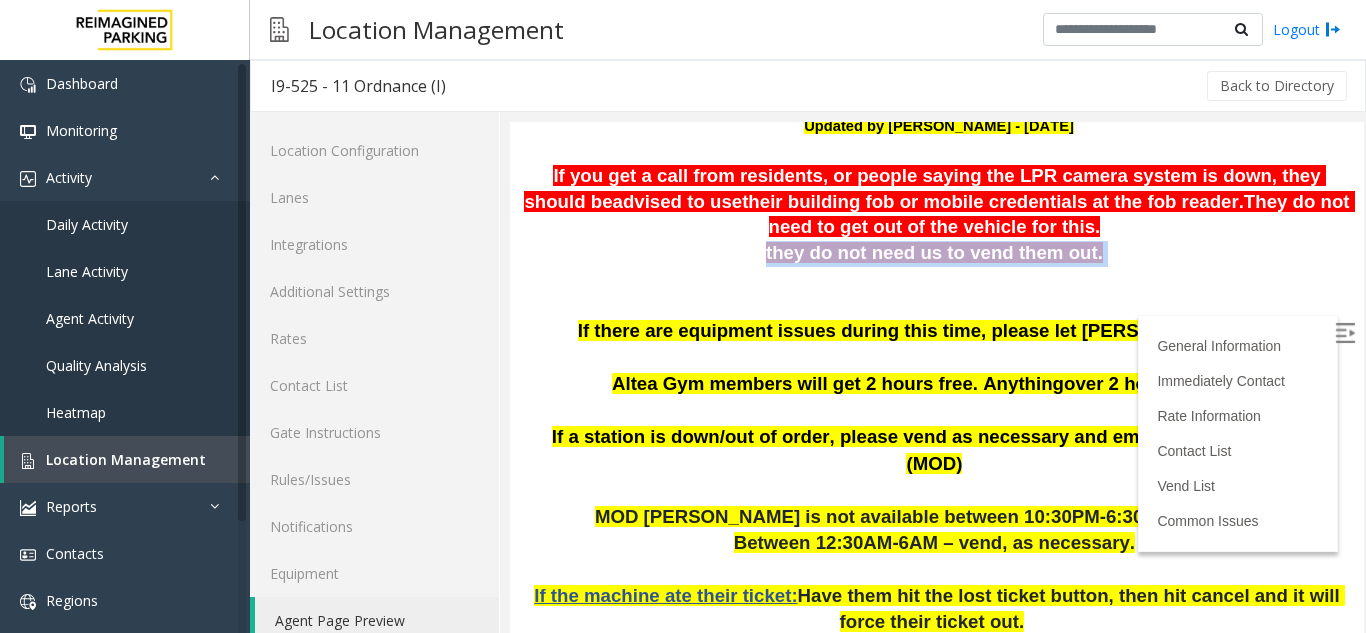 click on "they do not need us to vend them out." at bounding box center [934, 252] 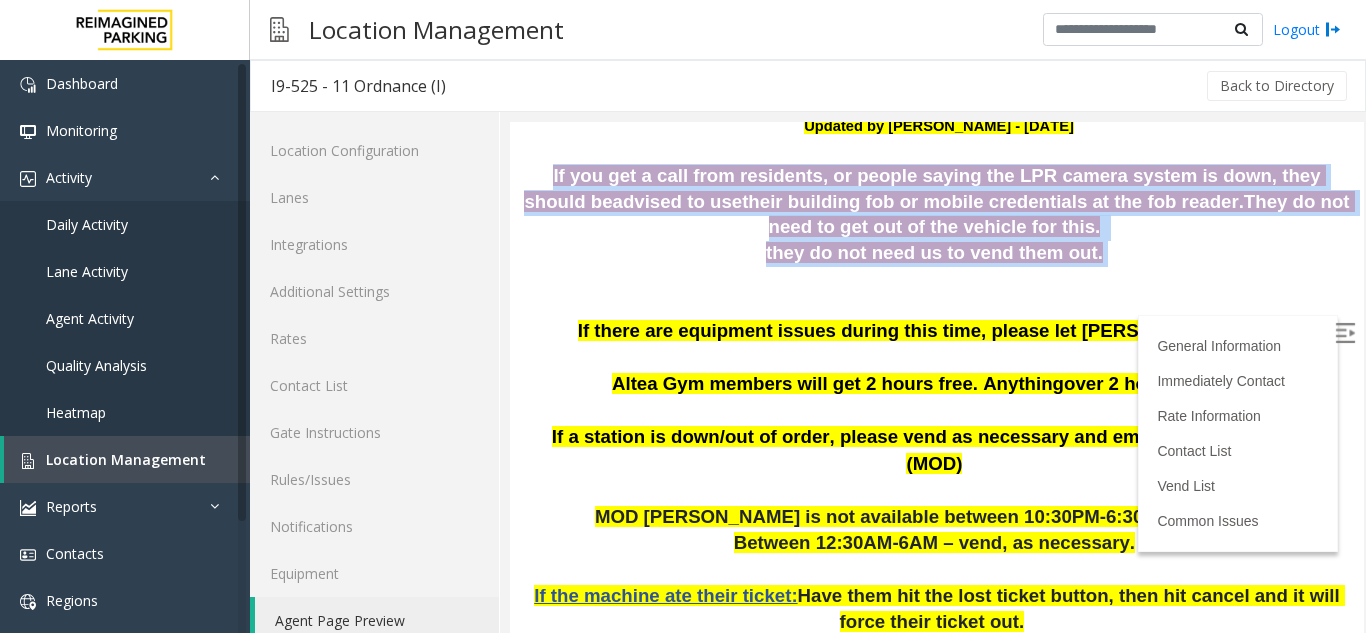 drag, startPoint x: 1030, startPoint y: 251, endPoint x: 677, endPoint y: 201, distance: 356.5235 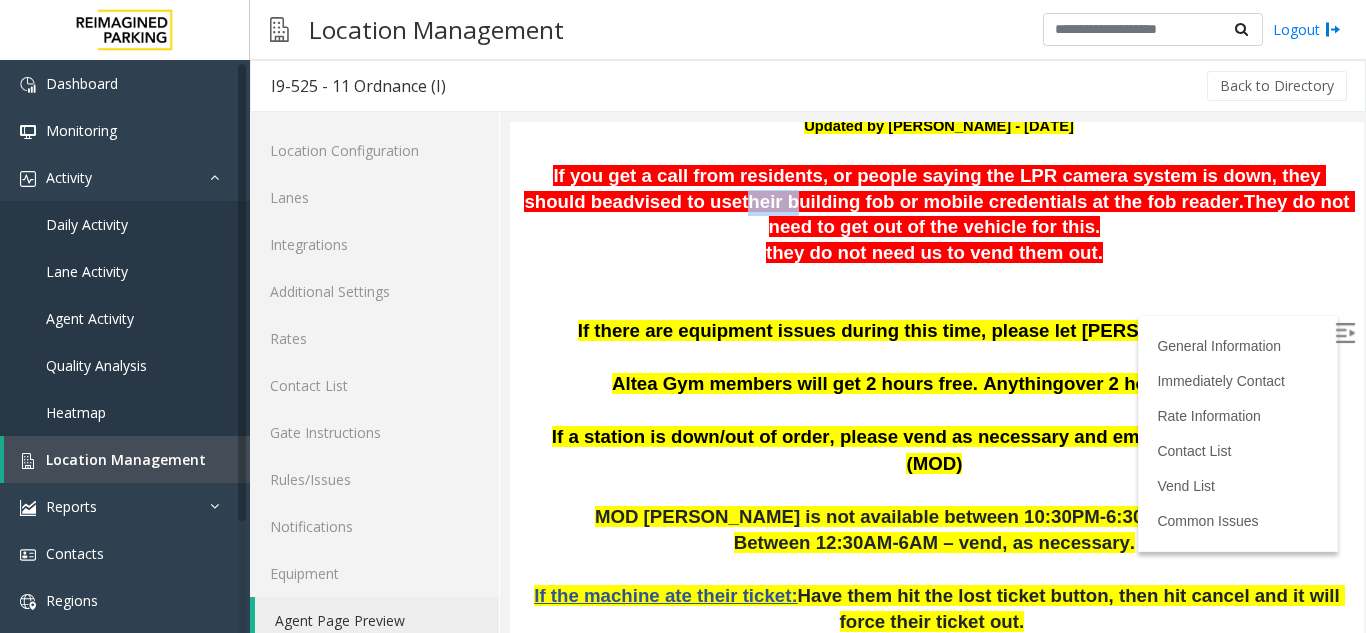 click on "their building fob or mobile credentials at the fob reader" at bounding box center (990, 201) 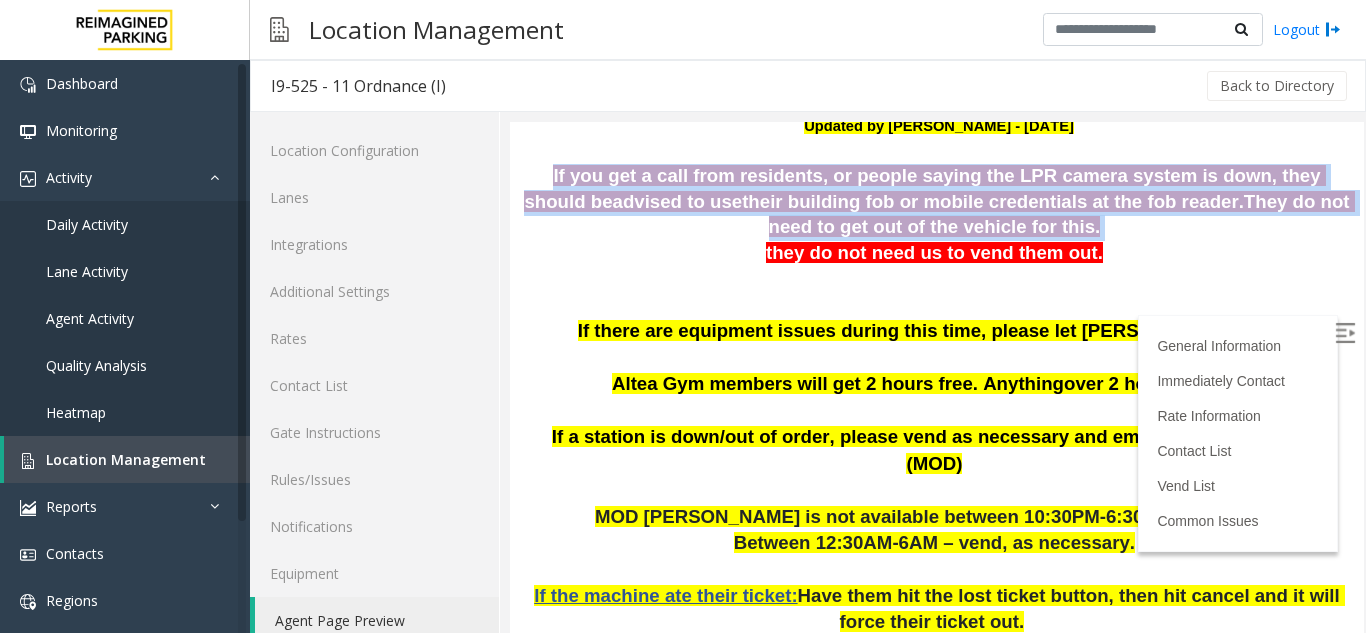 click on "their building fob or mobile credentials at the fob reader" at bounding box center [990, 201] 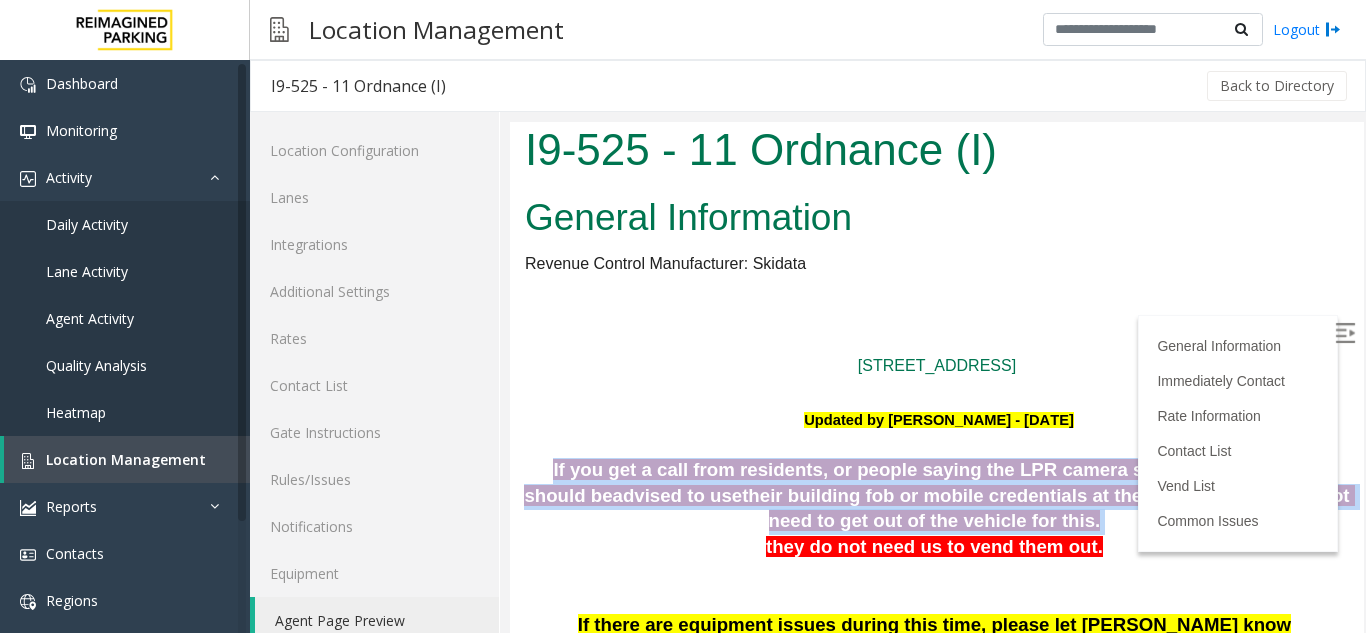 scroll, scrollTop: 0, scrollLeft: 0, axis: both 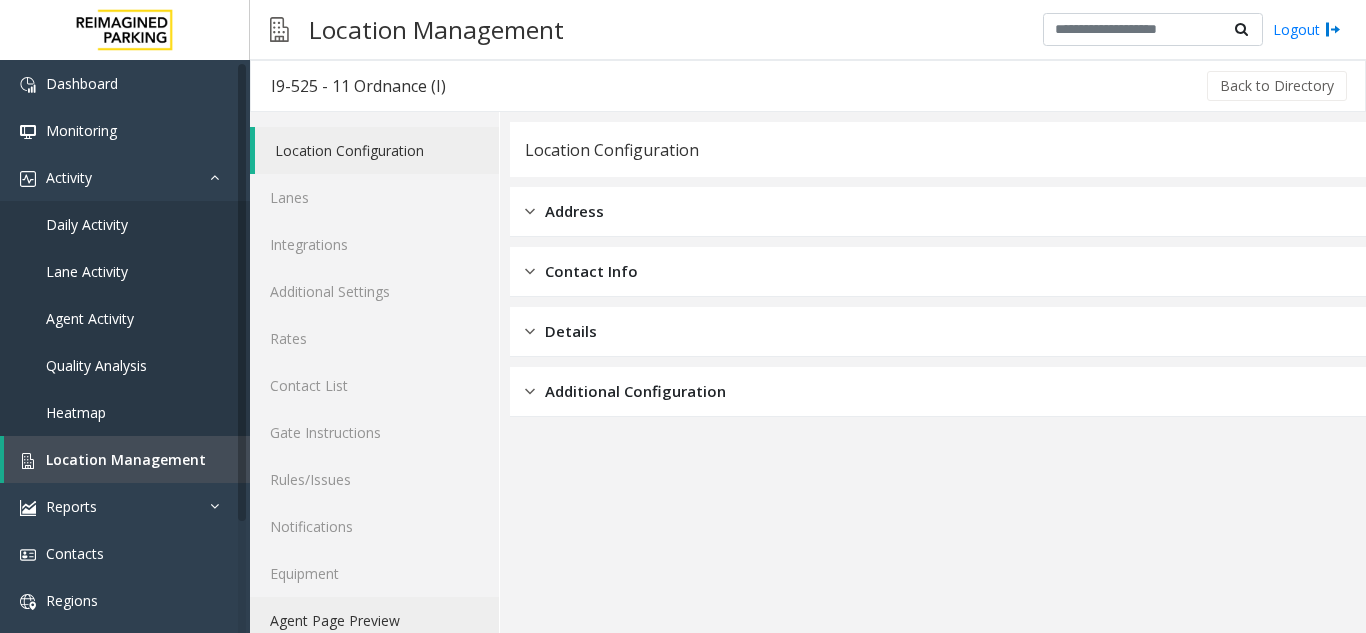click on "Agent Page Preview" 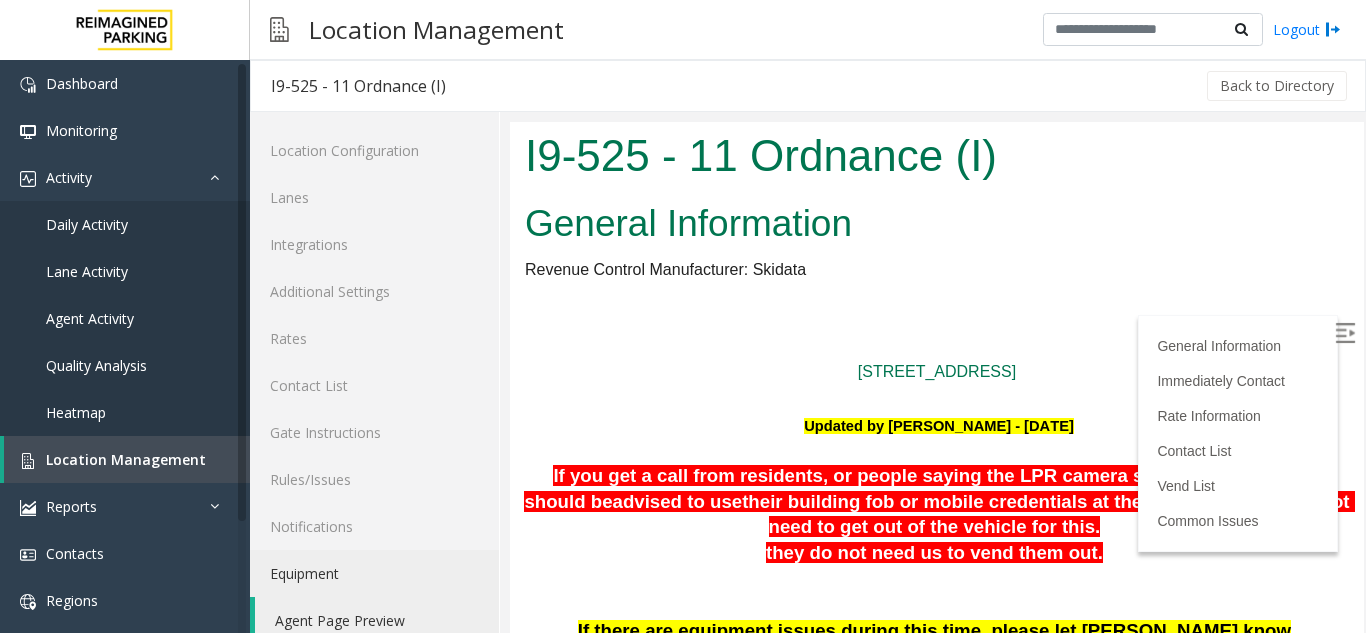 scroll, scrollTop: 200, scrollLeft: 0, axis: vertical 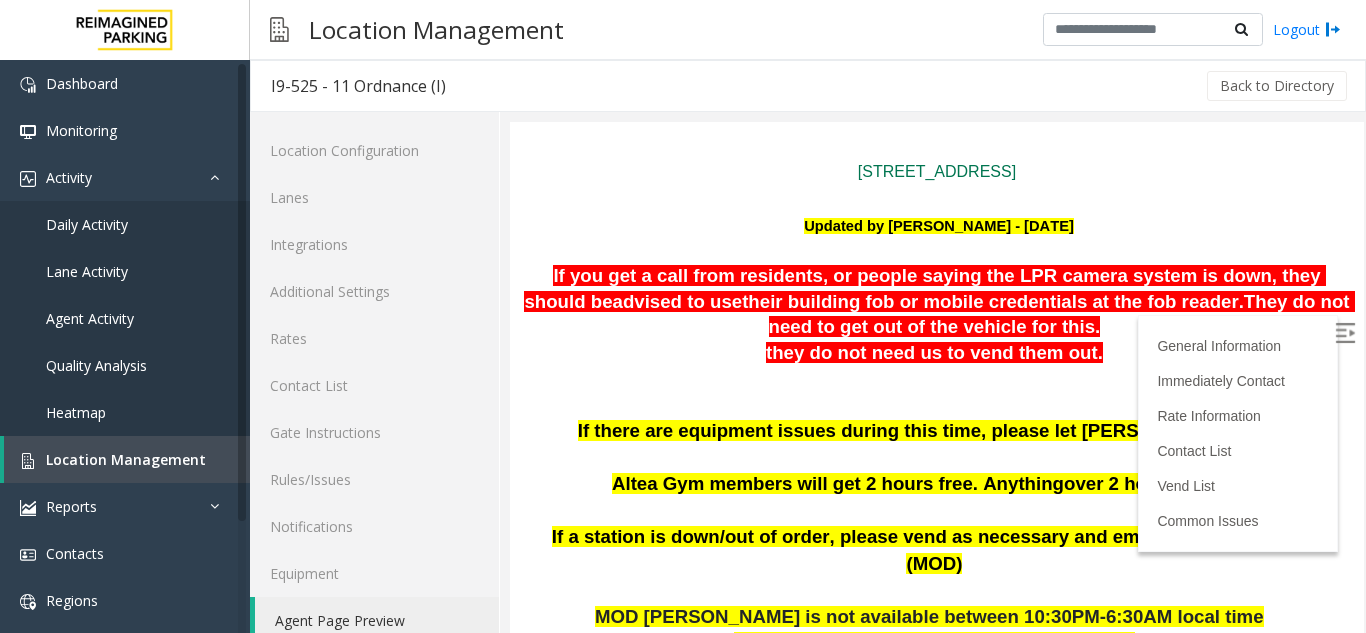 click at bounding box center (937, 405) 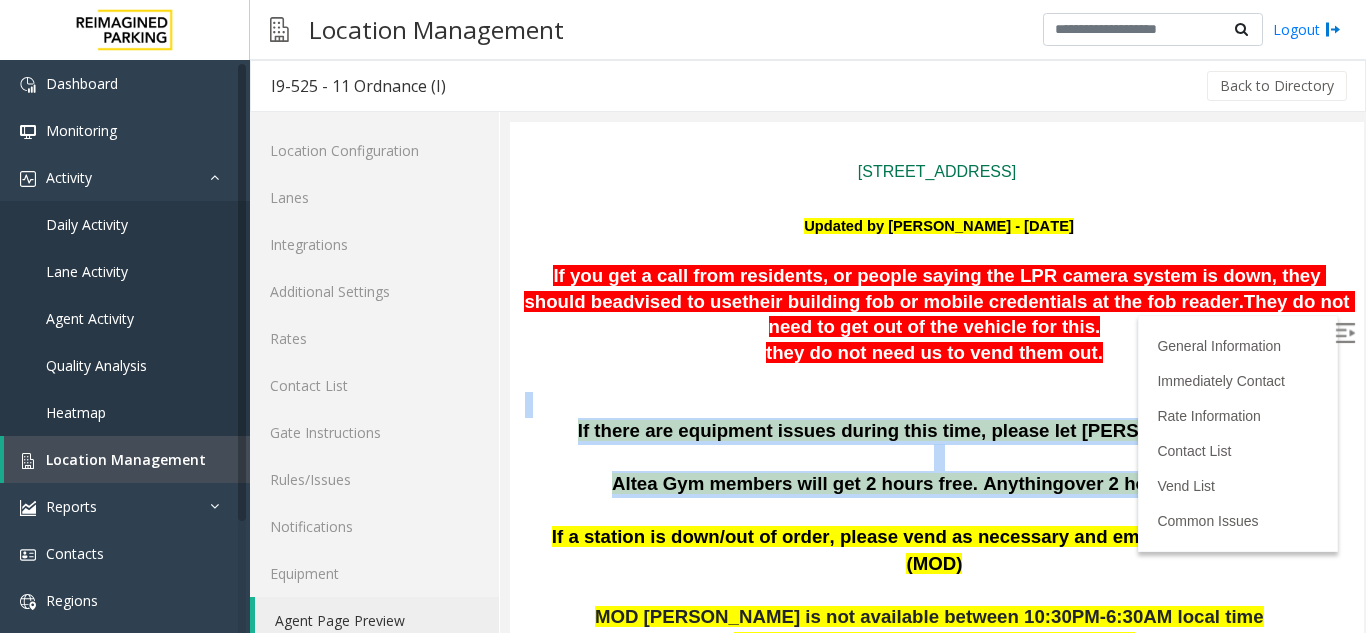 drag, startPoint x: 723, startPoint y: 394, endPoint x: 783, endPoint y: 483, distance: 107.33592 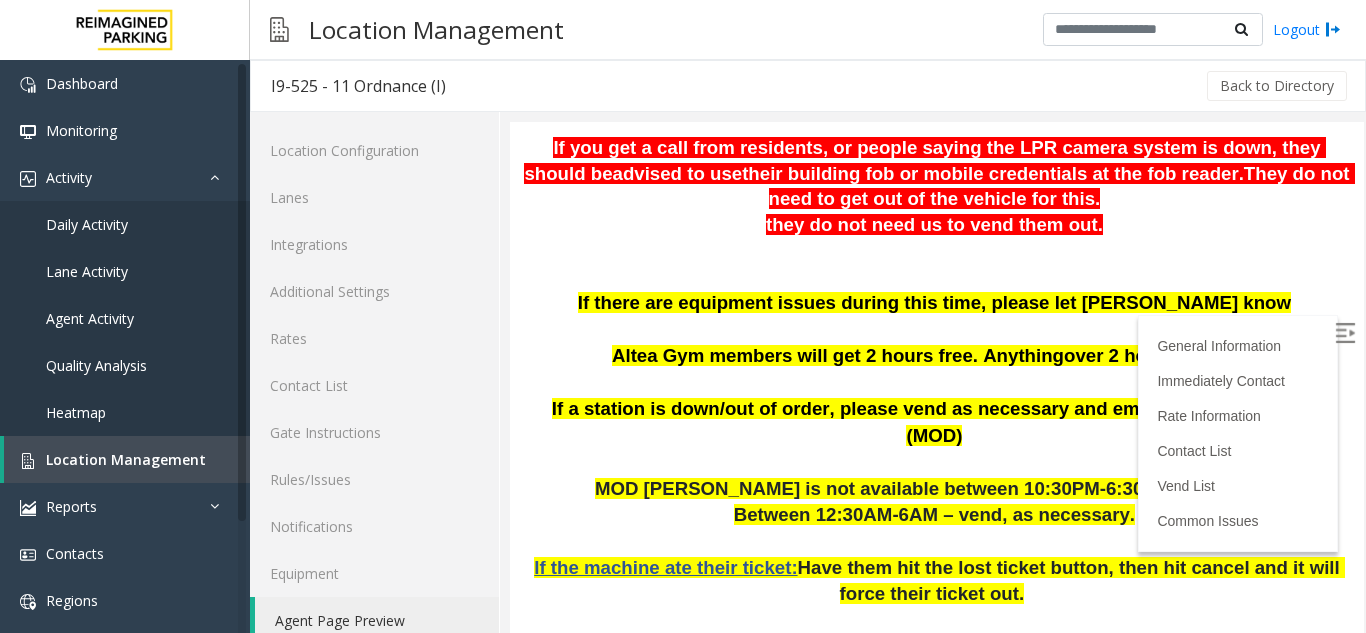 scroll, scrollTop: 500, scrollLeft: 0, axis: vertical 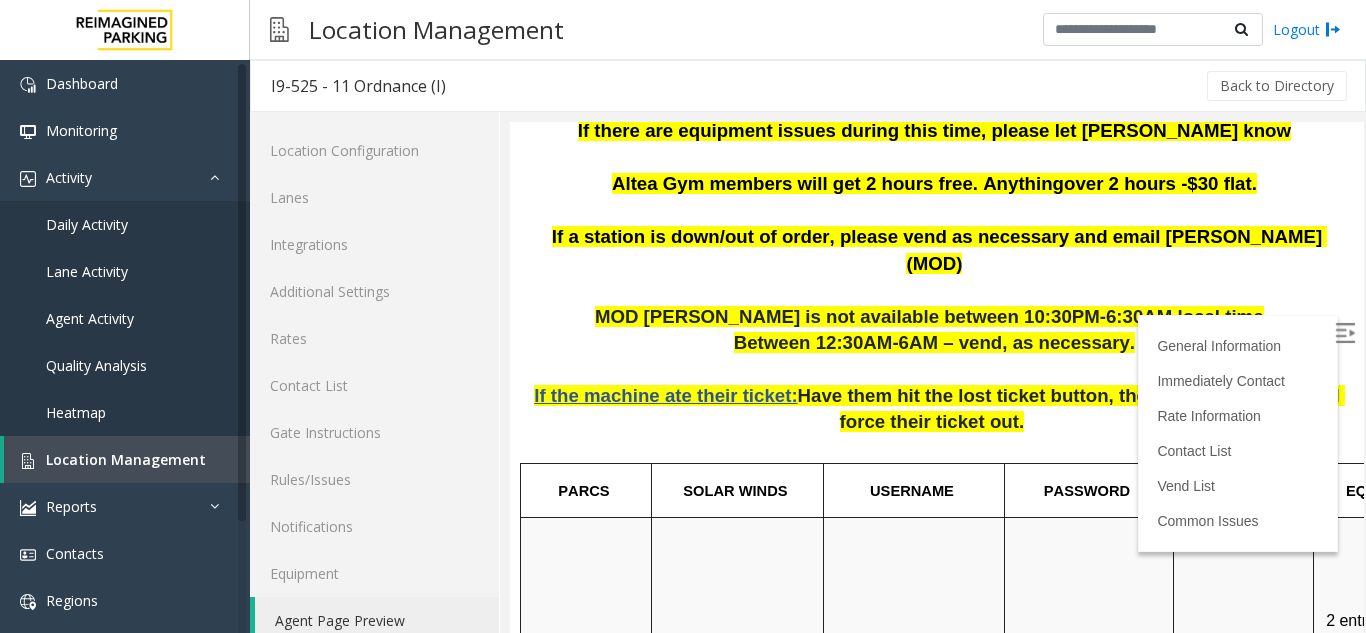 click at bounding box center (1345, 333) 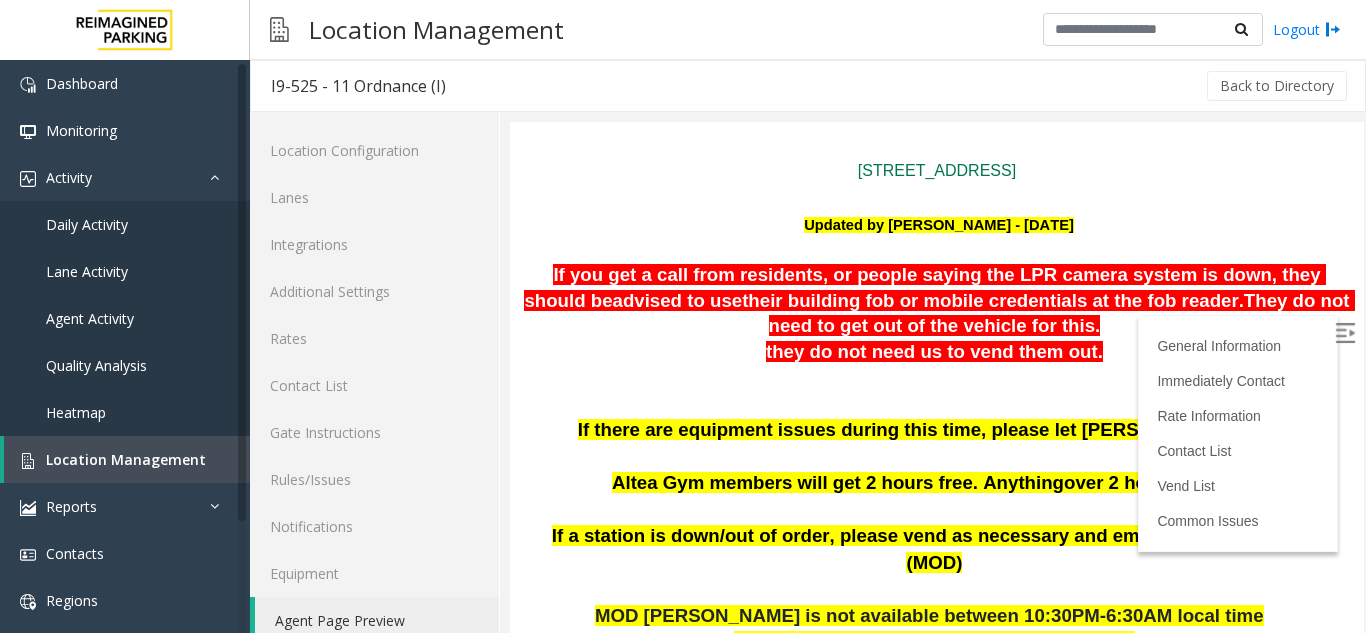 scroll, scrollTop: 200, scrollLeft: 0, axis: vertical 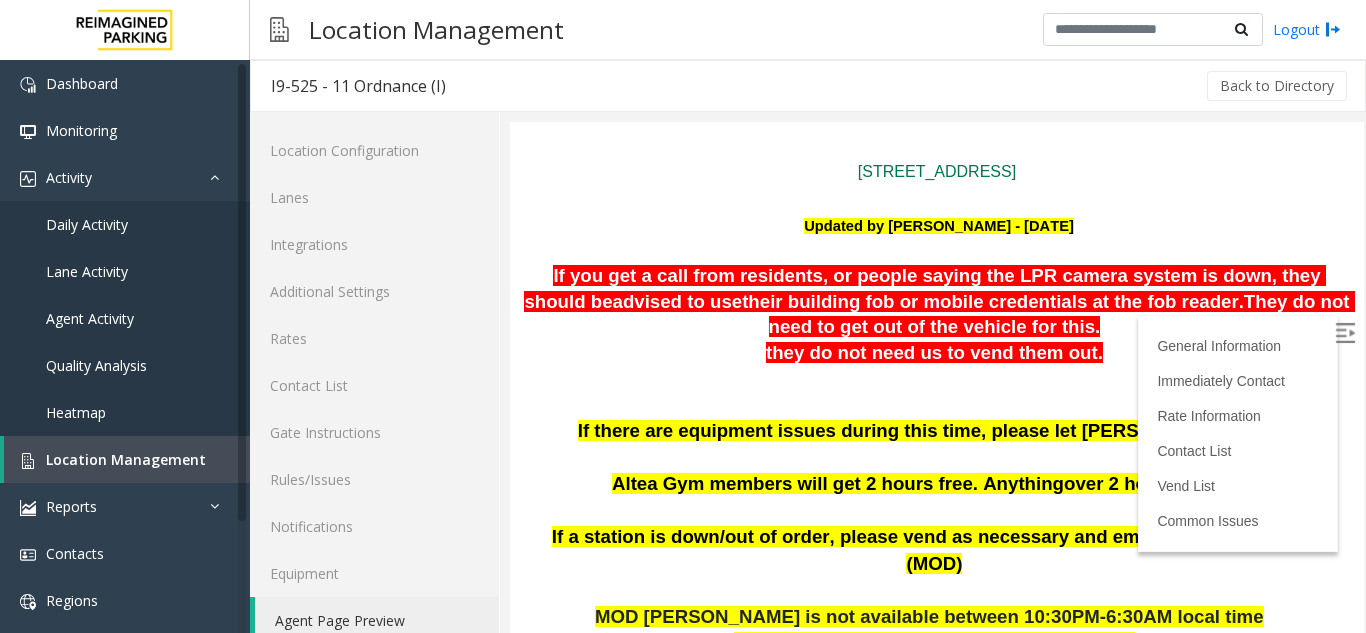 click on "If you get a call from residents, or people saying the LPR camera system is down, they should be" at bounding box center [924, 288] 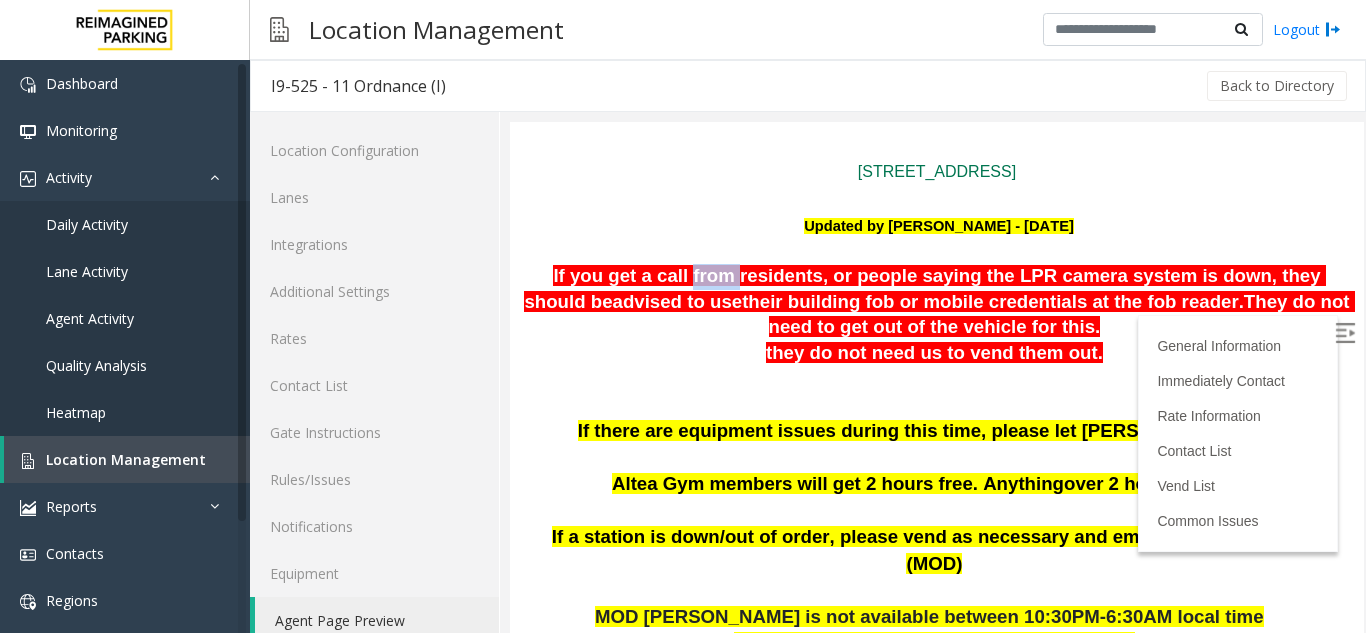 click on "If you get a call from residents, or people saying the LPR camera system is down, they should be" at bounding box center (924, 288) 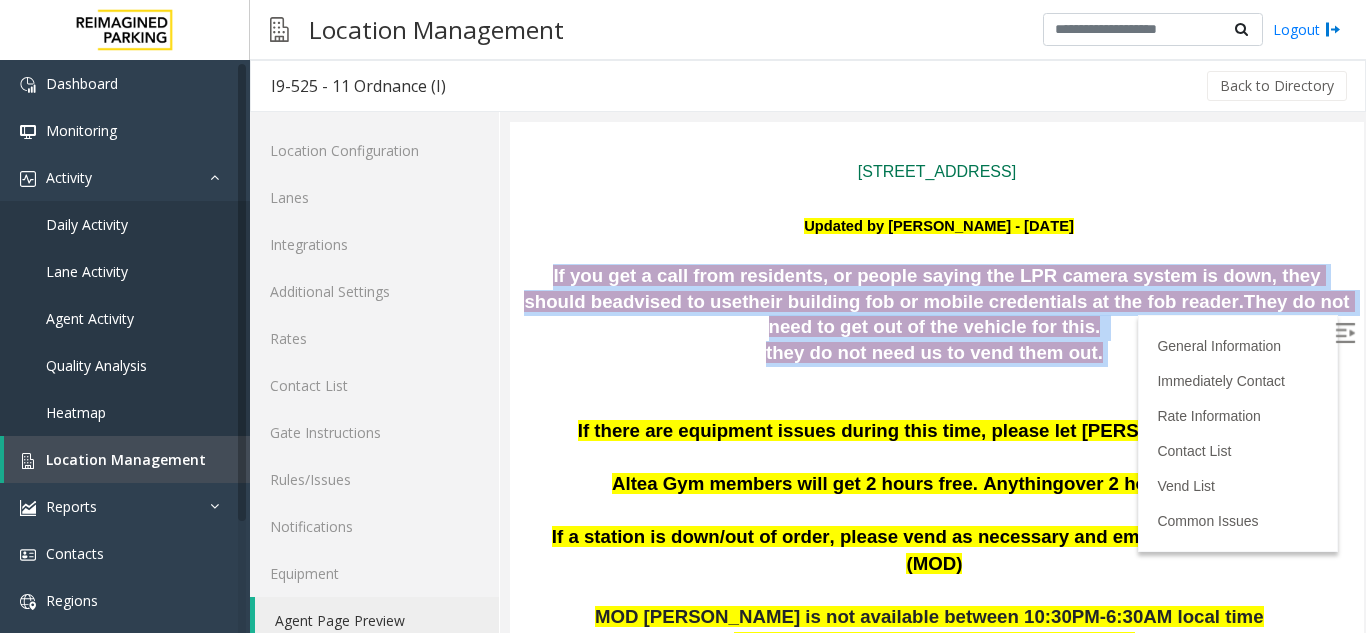 drag, startPoint x: 681, startPoint y: 265, endPoint x: 987, endPoint y: 361, distance: 320.70547 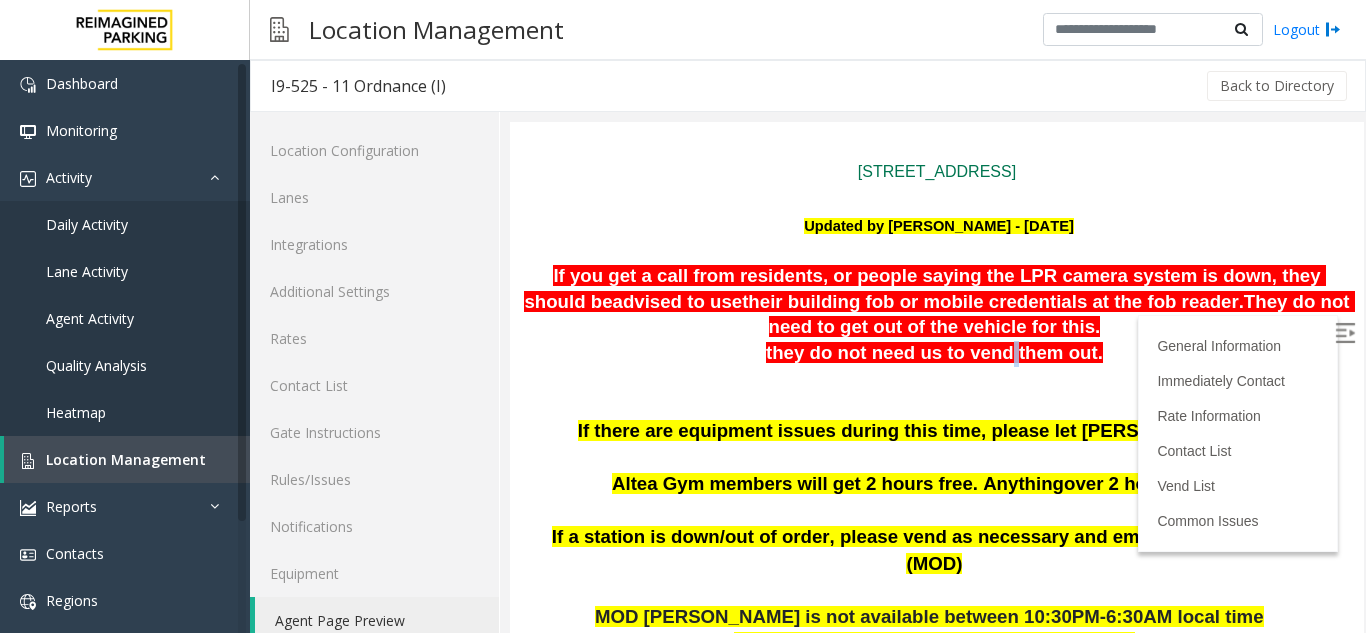 click on "they do not need us to vend them out." at bounding box center (934, 352) 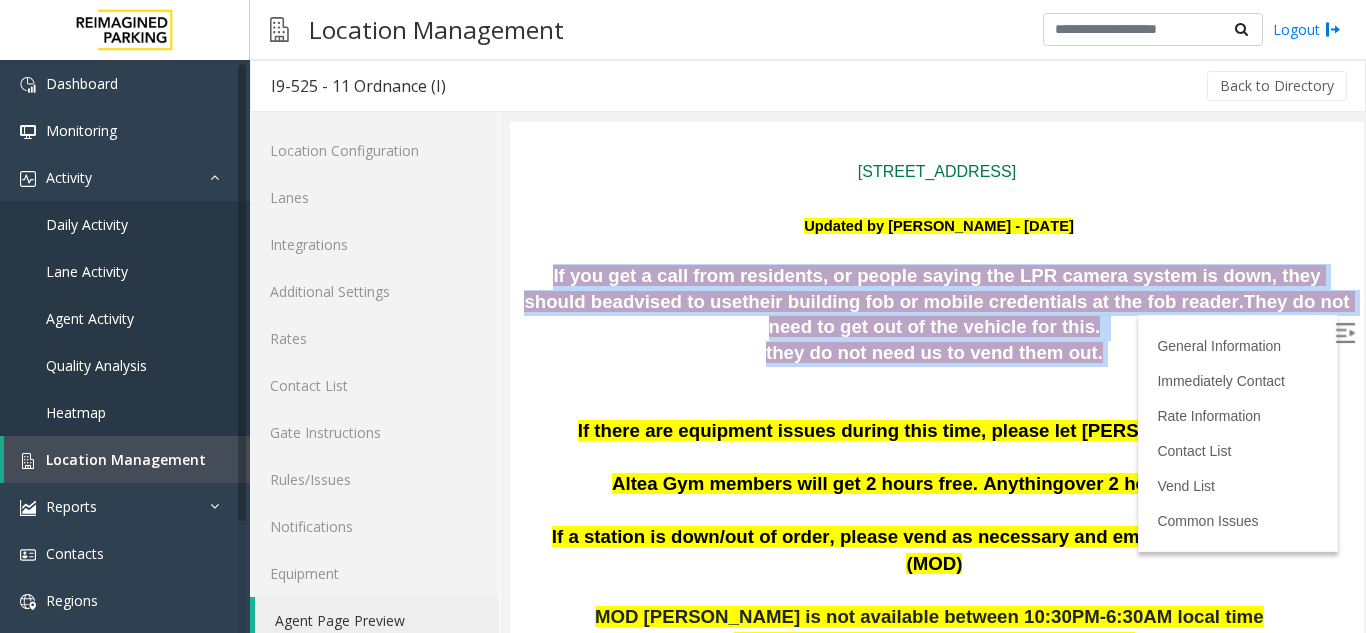 drag, startPoint x: 987, startPoint y: 361, endPoint x: 885, endPoint y: 297, distance: 120.41595 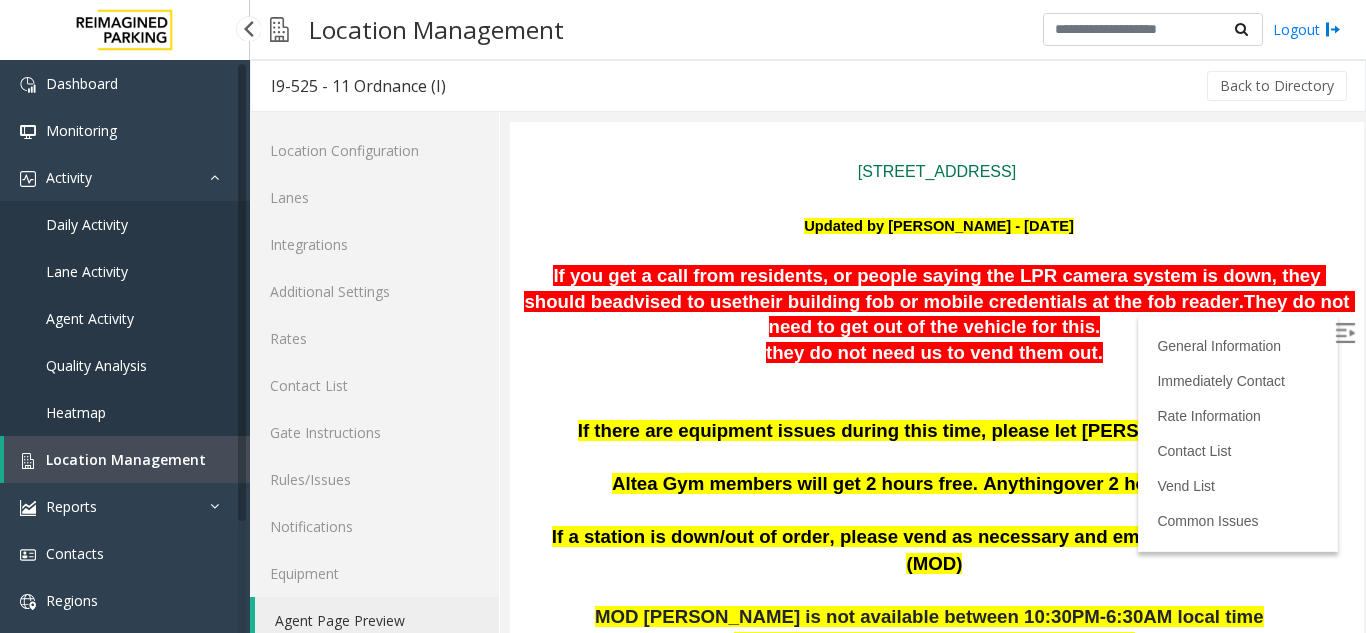 click on "Agent Activity" at bounding box center (125, 318) 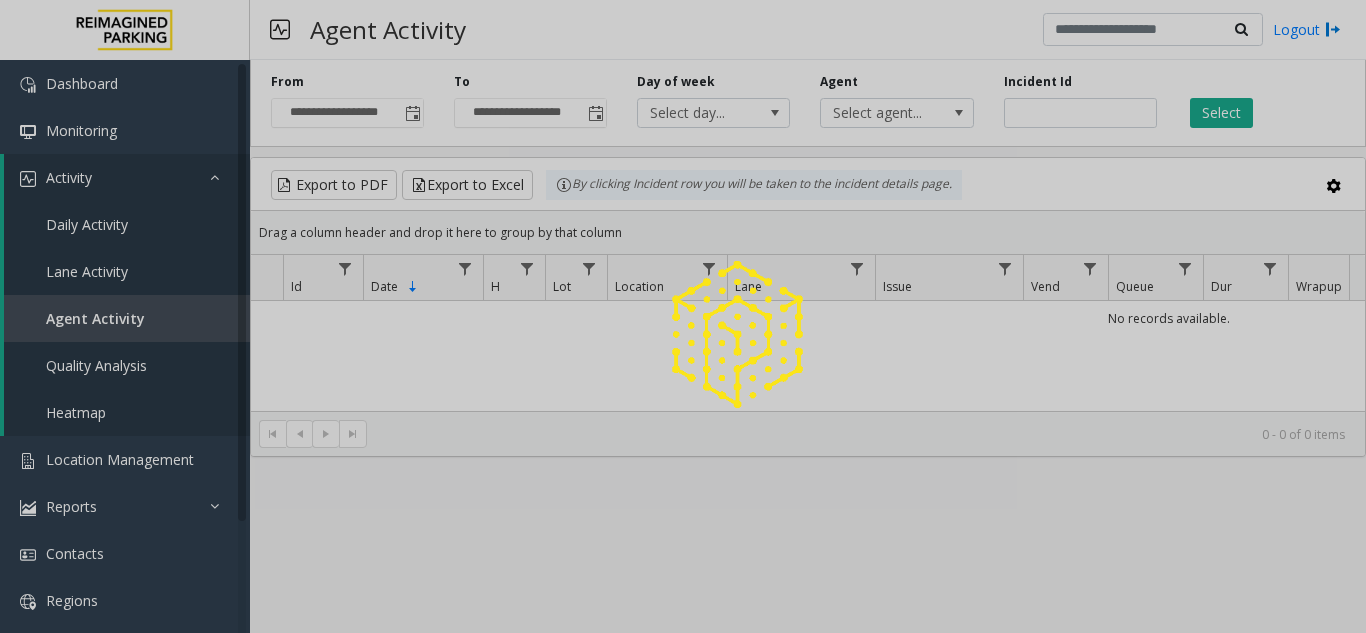 click 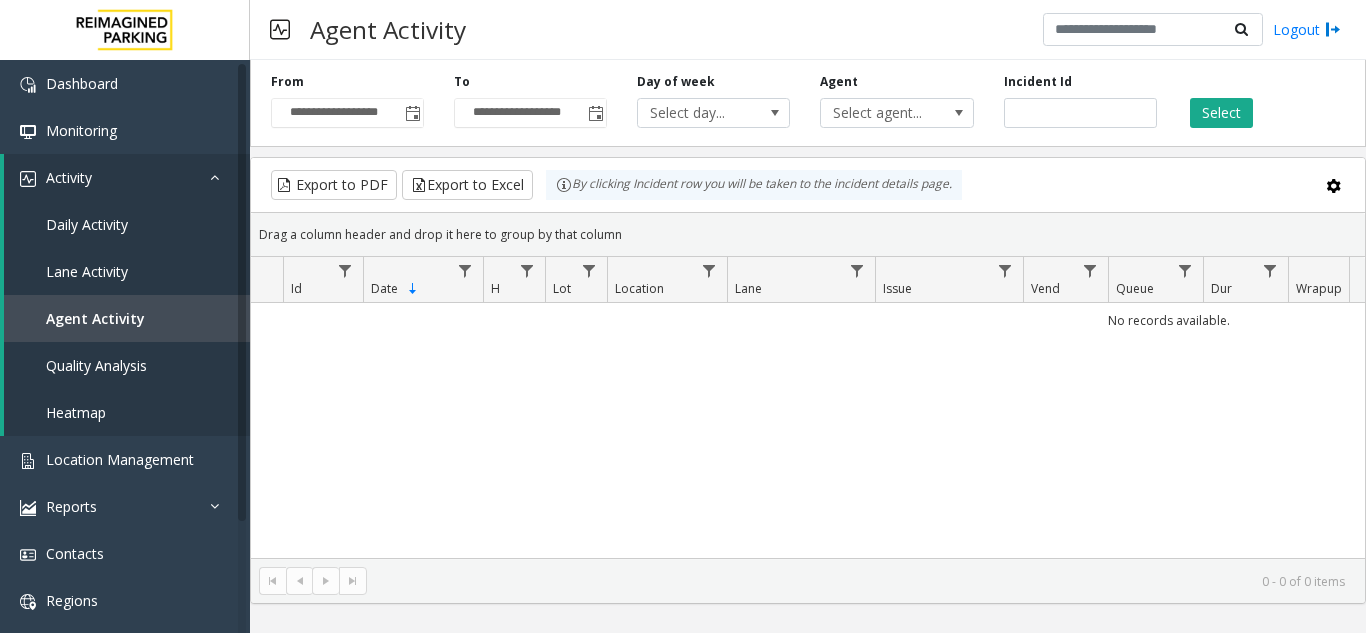 click 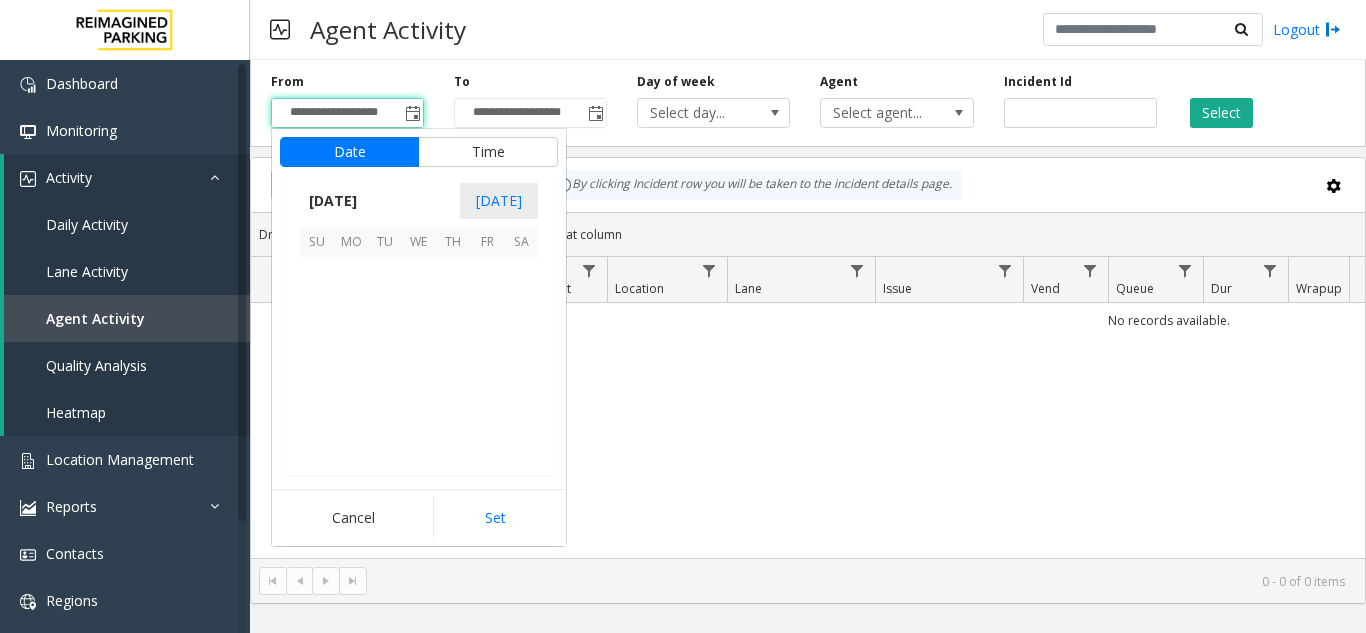 scroll, scrollTop: 358428, scrollLeft: 0, axis: vertical 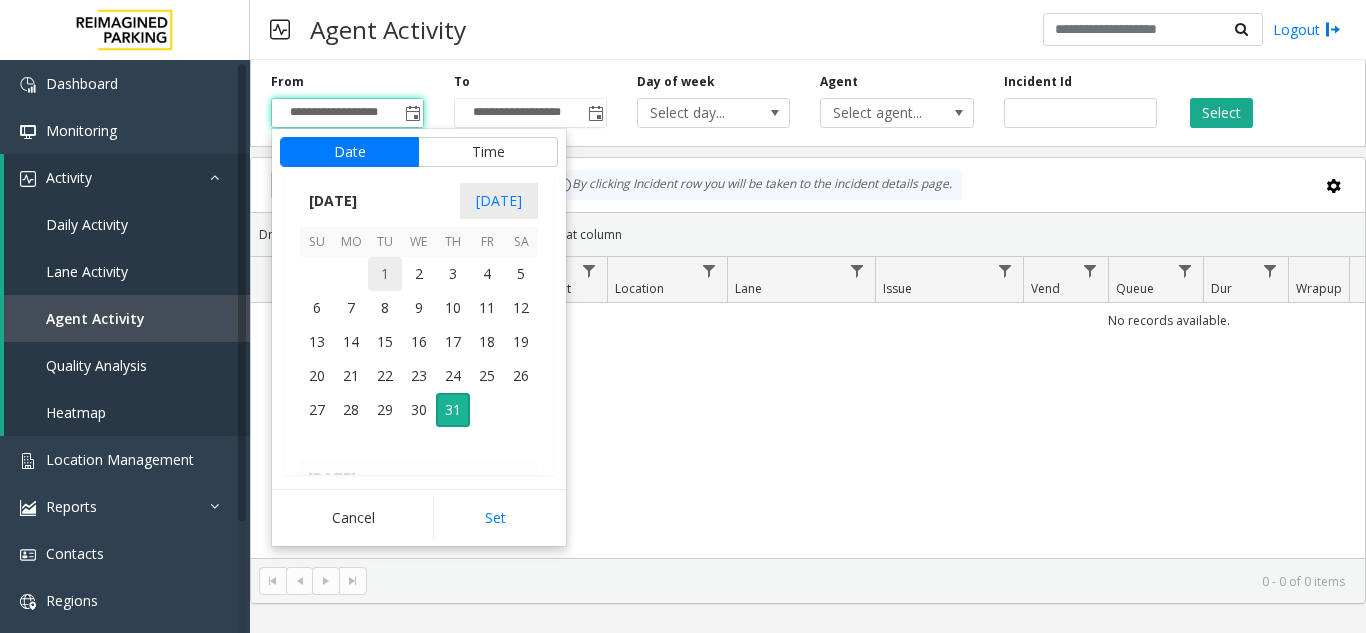 click on "1" at bounding box center (385, 274) 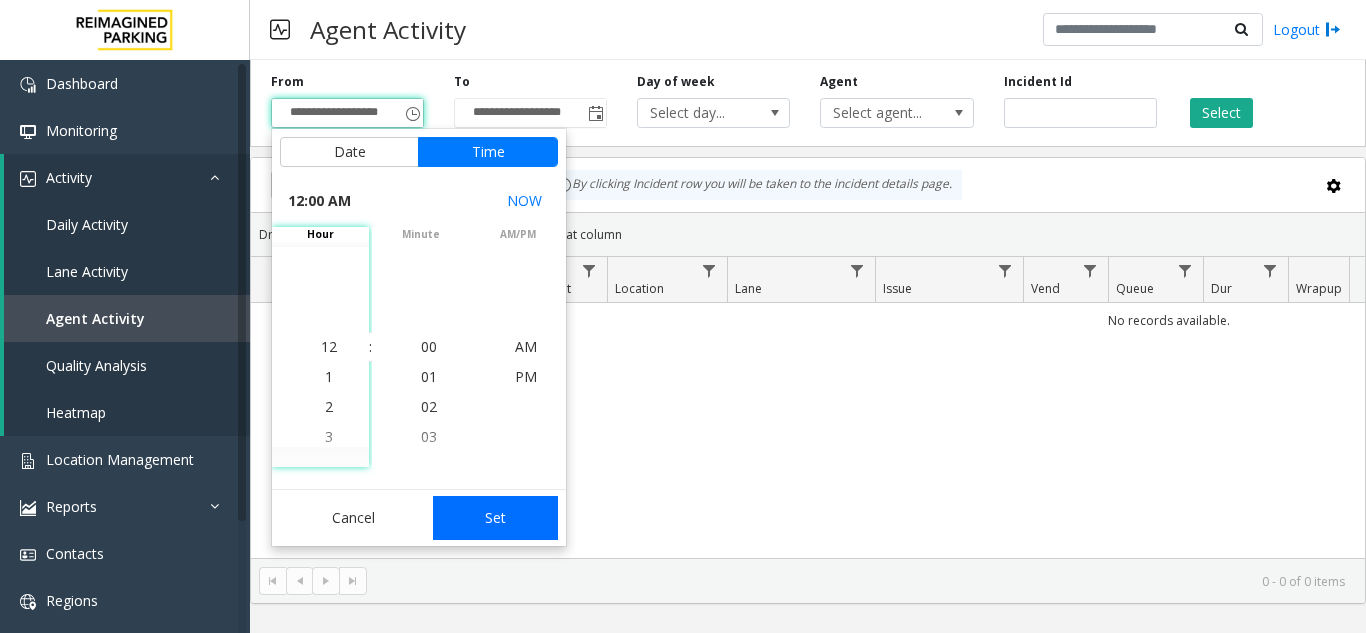 click on "Set" 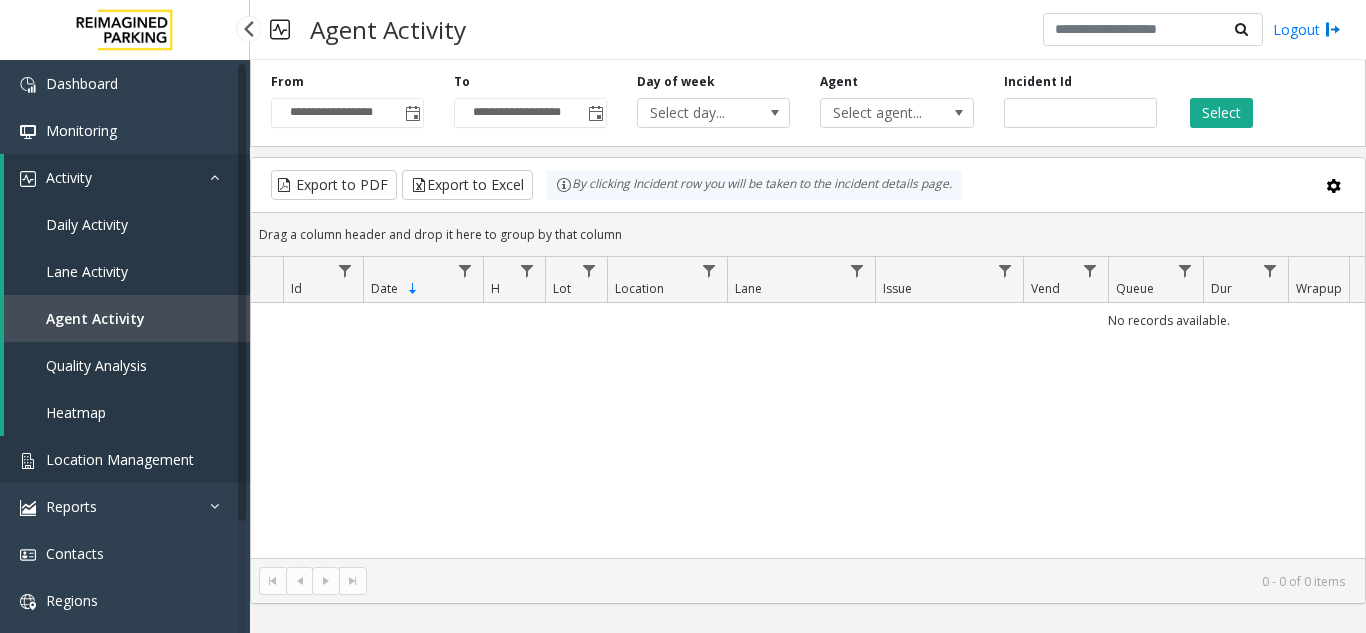 click on "Location Management" at bounding box center [125, 459] 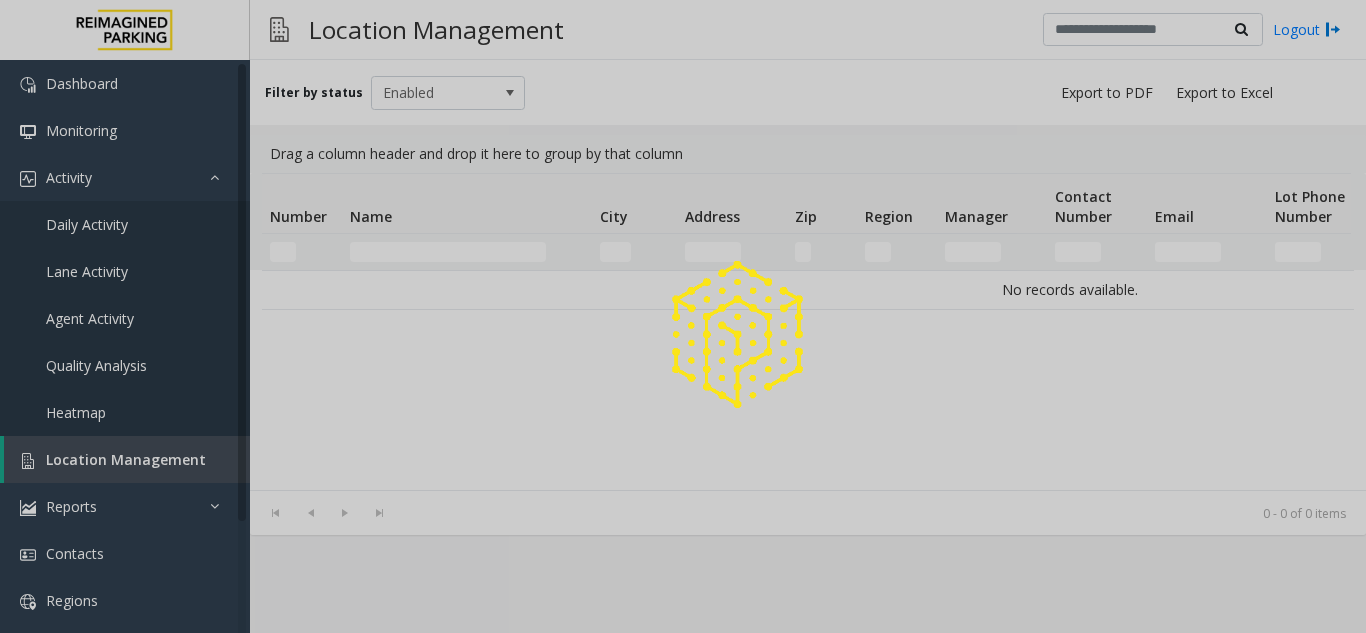 click 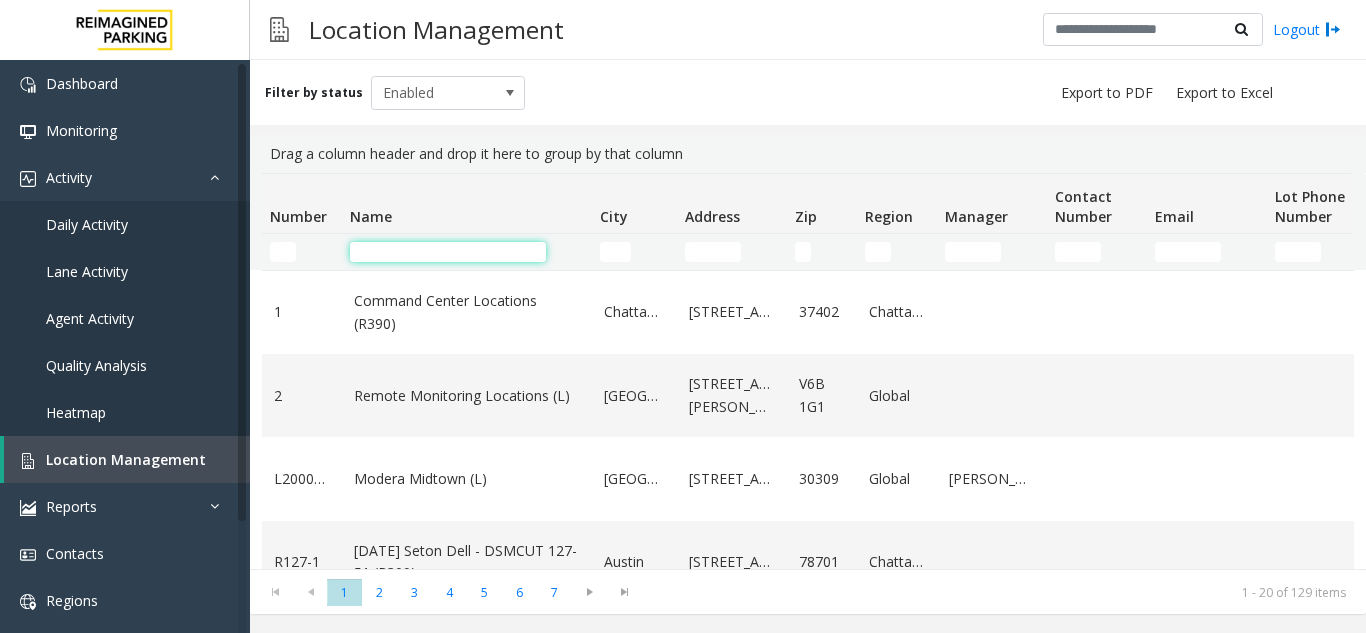 click 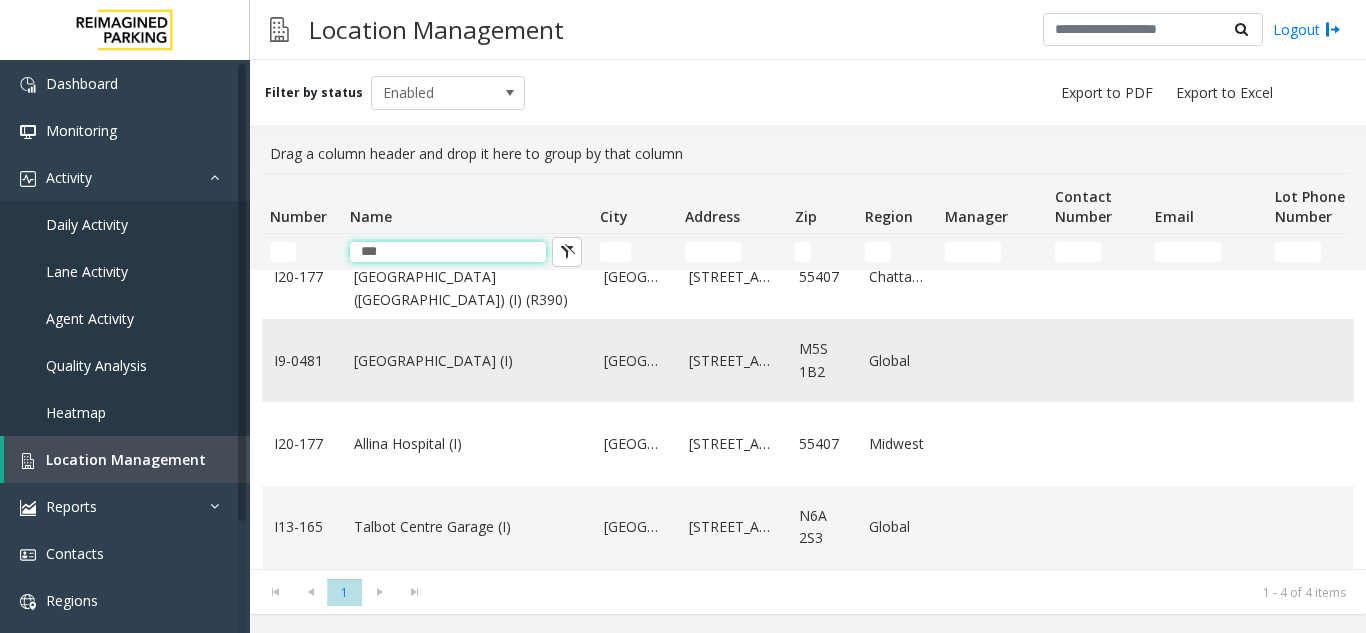 scroll, scrollTop: 51, scrollLeft: 0, axis: vertical 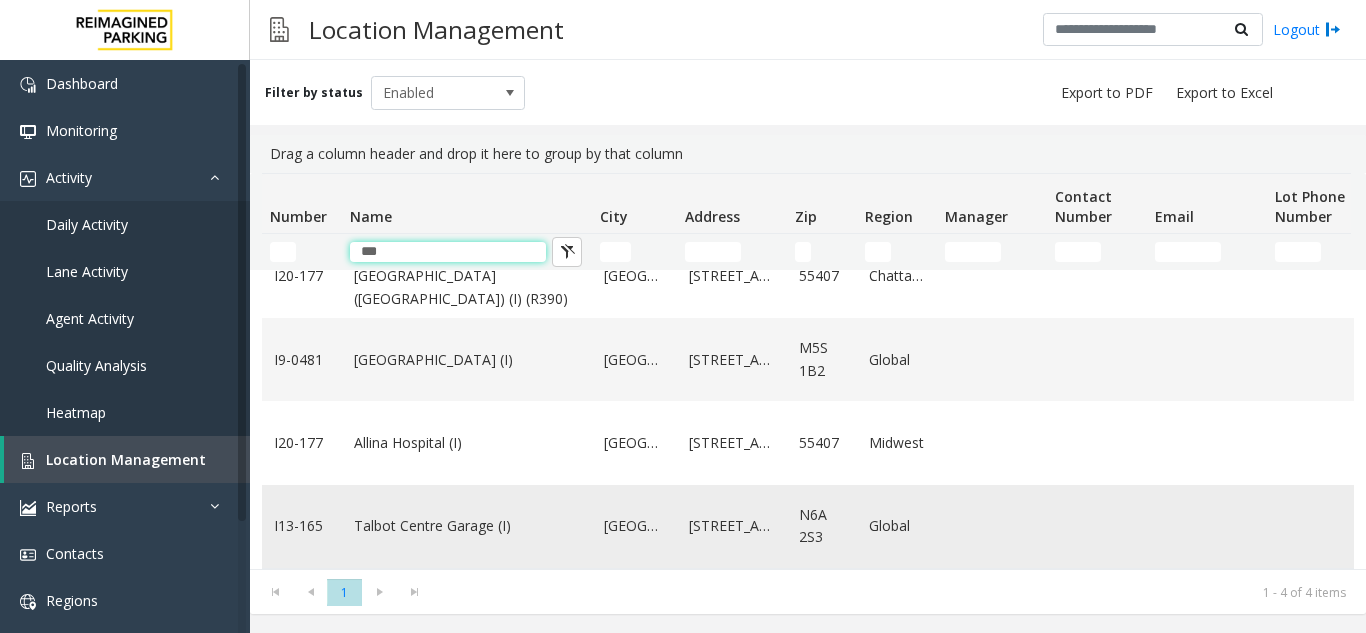 type on "***" 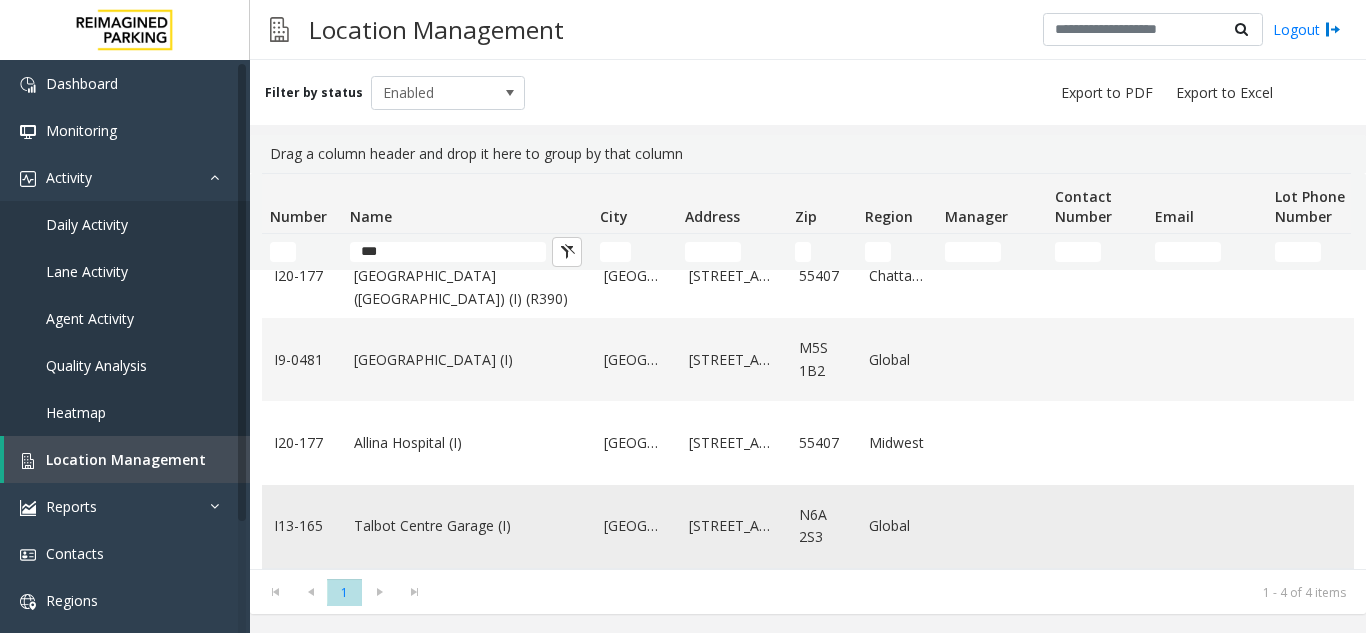 click on "Talbot Centre Garage (I)" 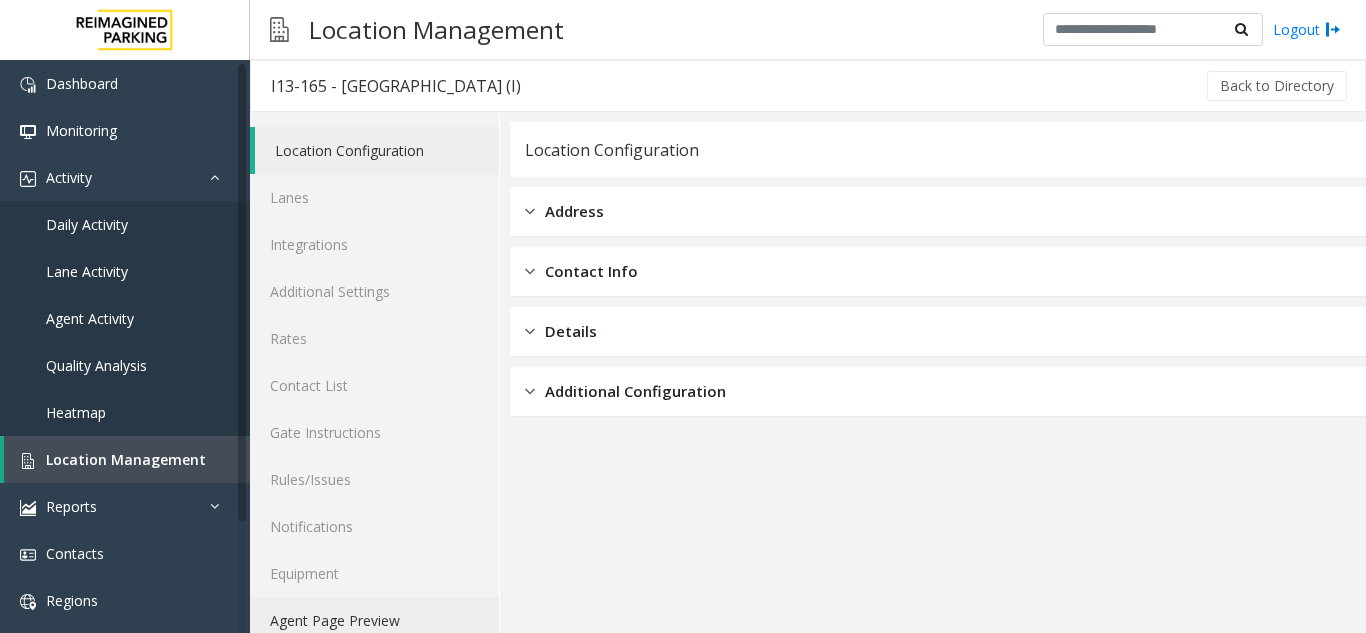 click on "Agent Page Preview" 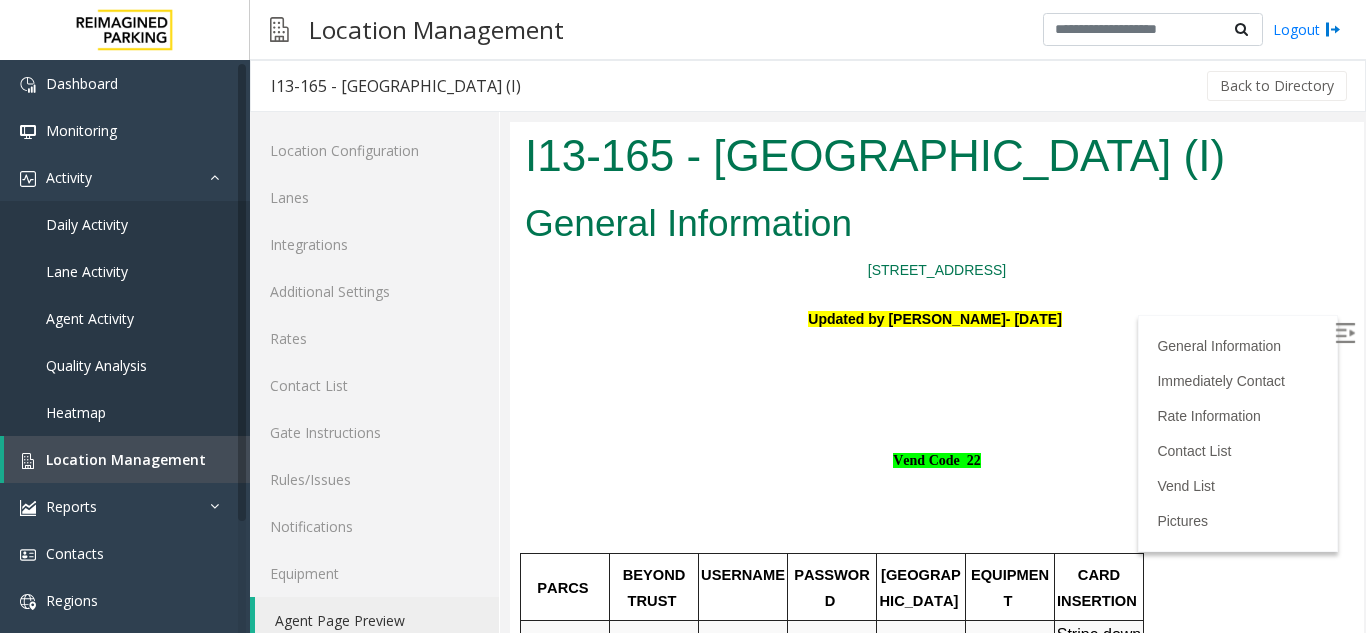 scroll, scrollTop: 300, scrollLeft: 0, axis: vertical 